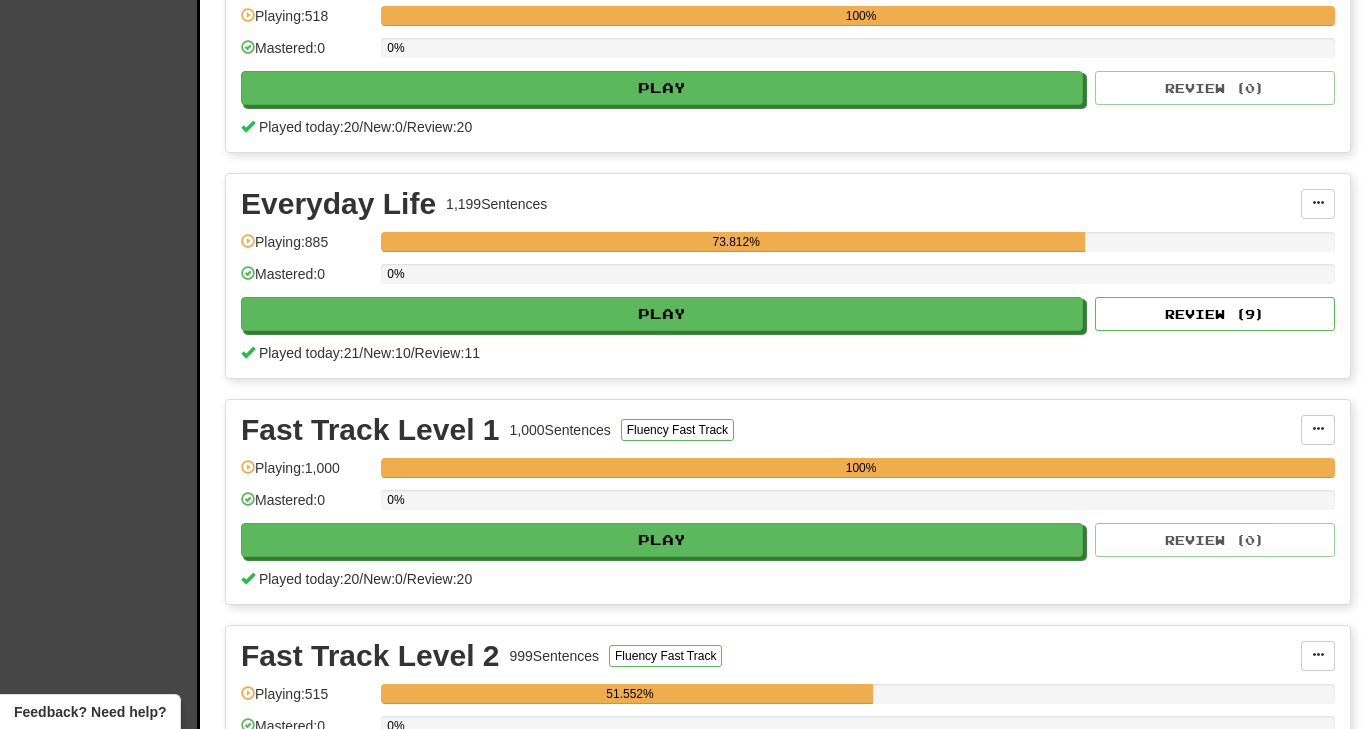 scroll, scrollTop: 511, scrollLeft: 0, axis: vertical 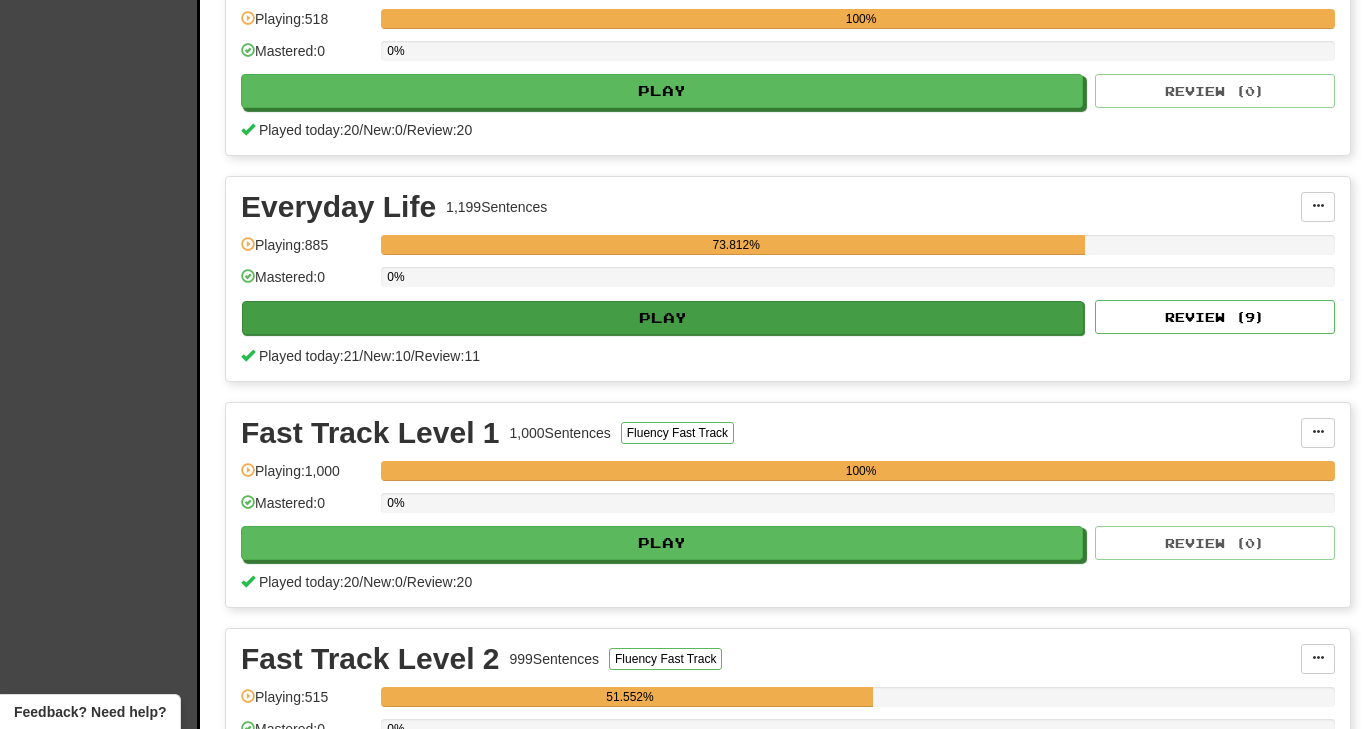 click on "Play" at bounding box center [663, 318] 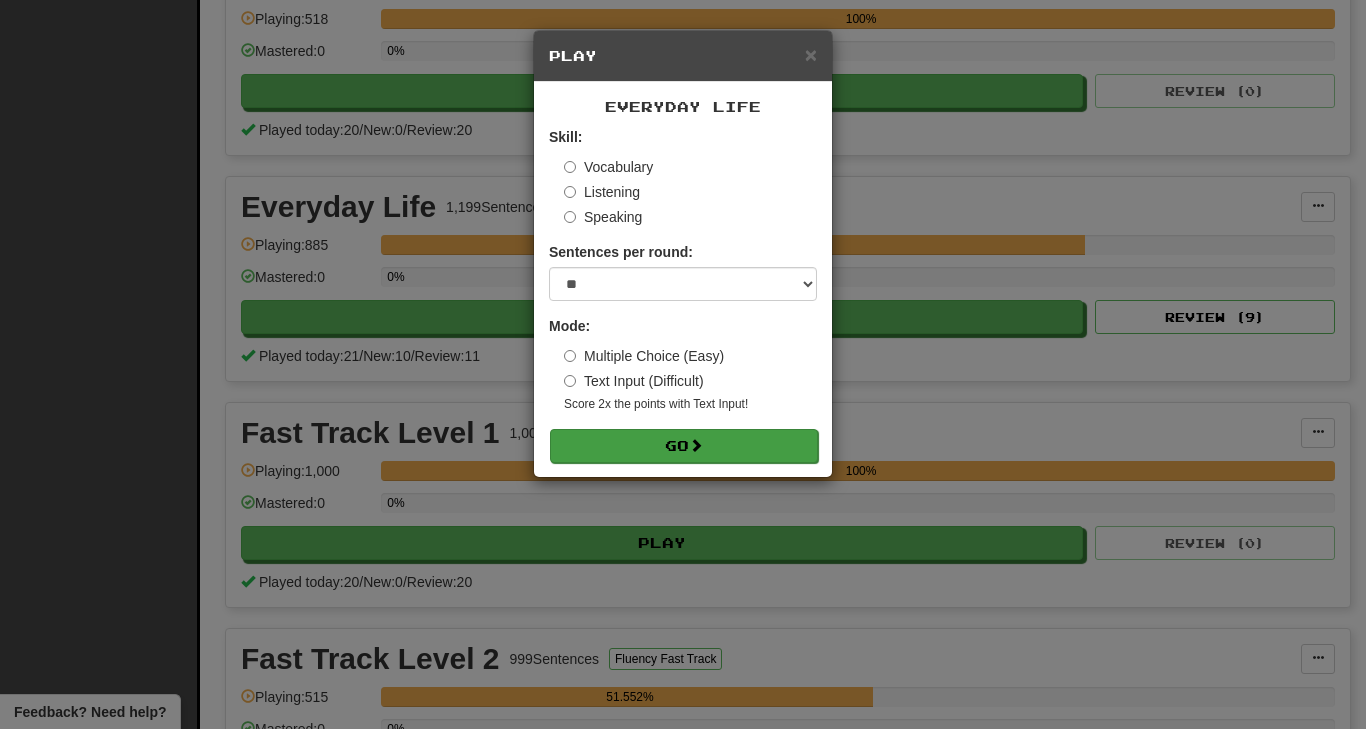 click on "Go" at bounding box center (684, 446) 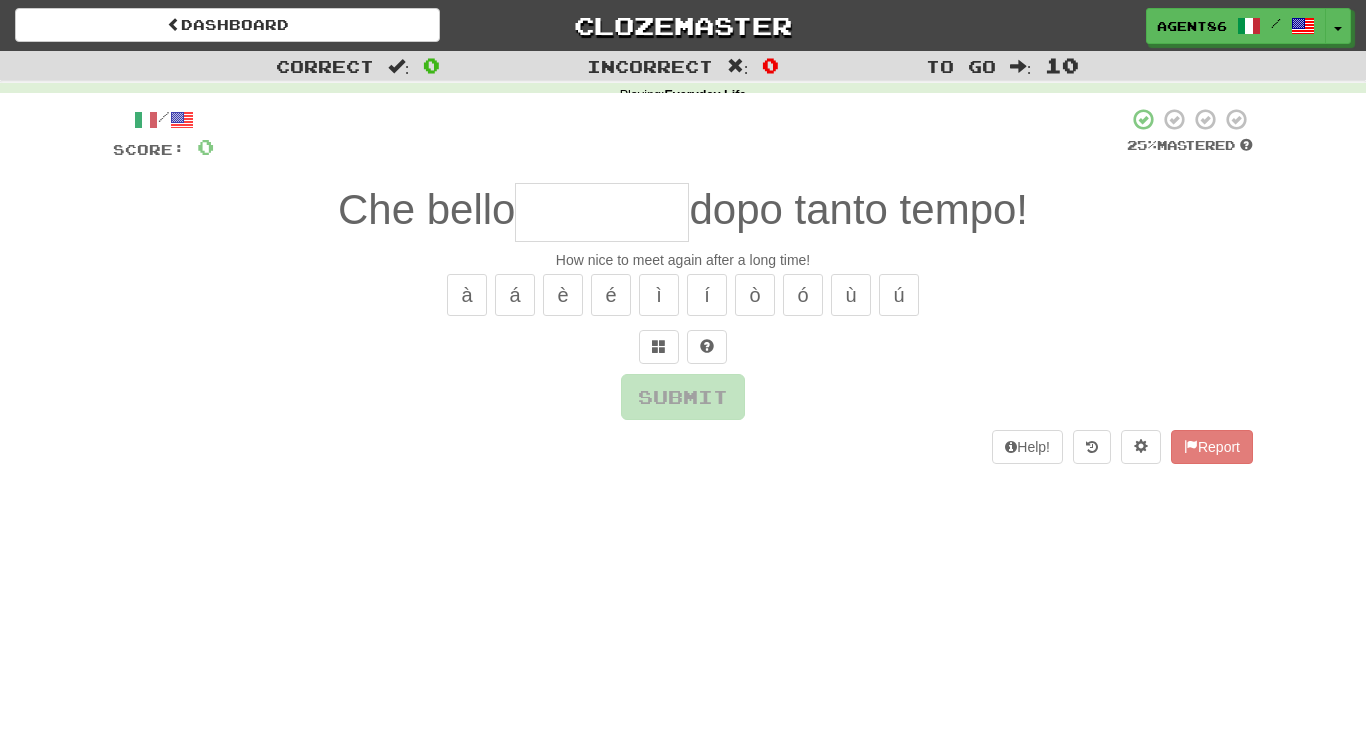 scroll, scrollTop: 0, scrollLeft: 0, axis: both 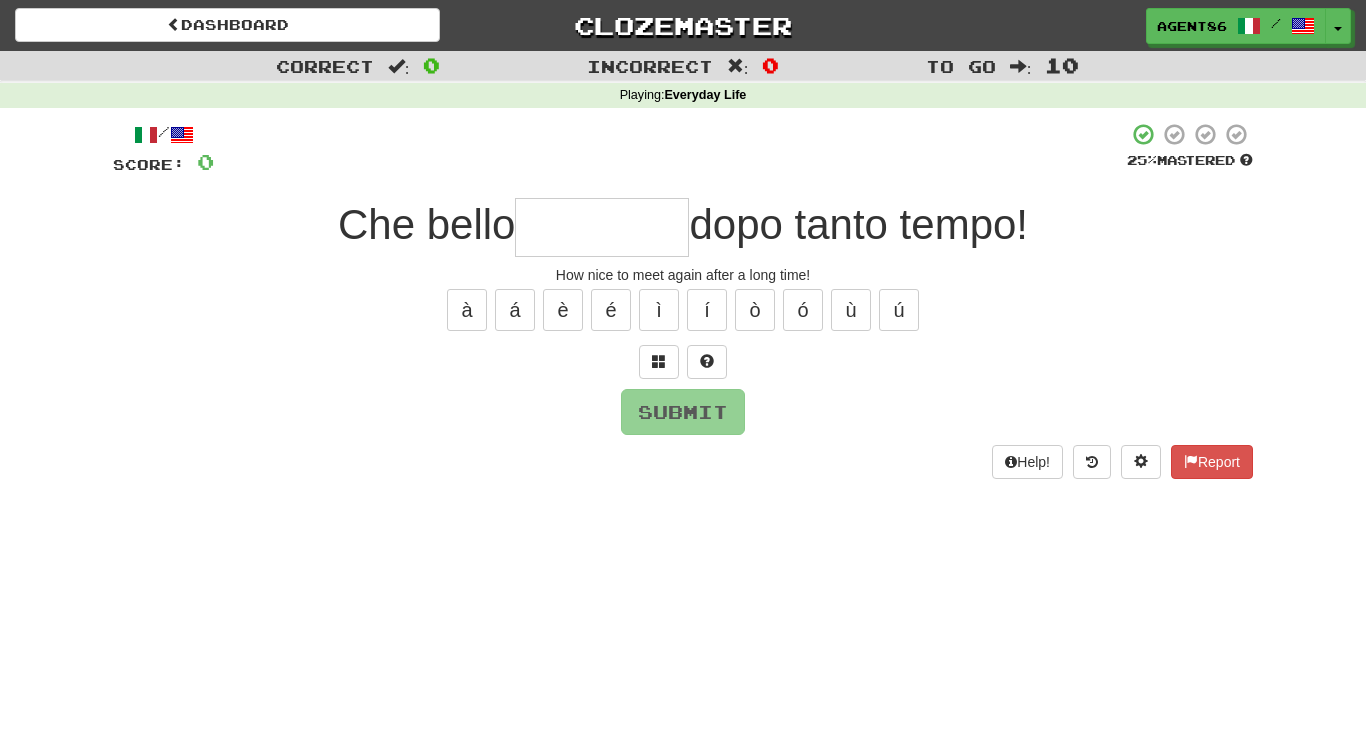 type on "*" 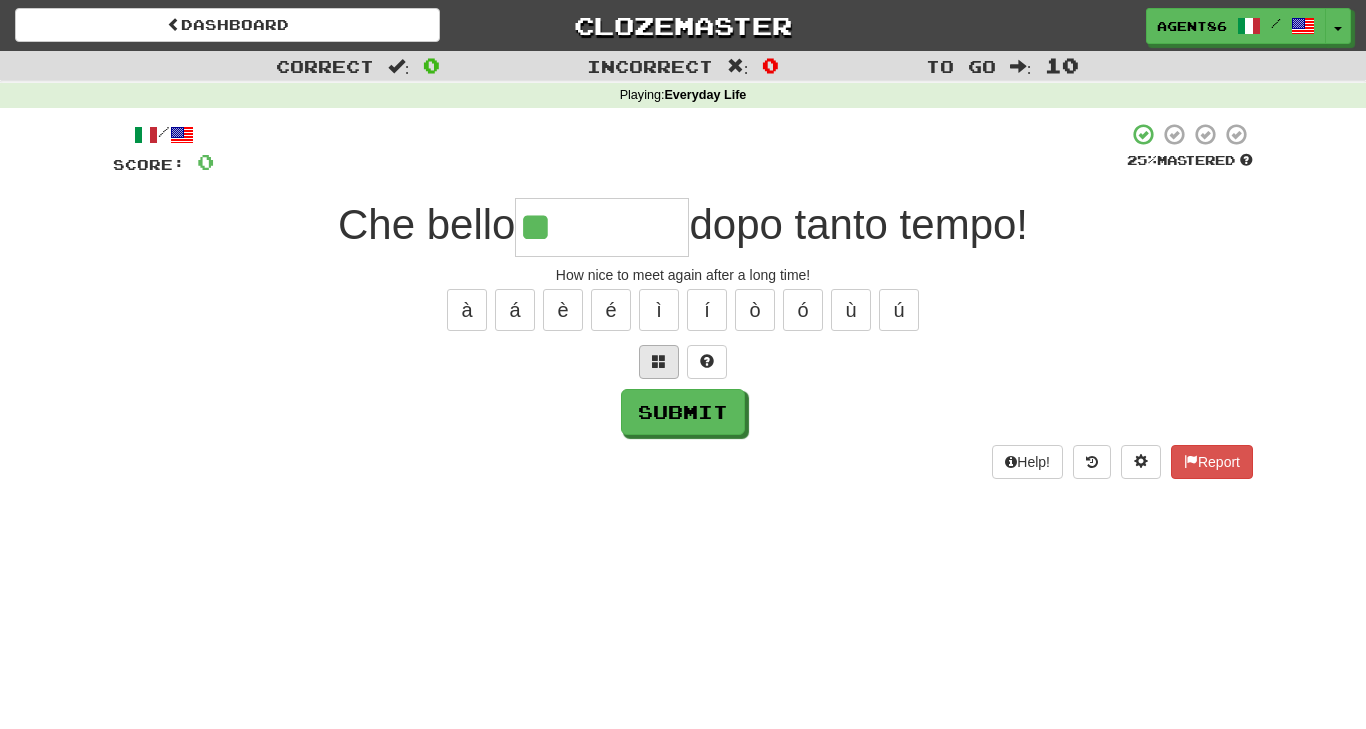 click at bounding box center (659, 361) 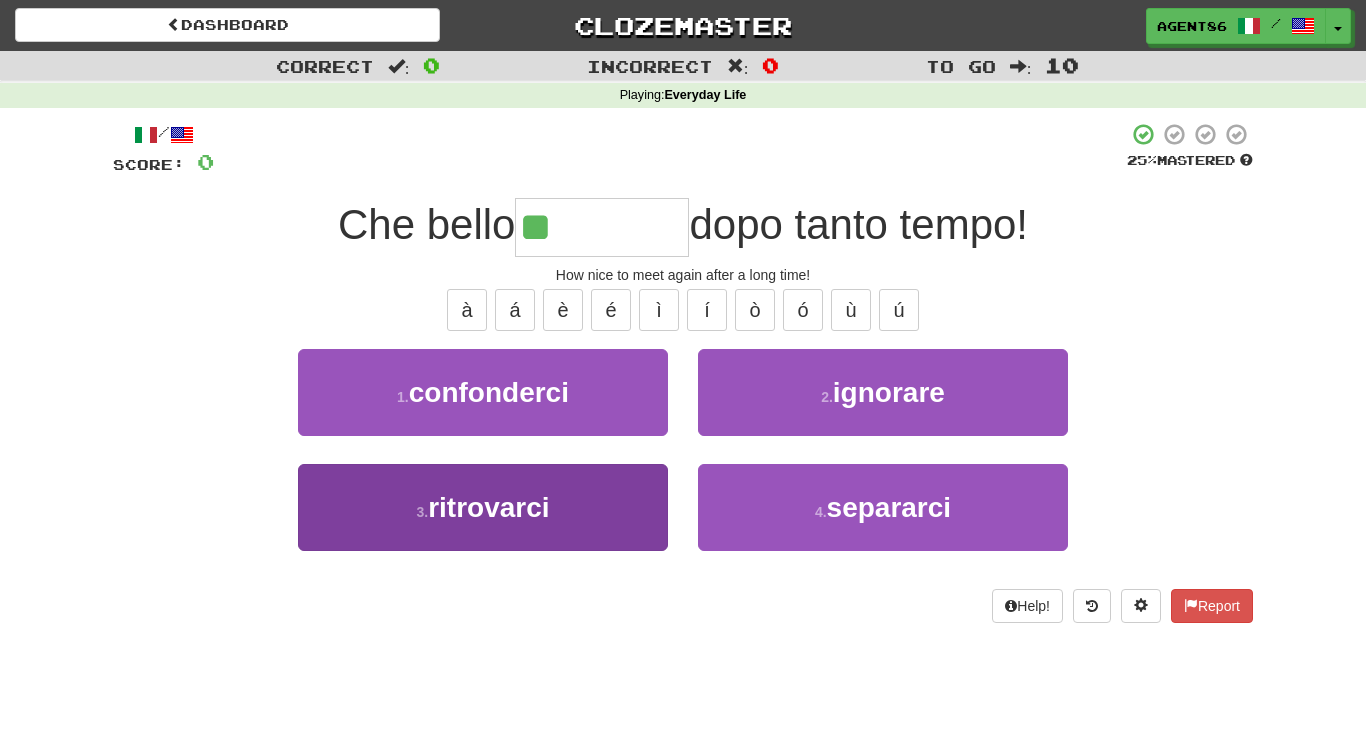 click on "ritrovarci" at bounding box center [488, 507] 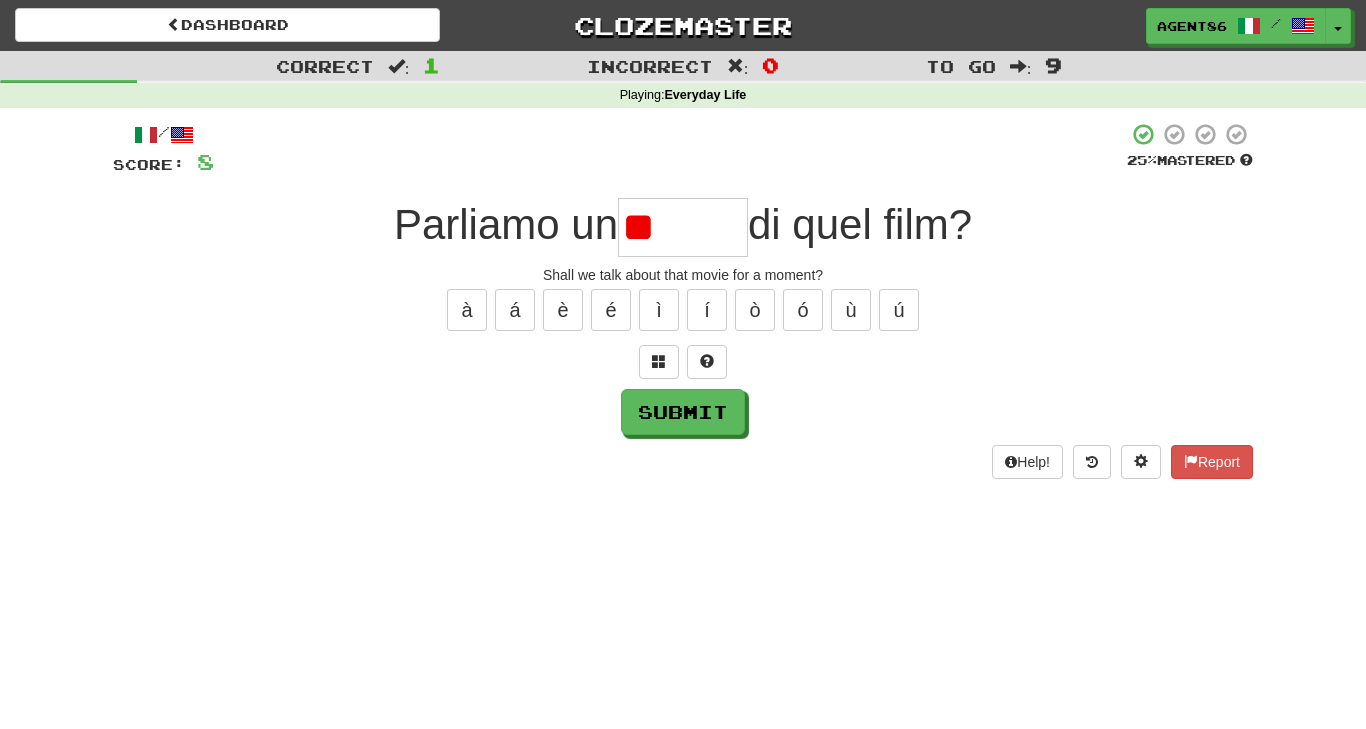 type on "*" 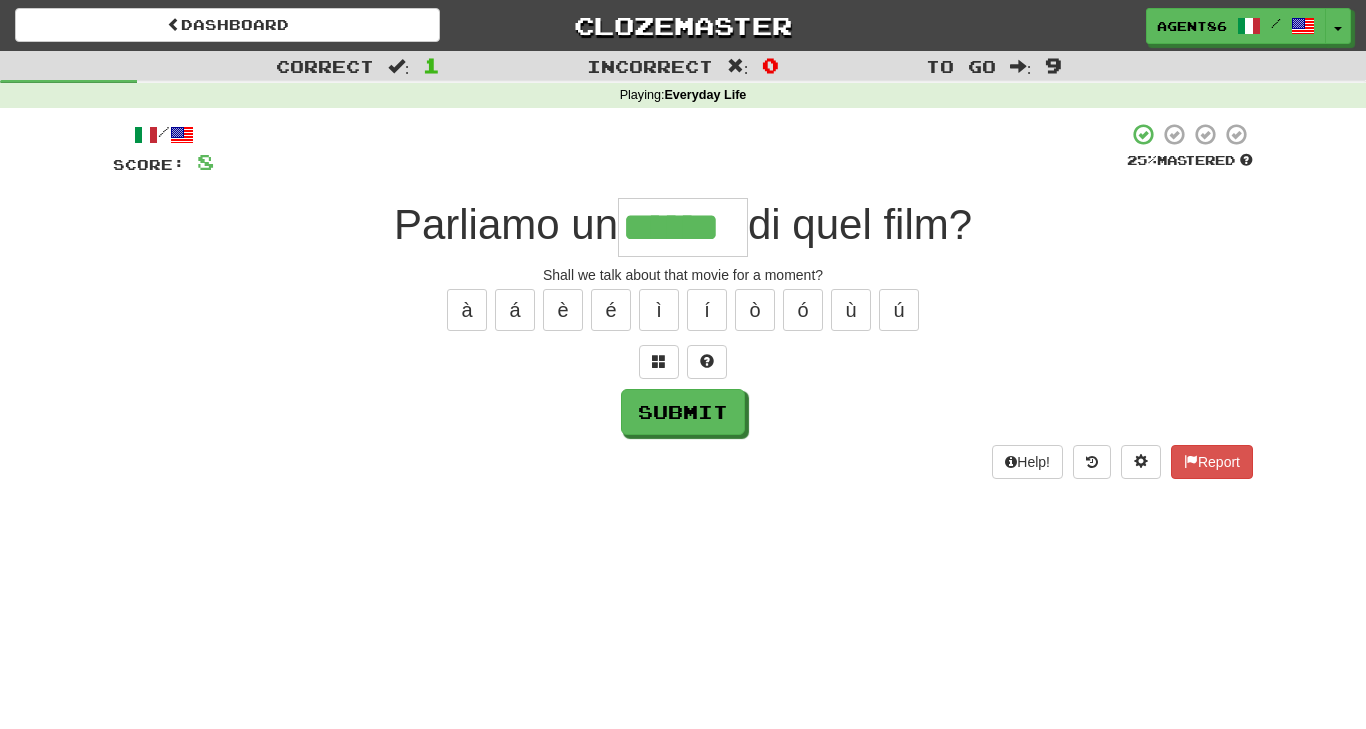 type on "******" 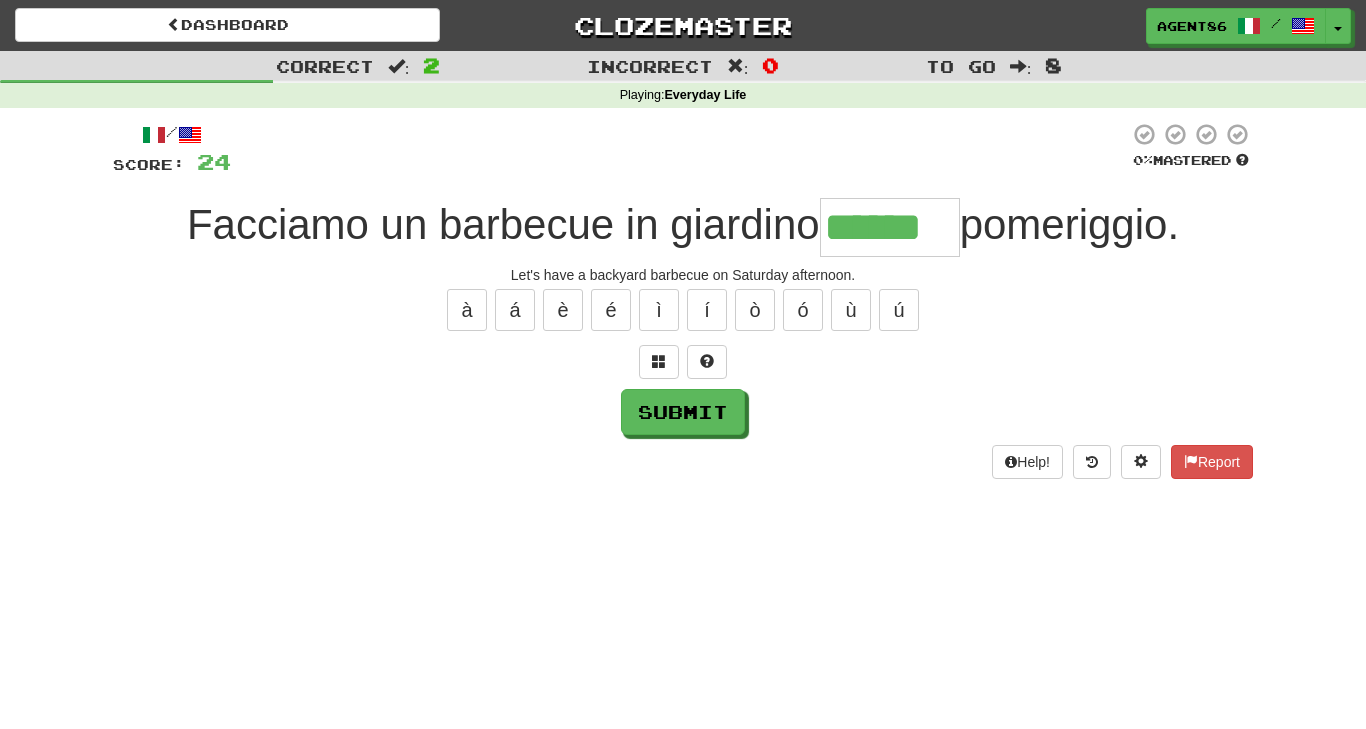 type on "******" 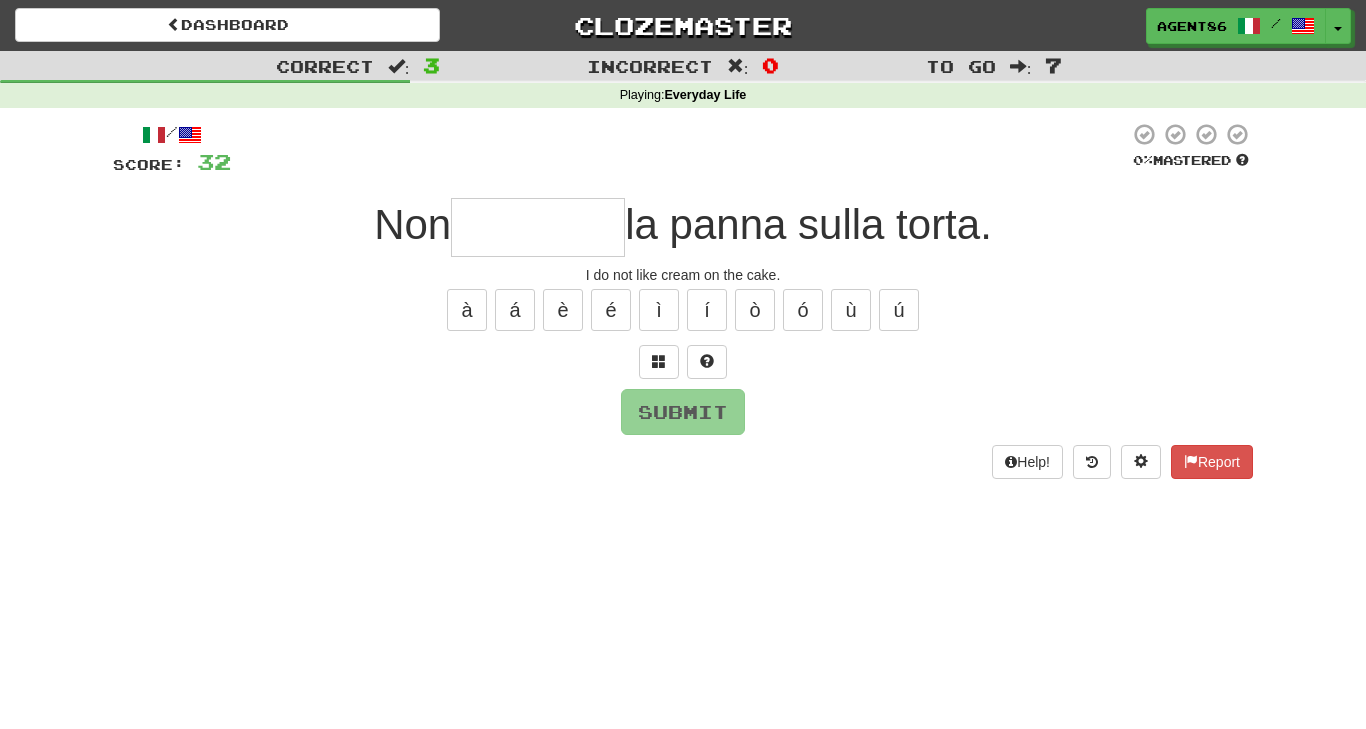 type on "*" 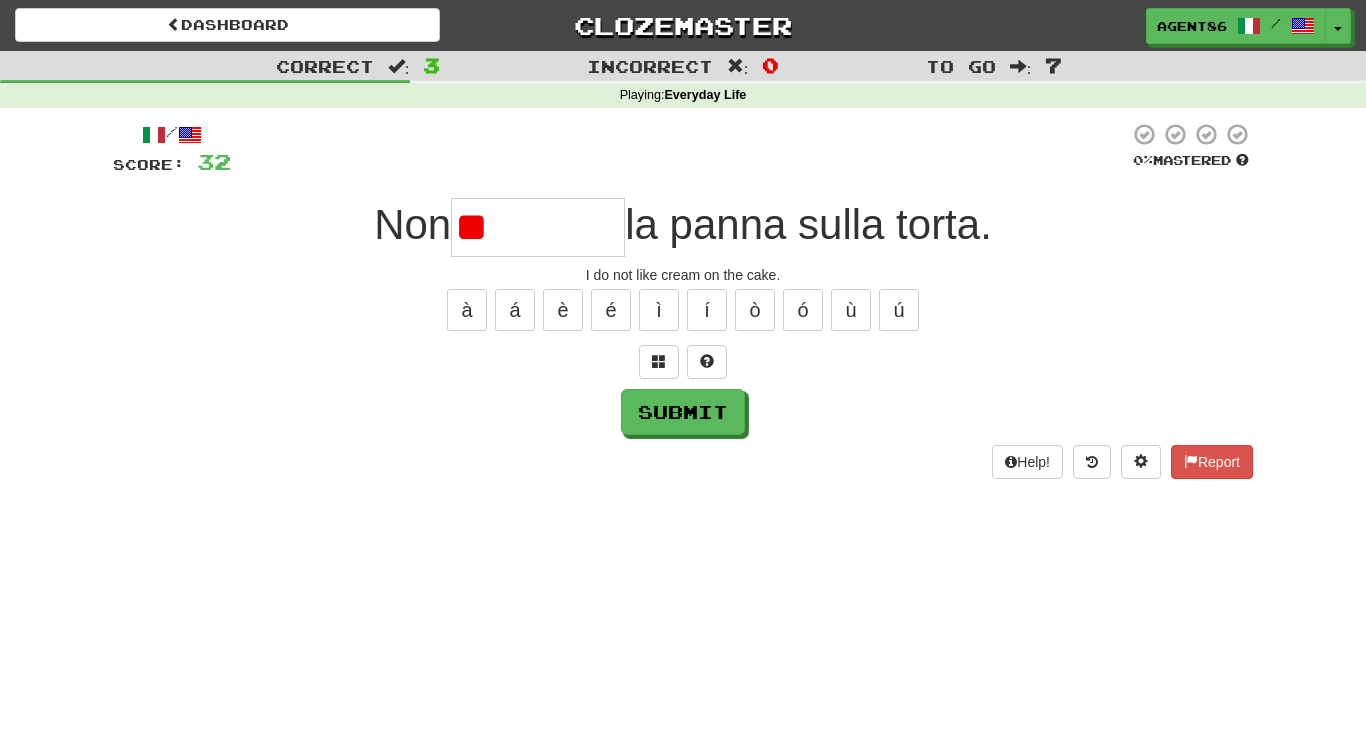 type on "*" 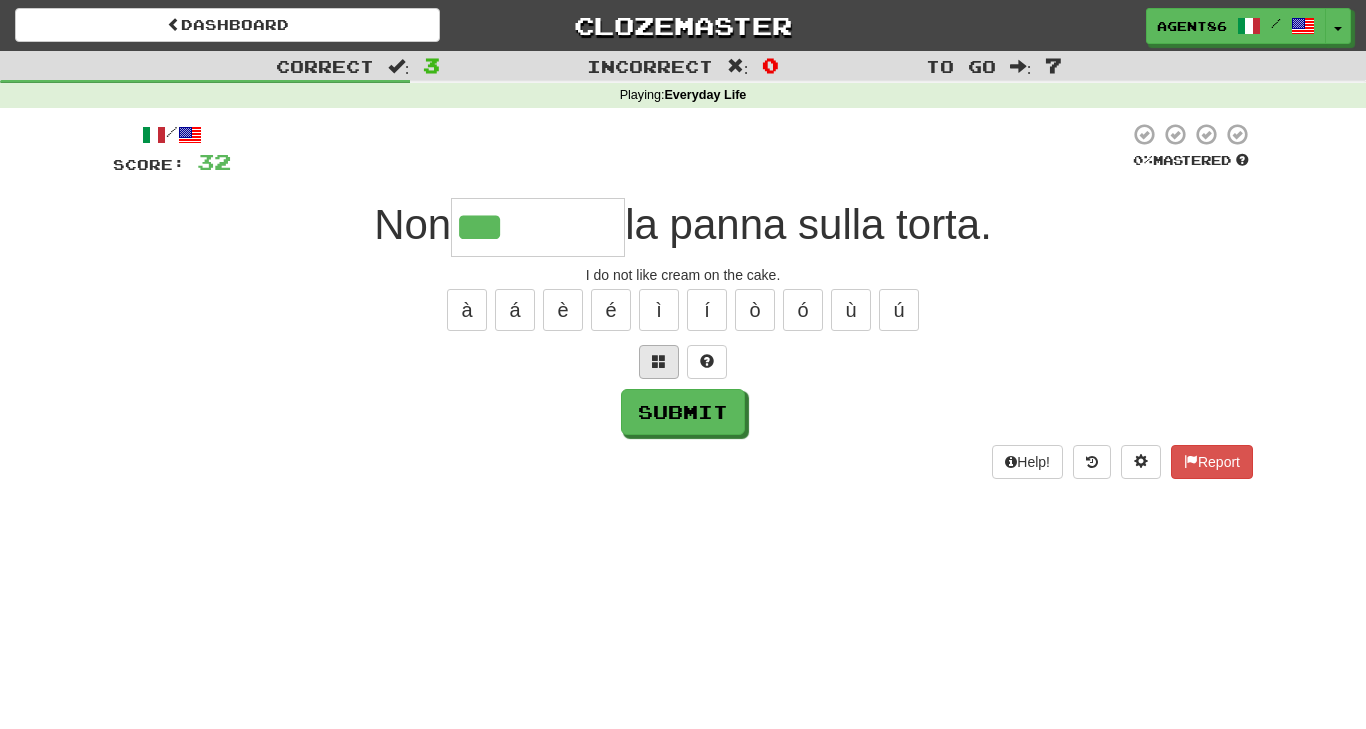 click at bounding box center [659, 361] 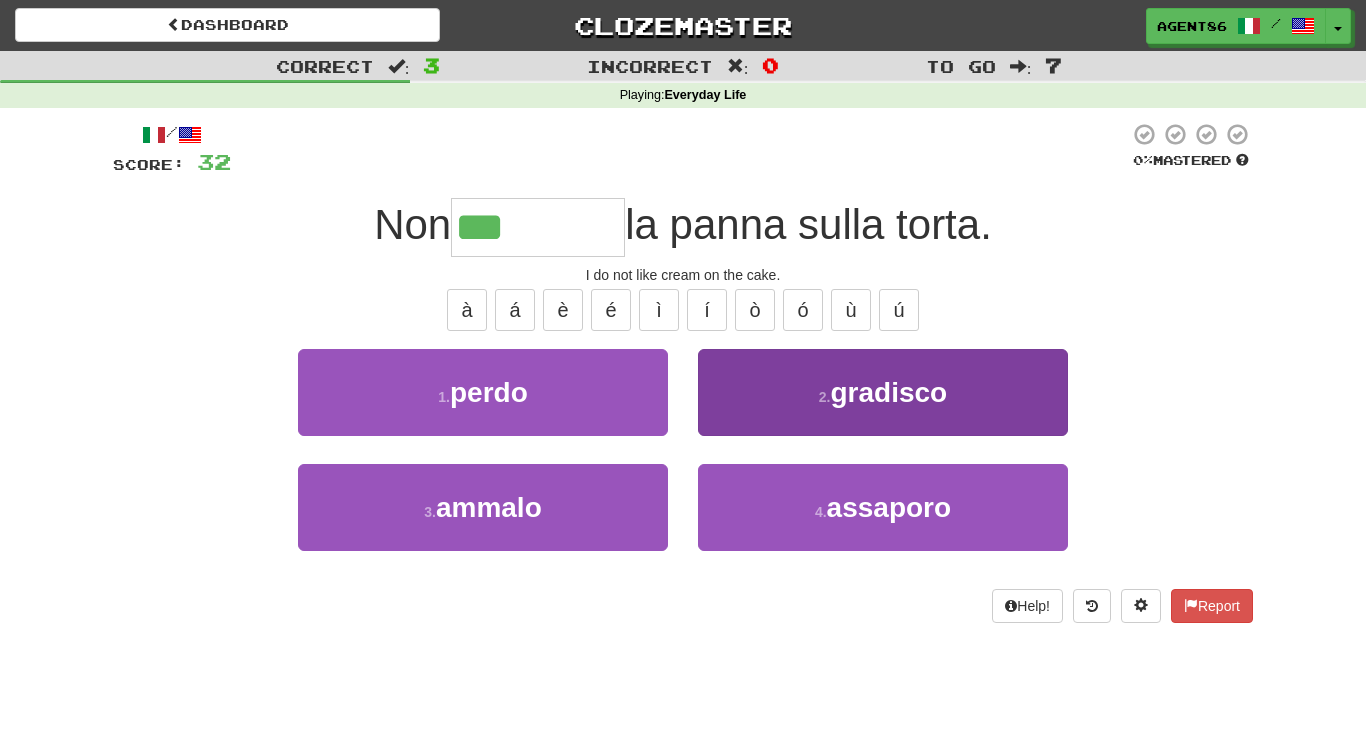 click on "gradisco" at bounding box center [888, 392] 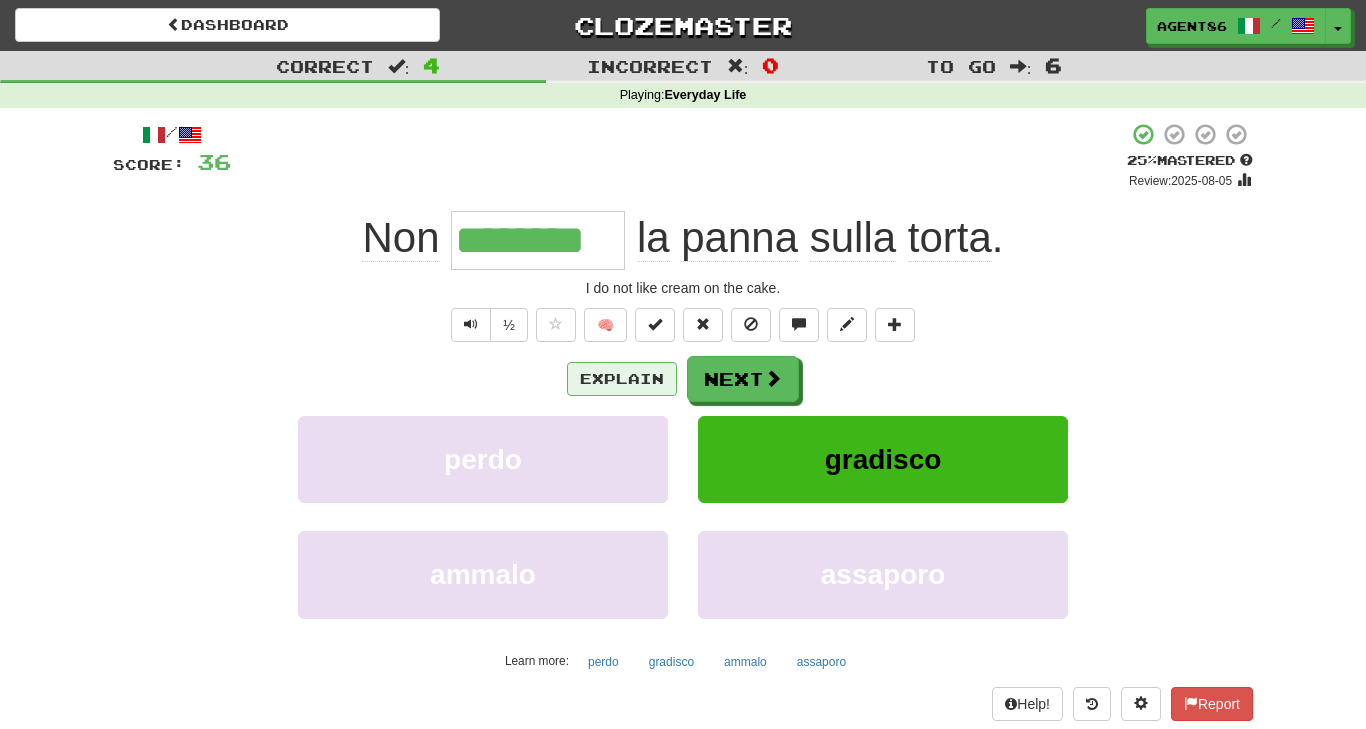 click on "Explain" at bounding box center (622, 379) 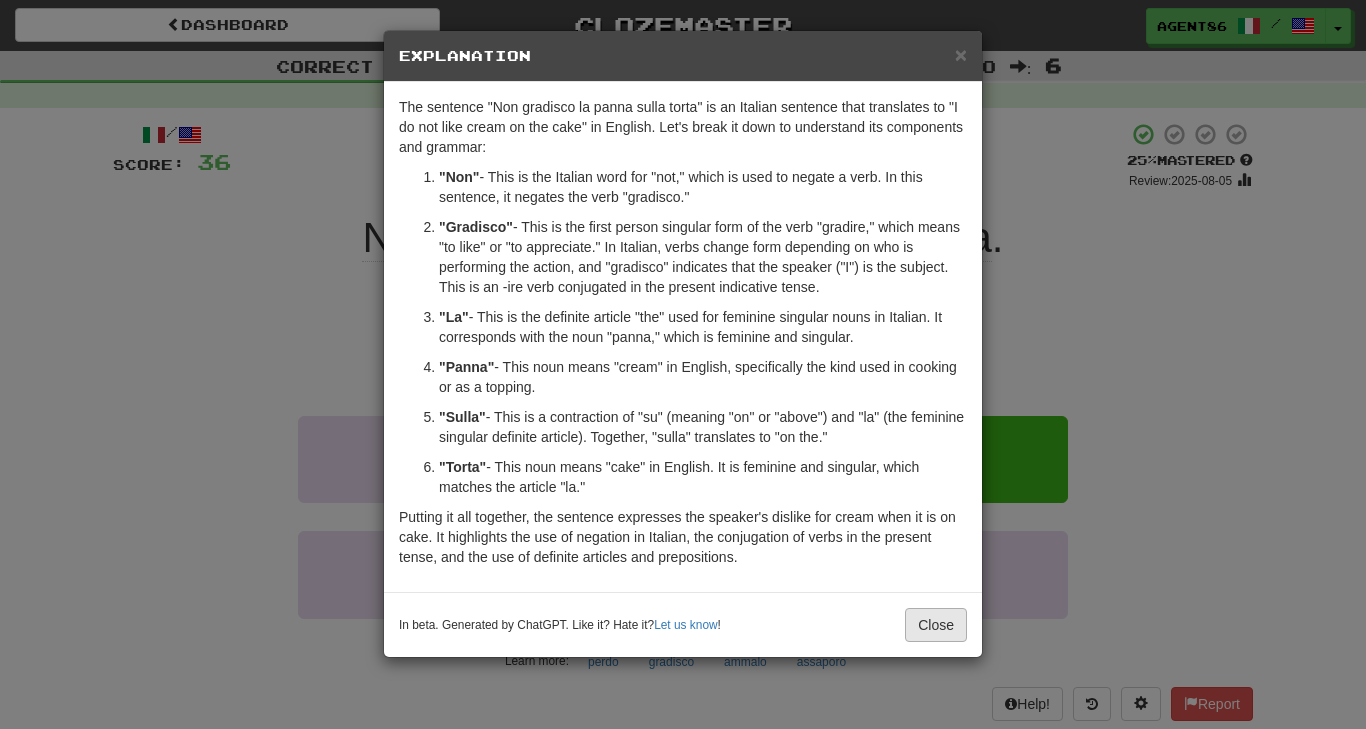 click on "Close" at bounding box center [936, 625] 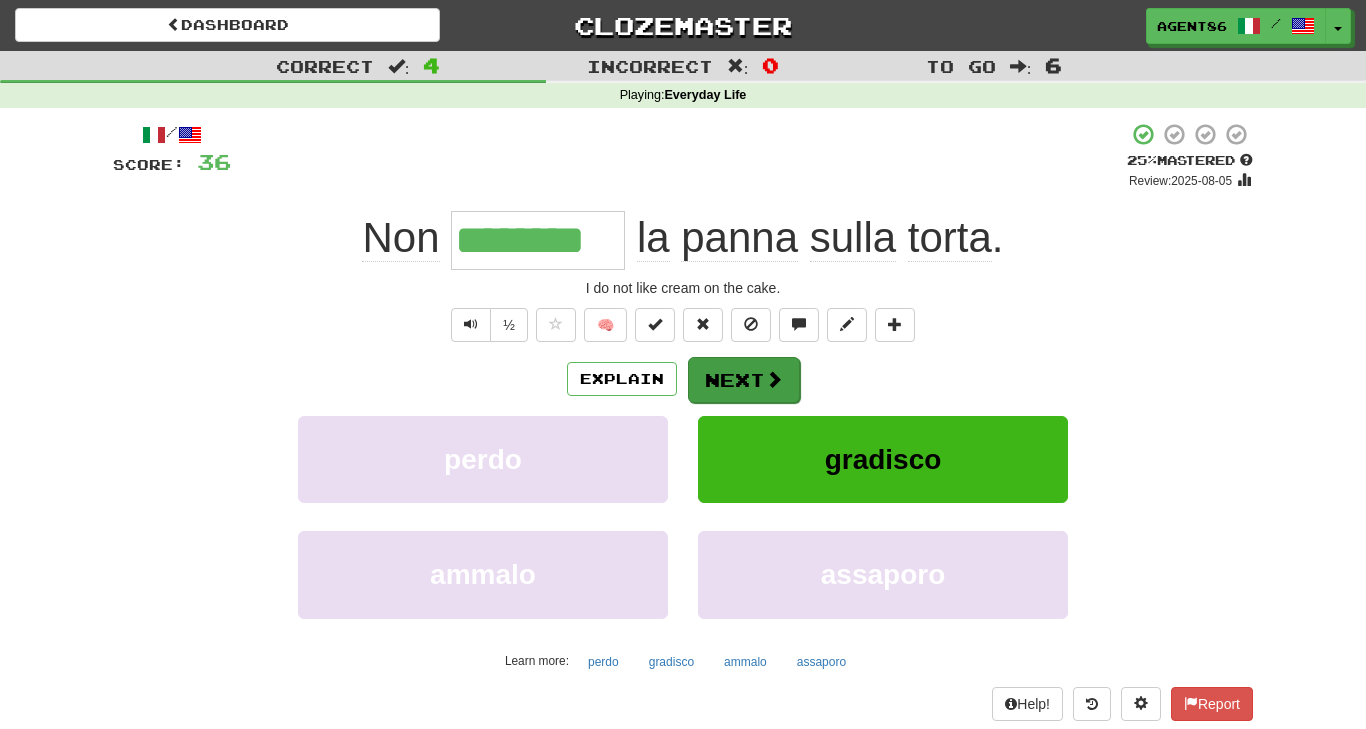 click on "Next" at bounding box center (744, 380) 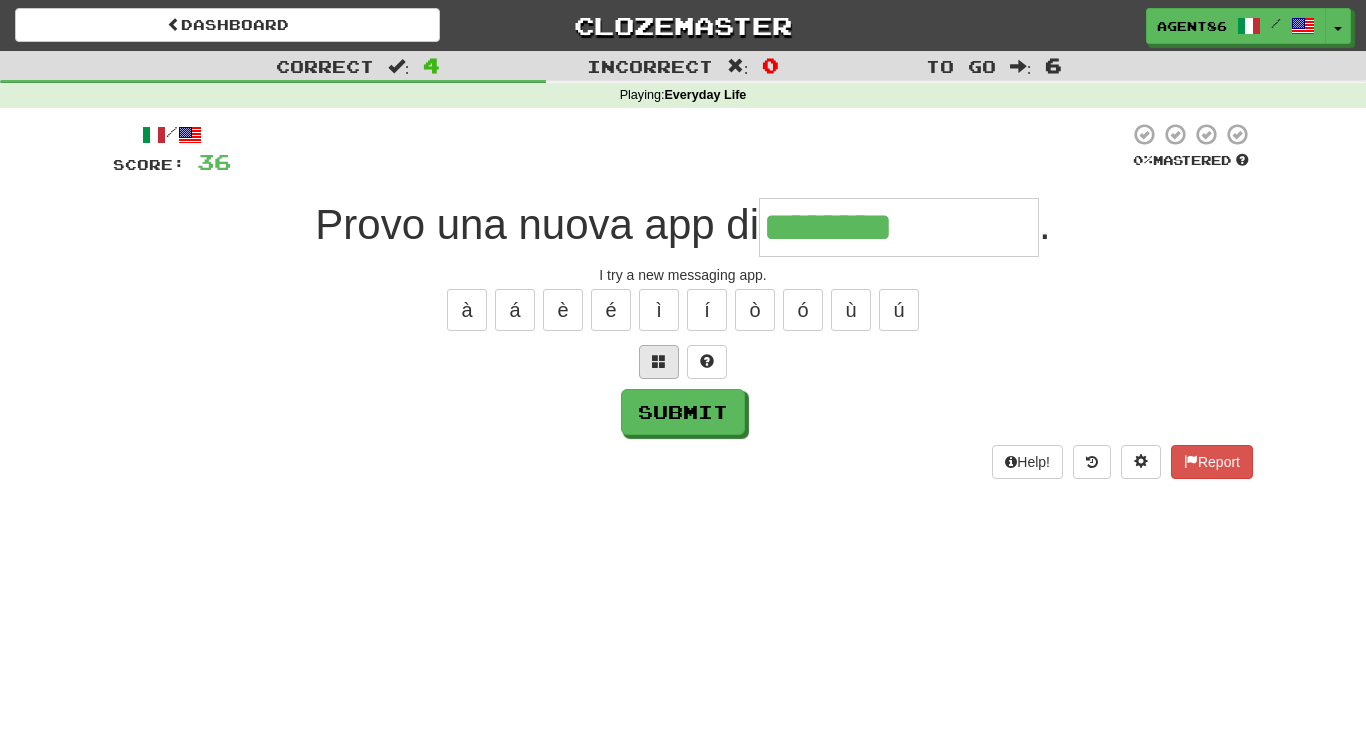 click at bounding box center [659, 362] 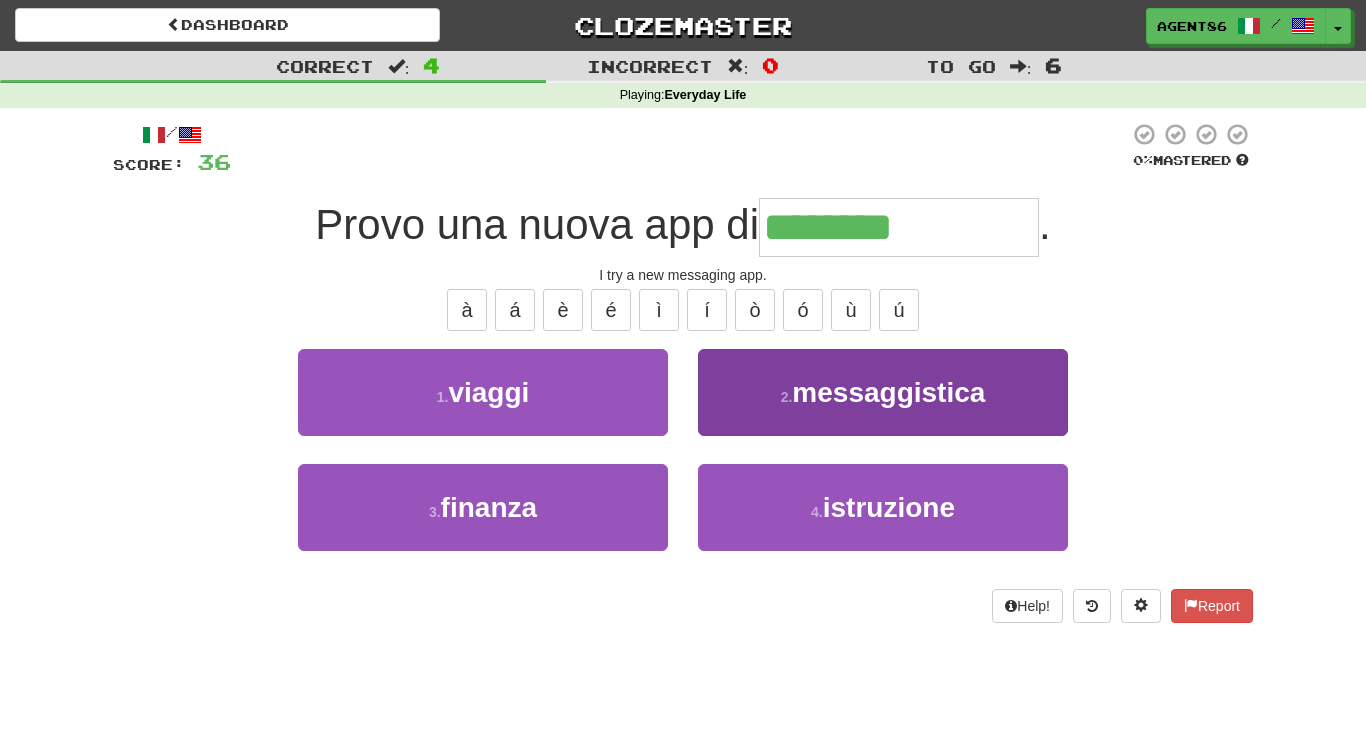 click on "2 . messaggistica" at bounding box center [883, 392] 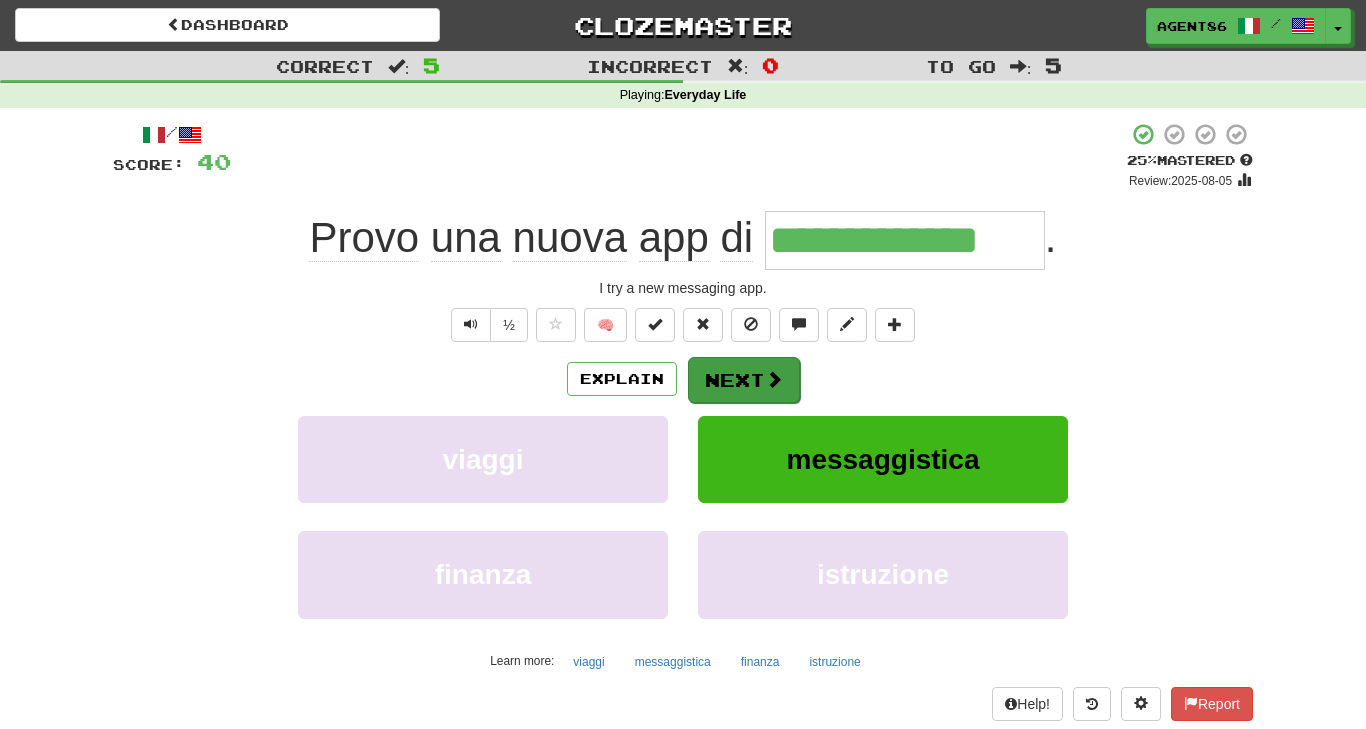 click on "Next" at bounding box center (744, 380) 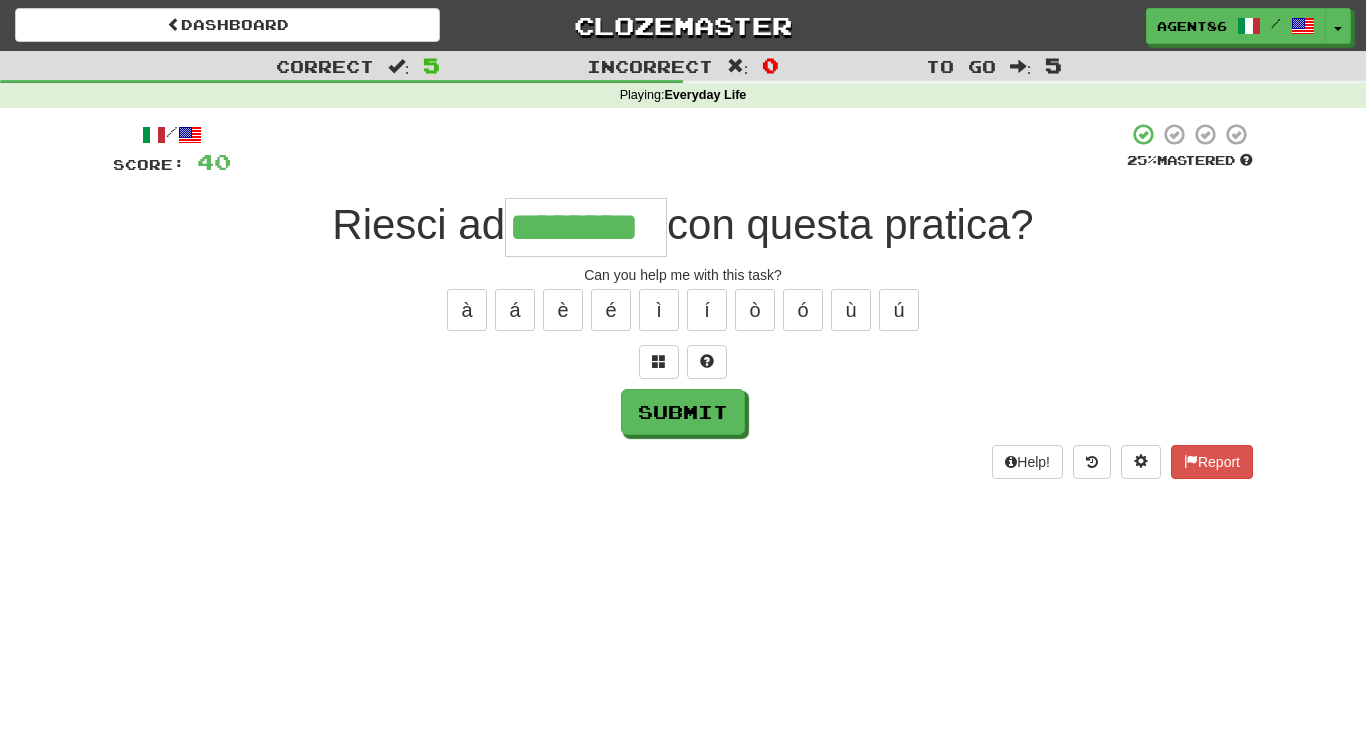 type on "********" 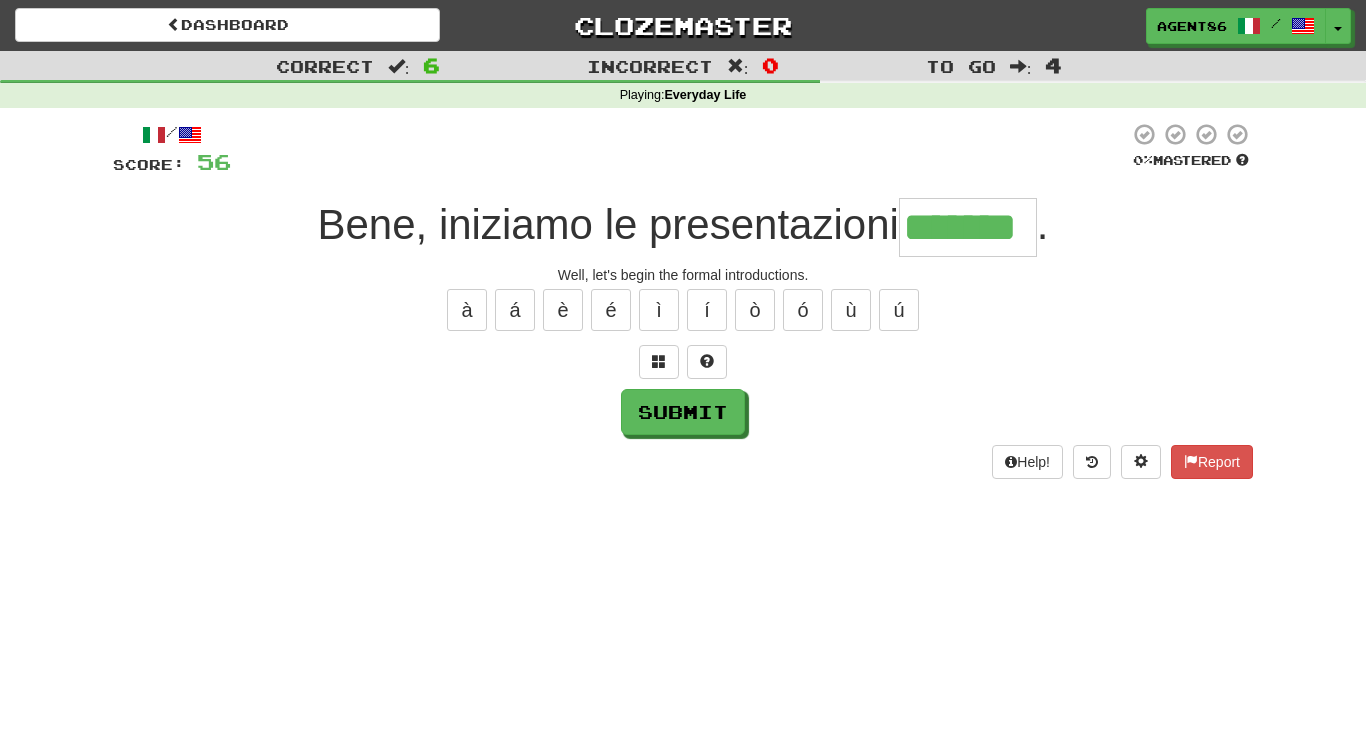 type on "*******" 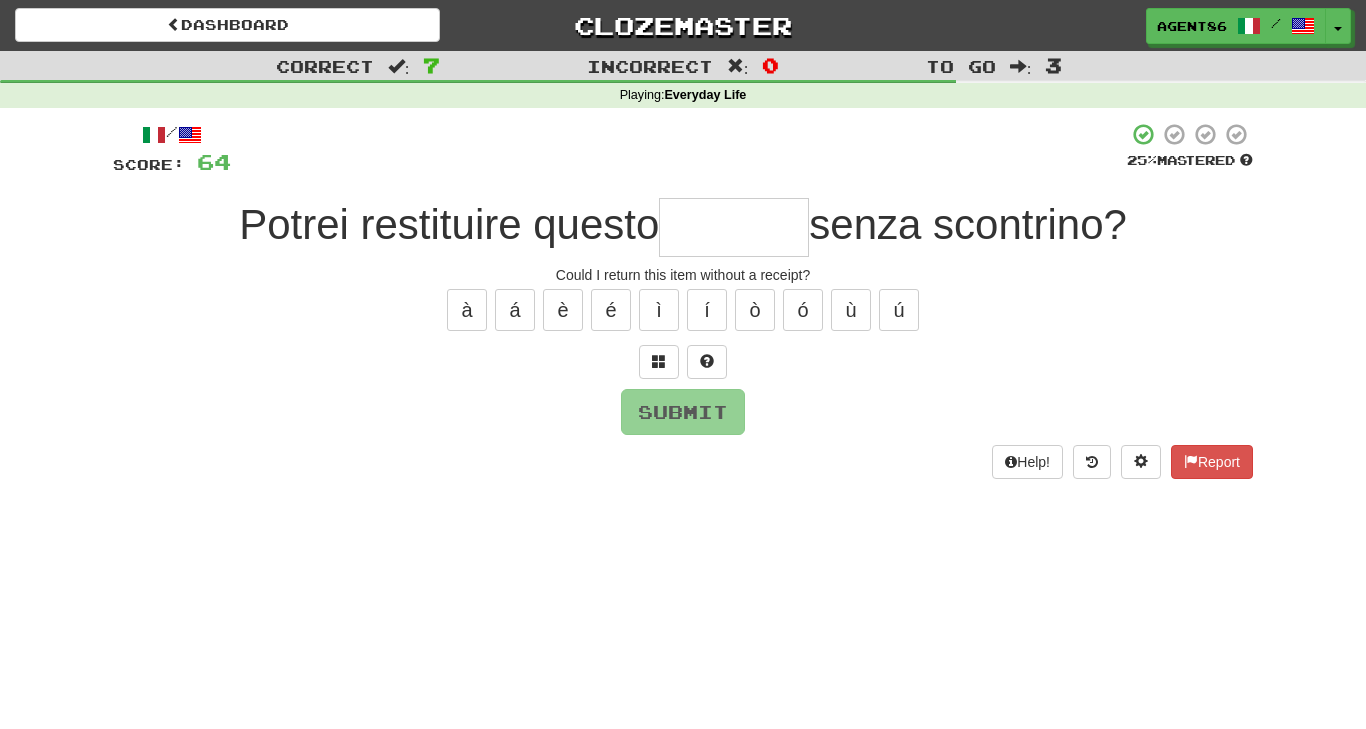 type on "*" 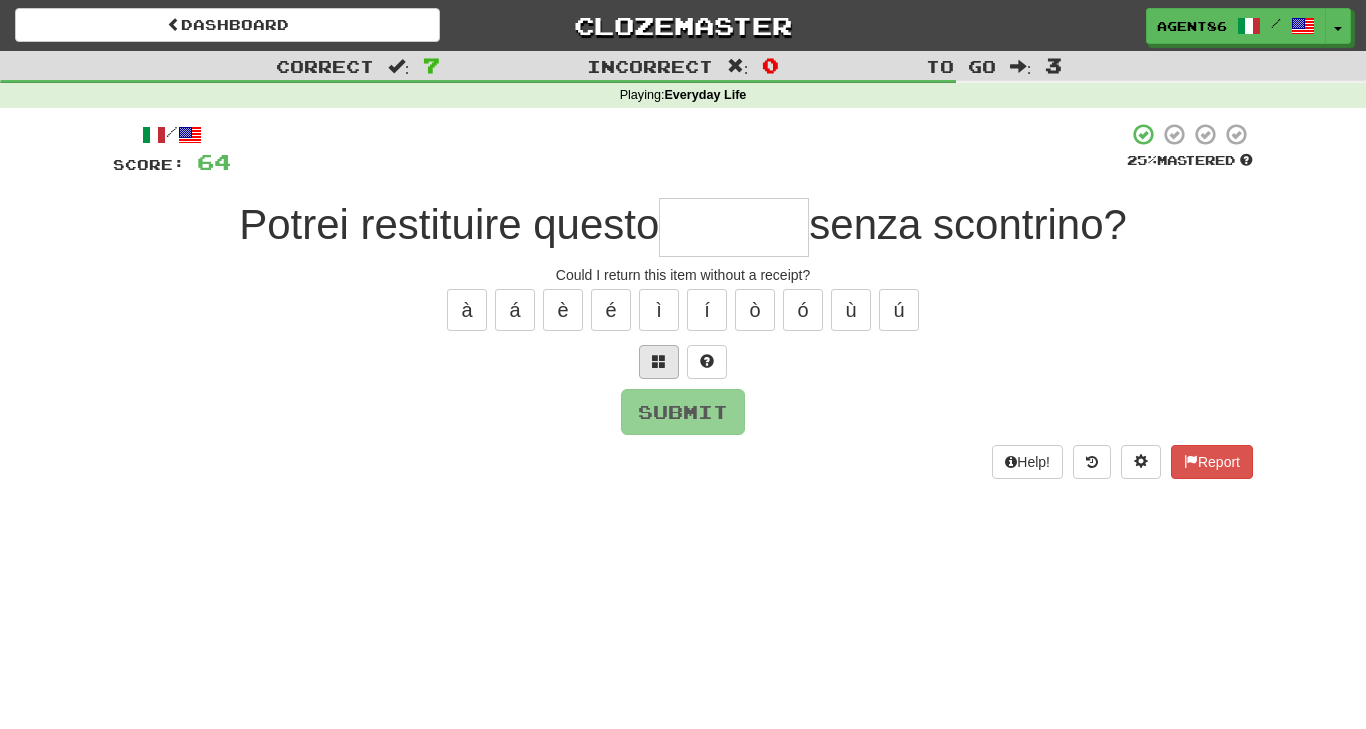 click at bounding box center (659, 361) 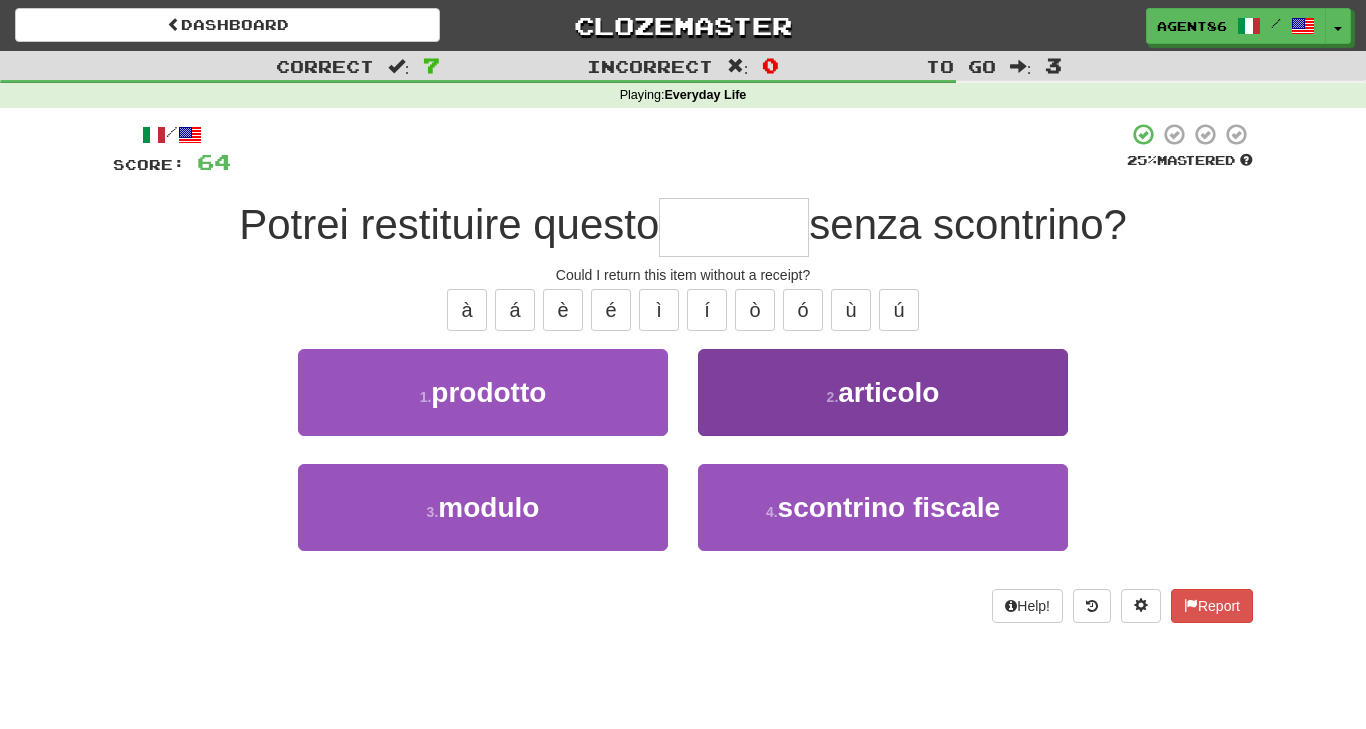 click on "2 . articolo" at bounding box center (883, 392) 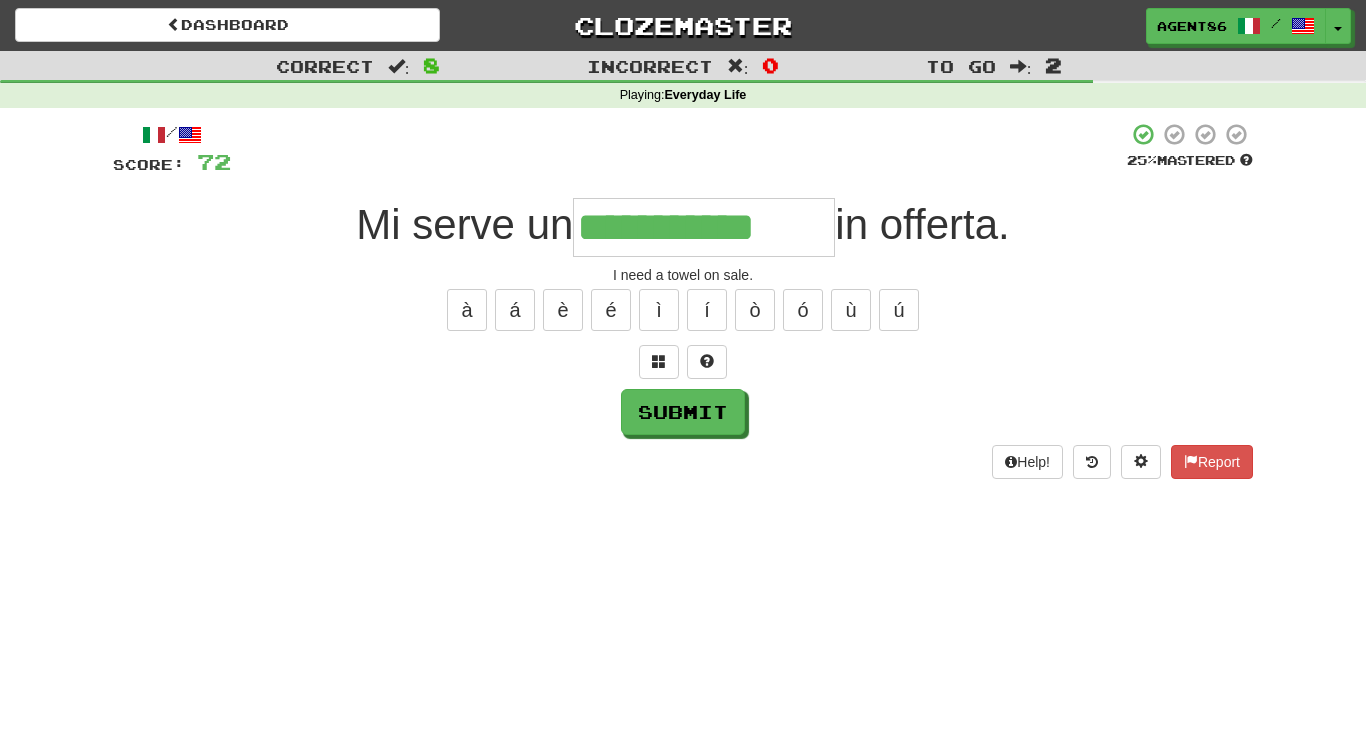 type on "**********" 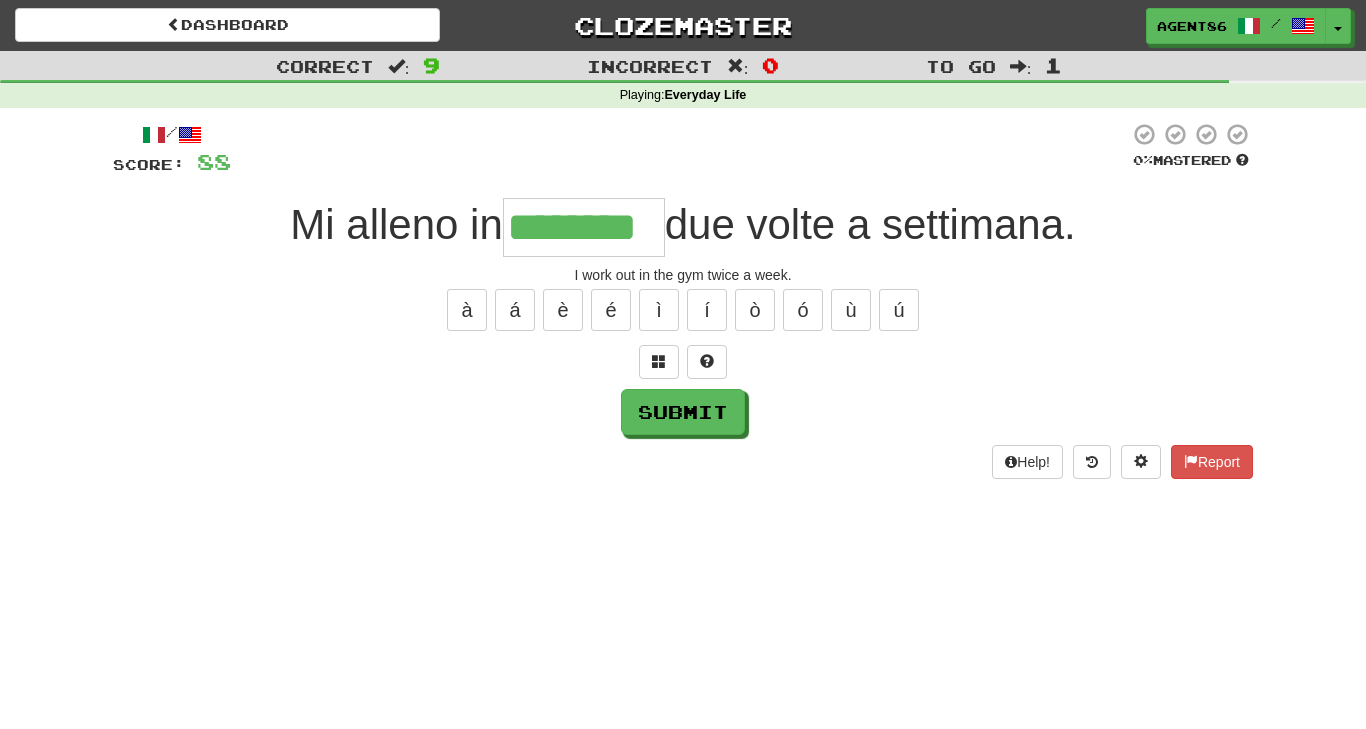 type on "********" 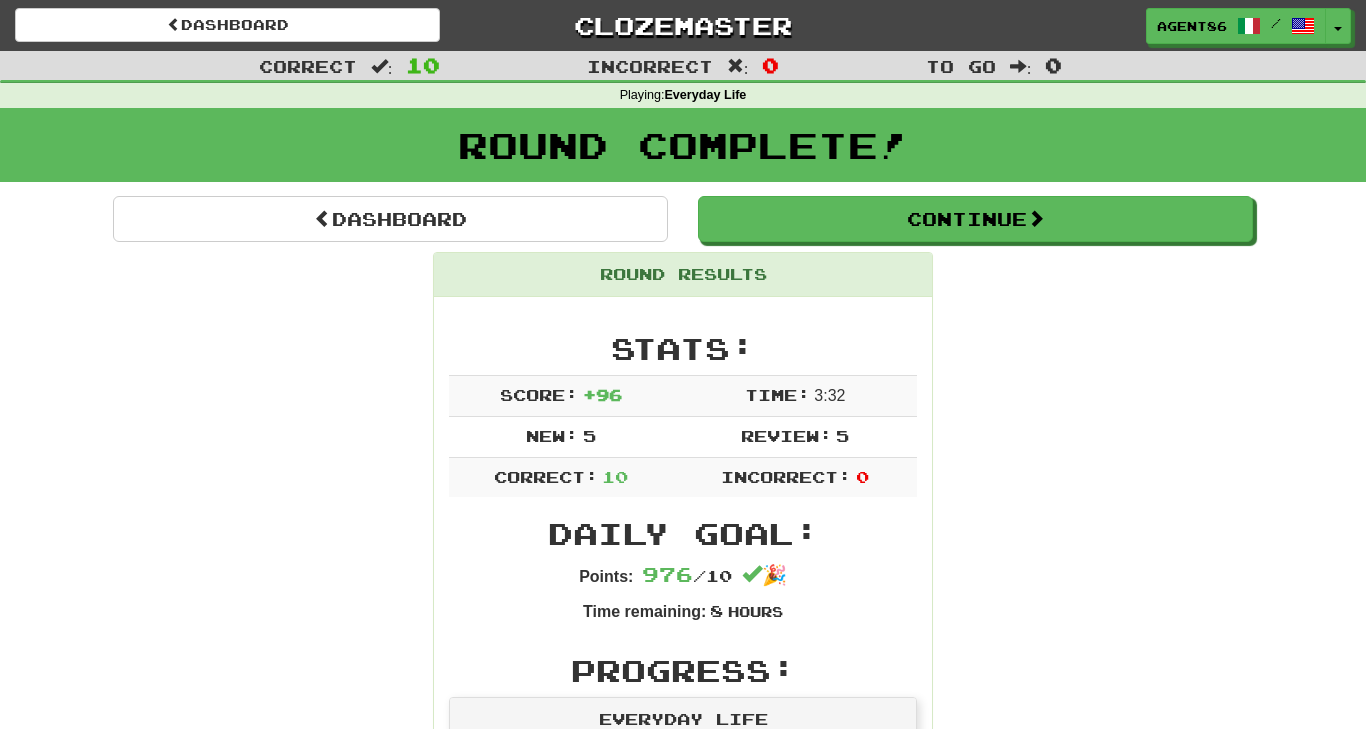 click on "Round Results Stats: Score: + 96 Time: 3 : 32 New: 5 Review: 5 Correct: 10 Incorrect: 0 Daily Goal: Points: 976 / 10 🎉 Time remaining: 8 Hours Progress: Everyday Life Playing: 890 / 1,199 + 5 73.812% 74.229% Mastered: 0 / 1,199 0% Ready for Review: 4 / Level: 58 1,489 points to level 59 - keep going! Ranked: 68 th this week ( 8 points to 67 th ) Sentences: Report Che bello ritrovarci dopo tanto tempo! How nice to meet again after a long time! Report Parliamo un attimo di quel film? Shall we talk about that movie for a moment? Report Facciamo un barbecue in giardino sabato pomeriggio. Let's have a backyard barbecue on Saturday afternoon. Report Non gradisco la panna sulla torta. I do not like cream on the cake. Report Provo una nuova app di messaggistica. I try a new messaging app. Report Riesci ad aiutarmi con questa pratica? Can you help me with this task? Report Bene, iniziamo le presentazioni formali. Well, let's begin the formal introductions." at bounding box center (683, 1233) 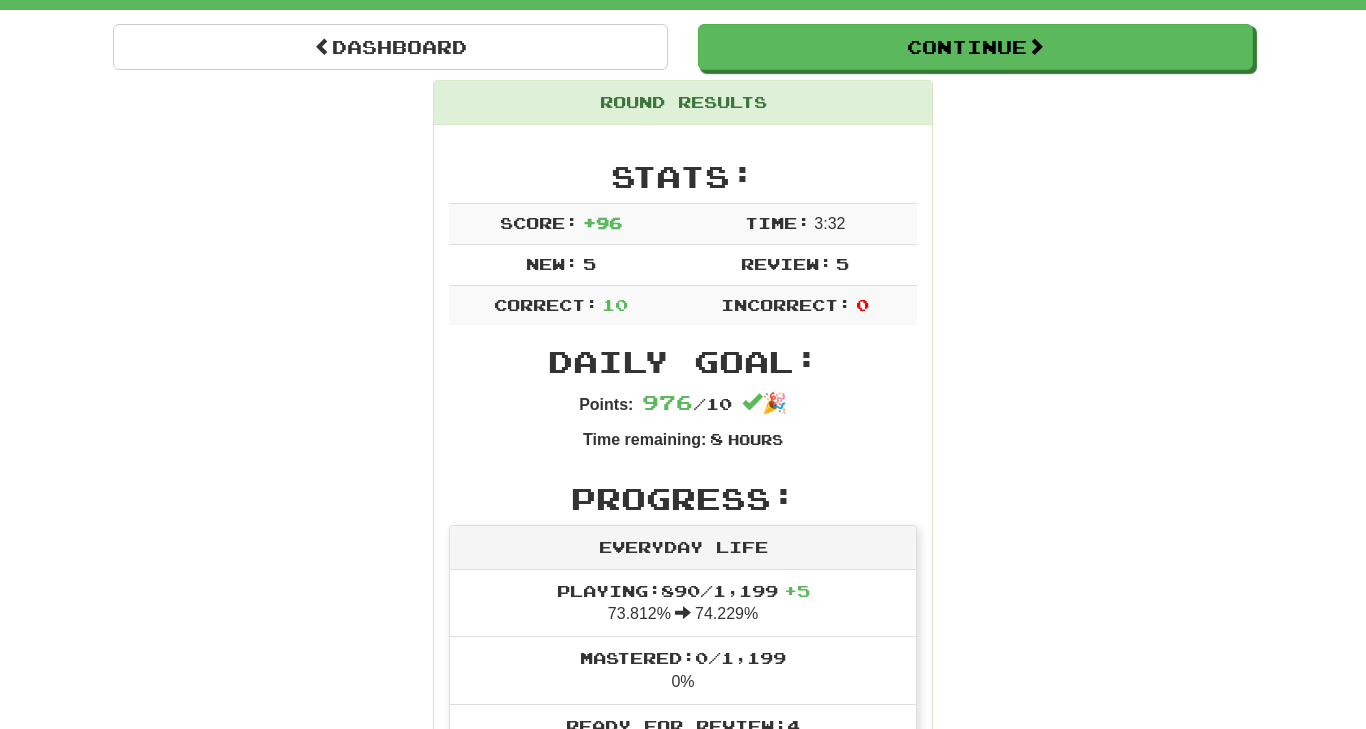 scroll, scrollTop: 158, scrollLeft: 0, axis: vertical 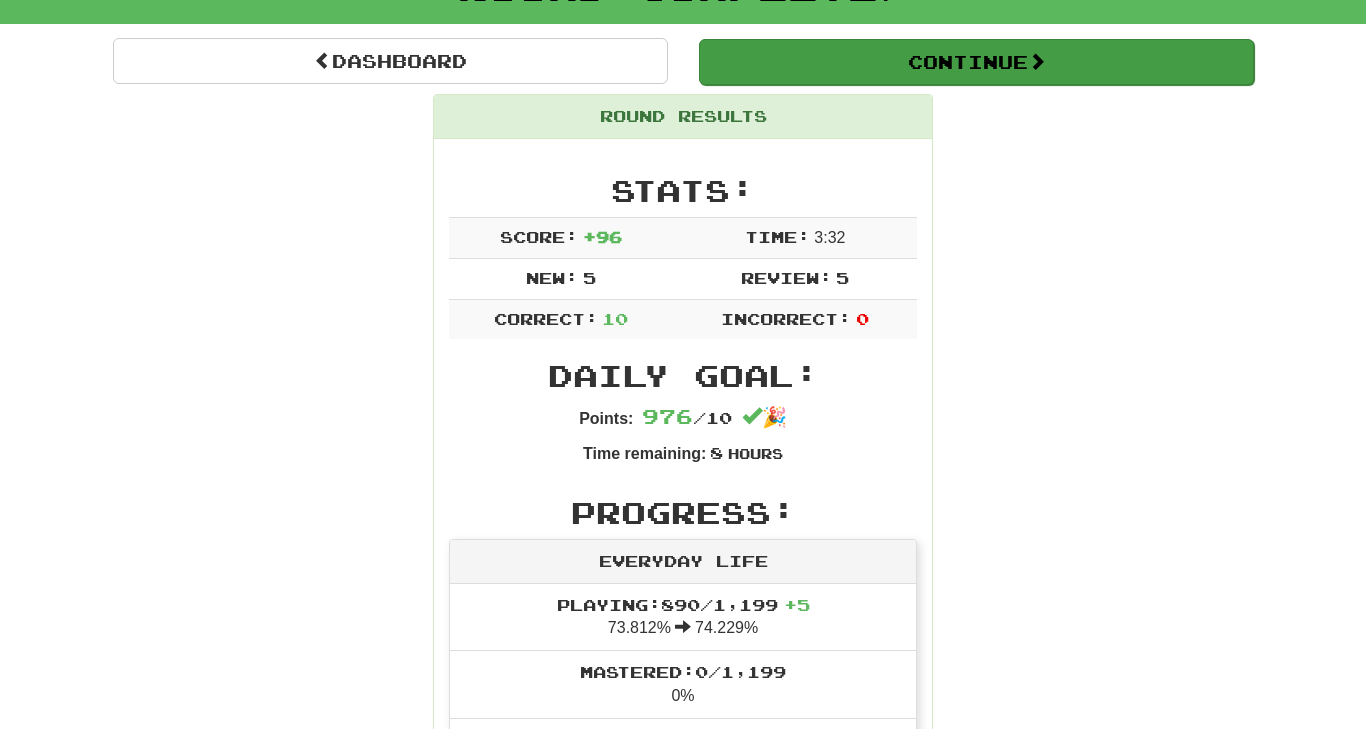click on "Continue" at bounding box center (976, 62) 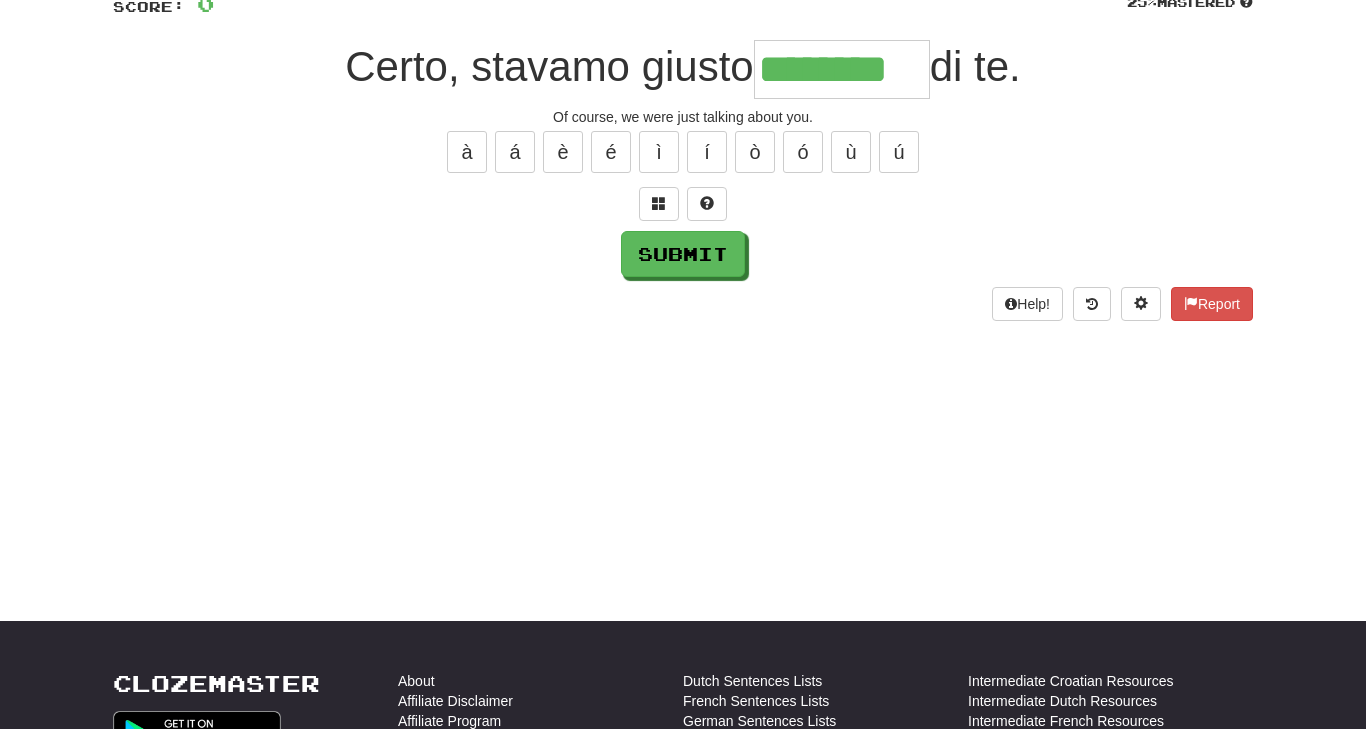 type on "********" 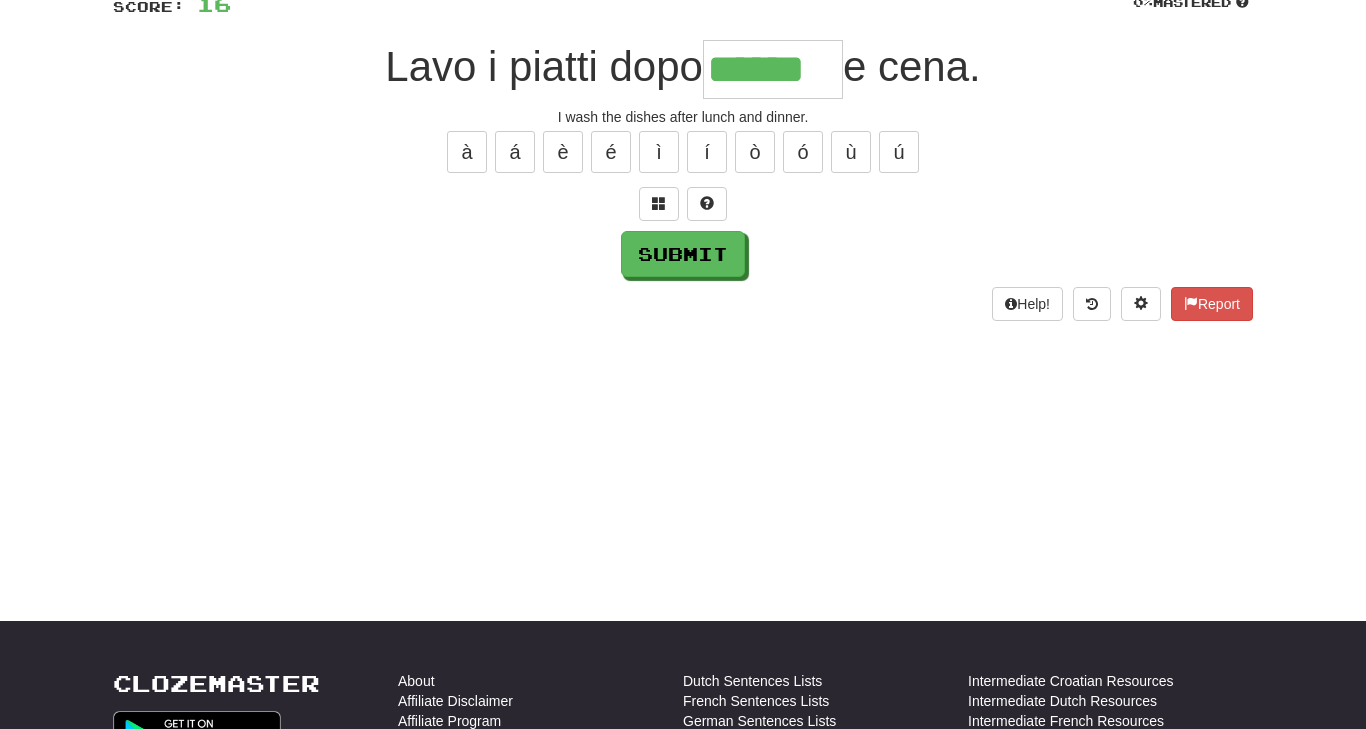 type on "******" 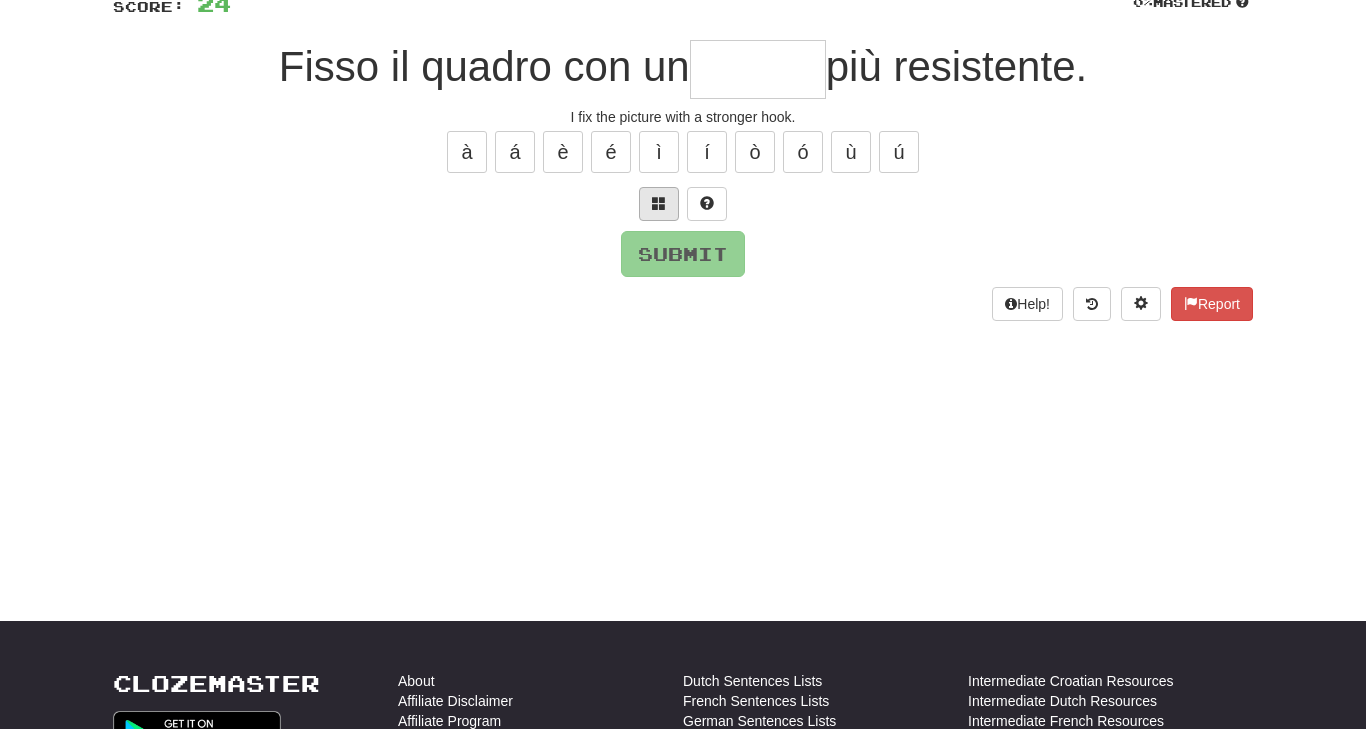 click at bounding box center [659, 203] 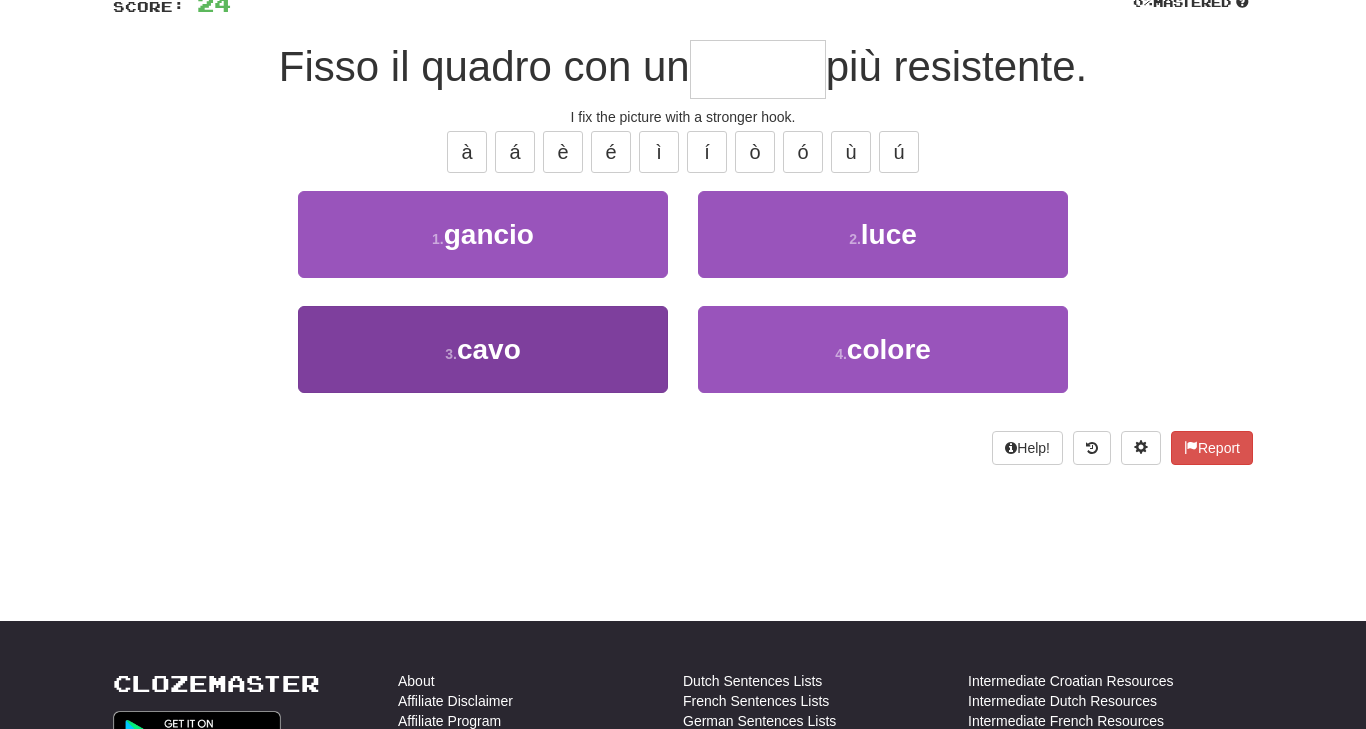 click on "3 . cavo" at bounding box center (483, 349) 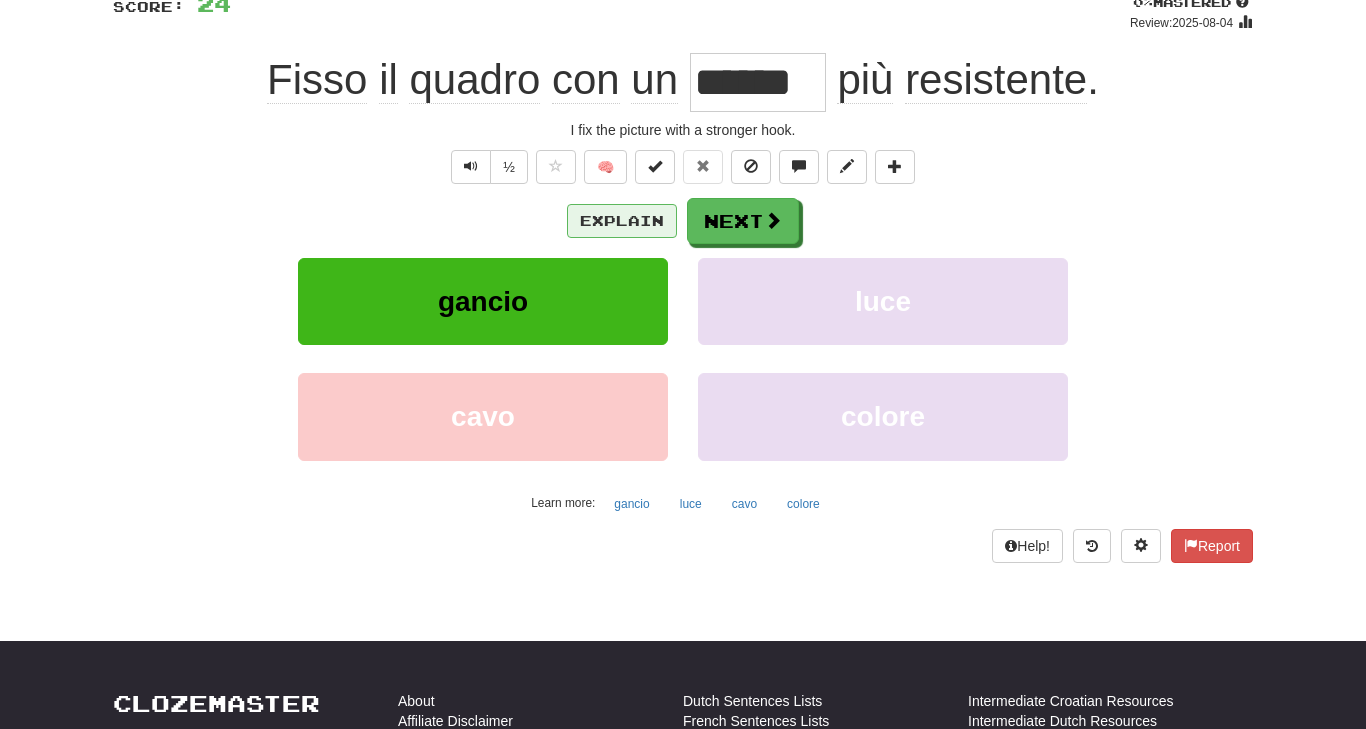 click on "Explain" at bounding box center (622, 221) 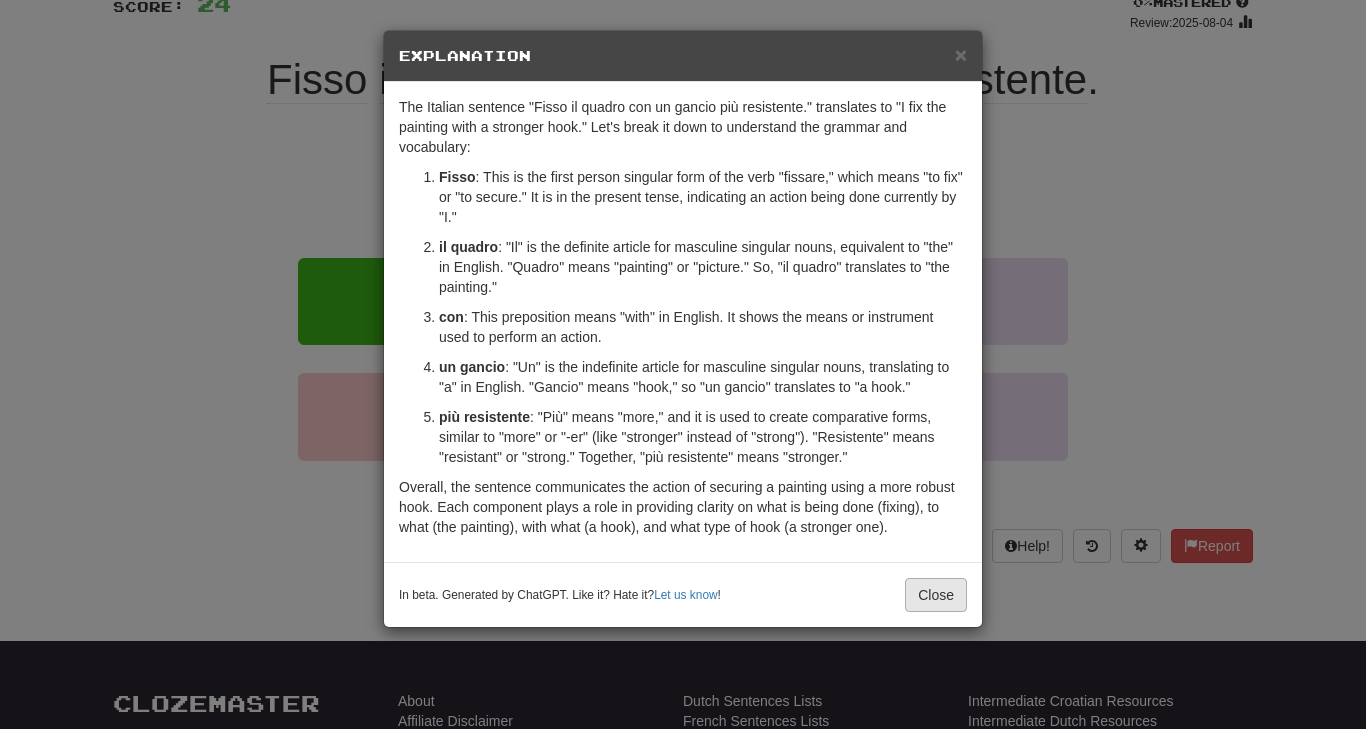 click on "Close" at bounding box center (936, 595) 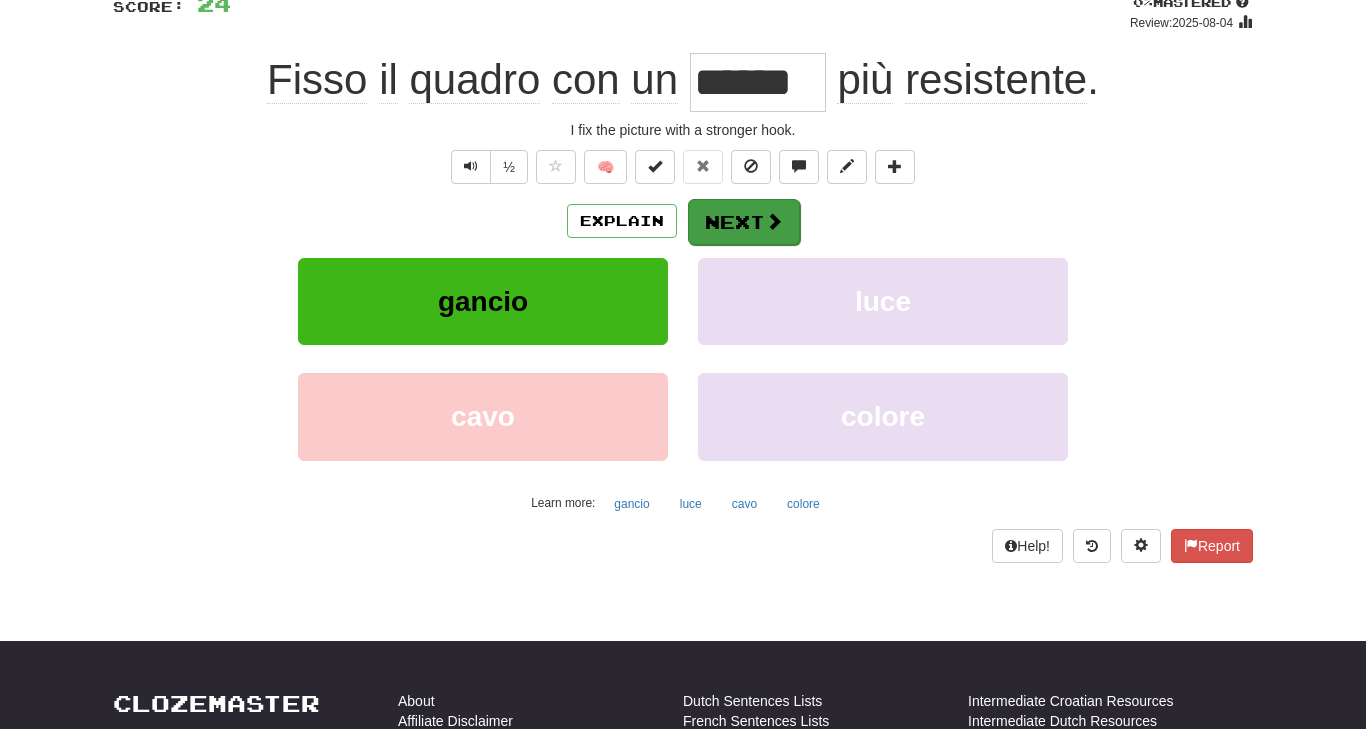 click on "Next" at bounding box center (744, 222) 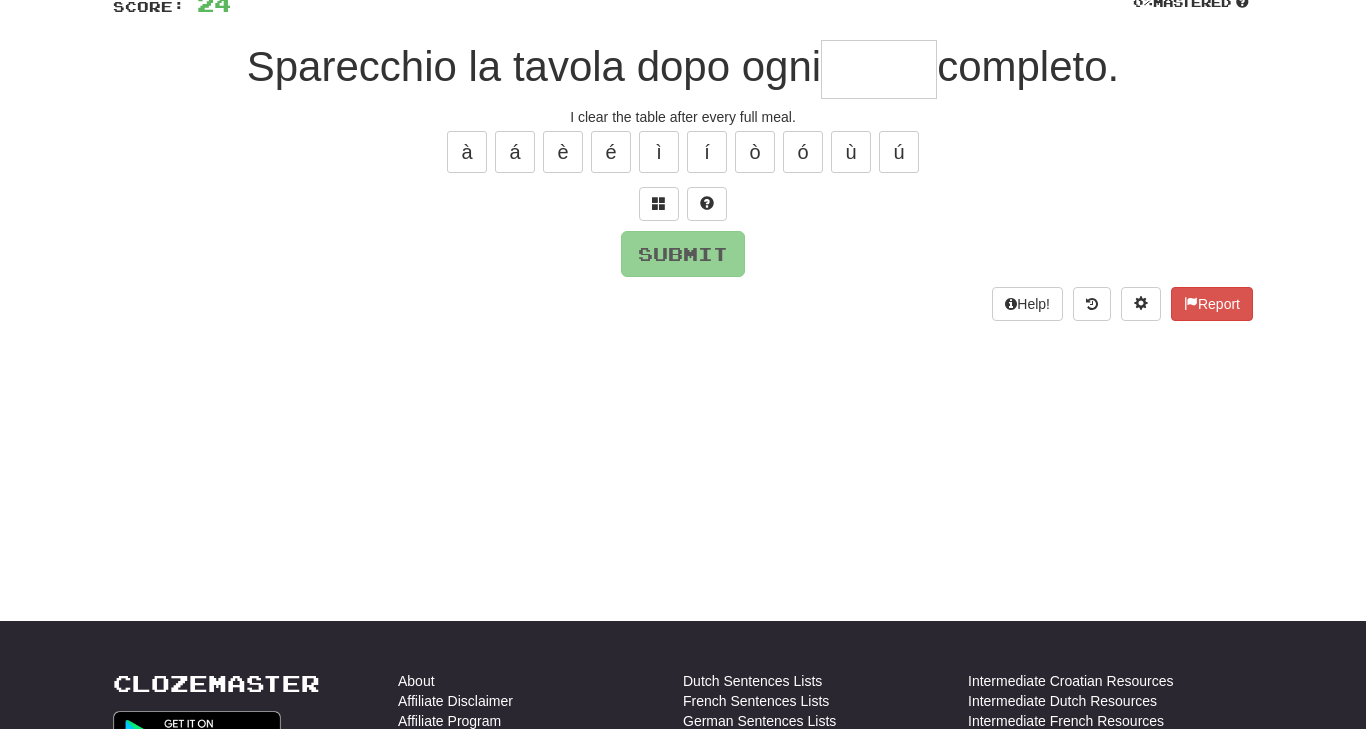 type on "*" 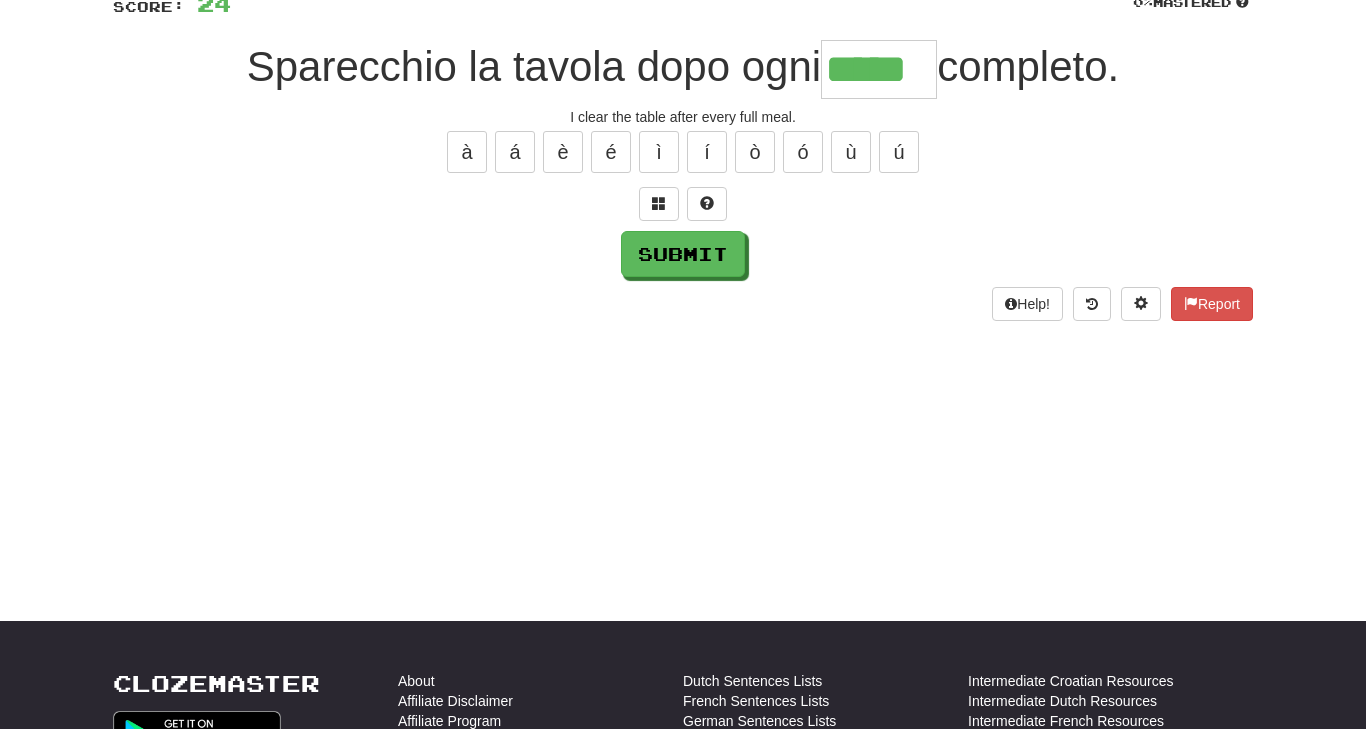 type on "*****" 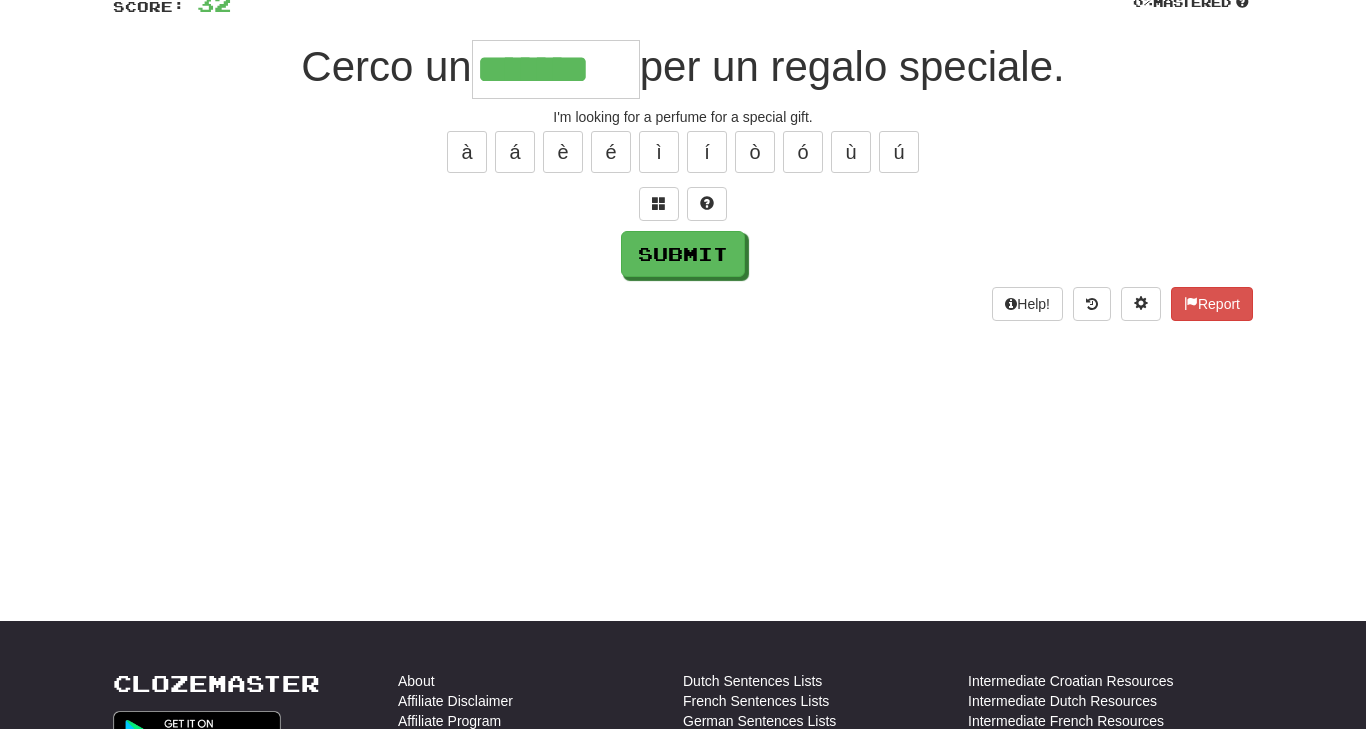 type on "*******" 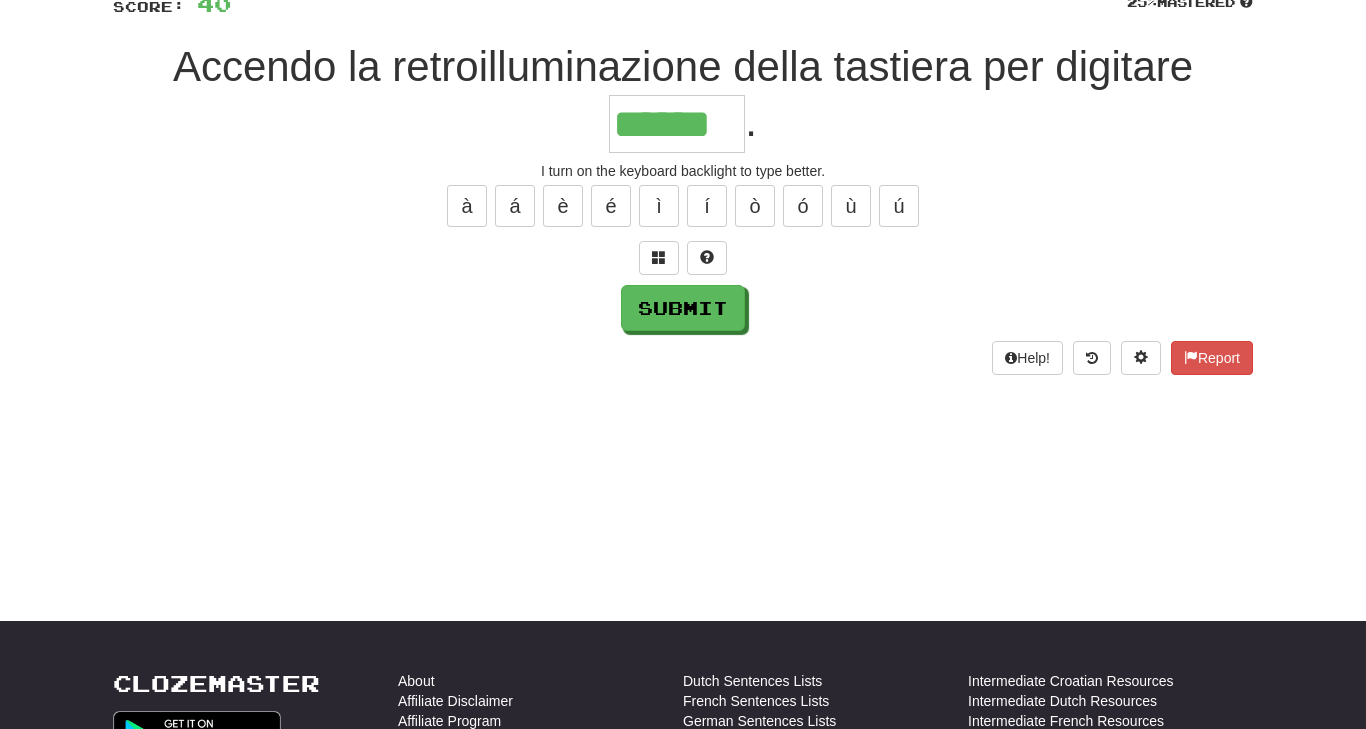 type on "******" 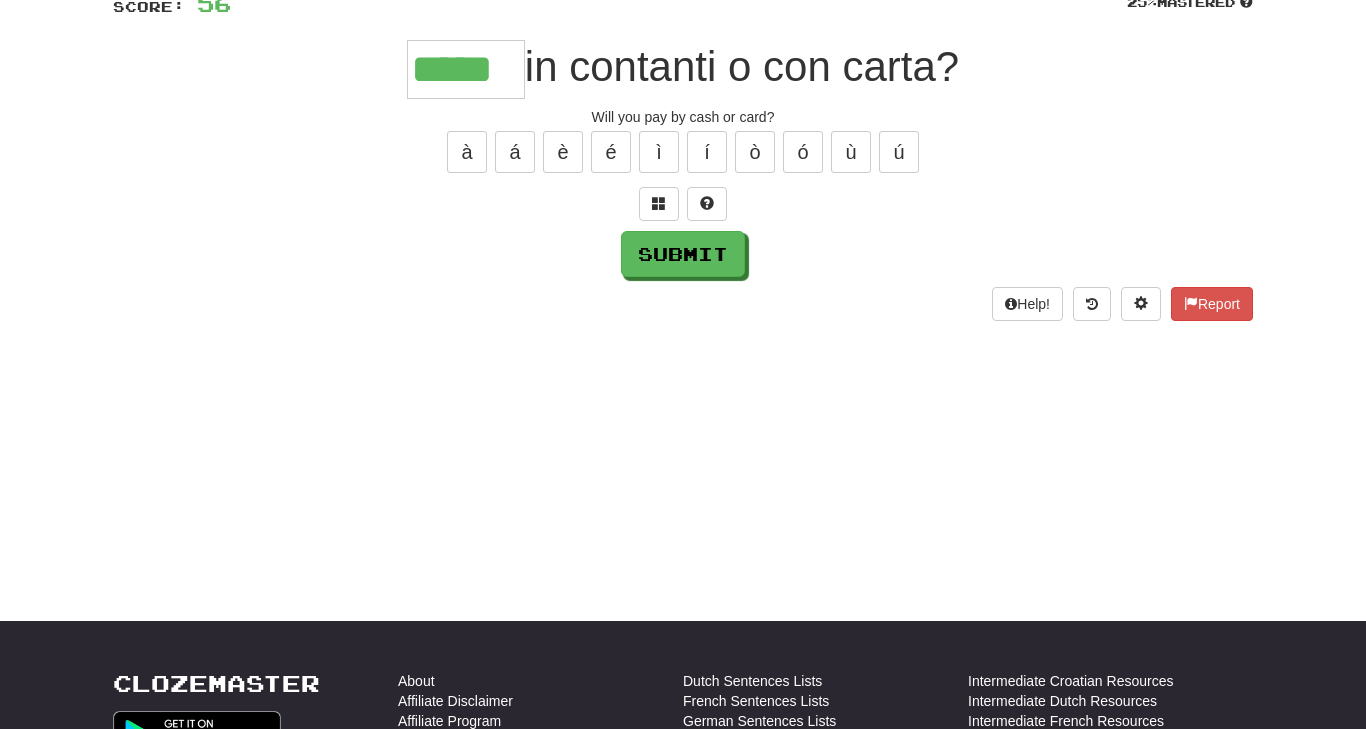 type on "*****" 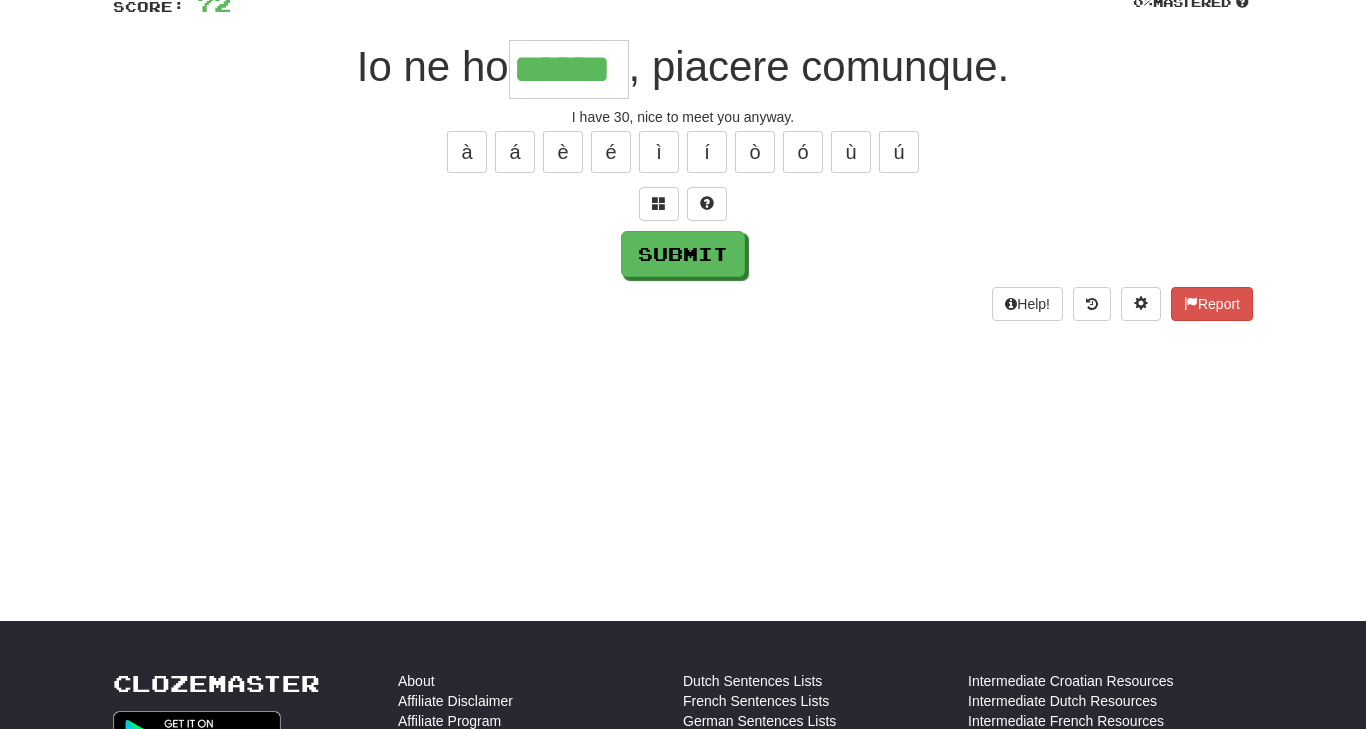 type on "******" 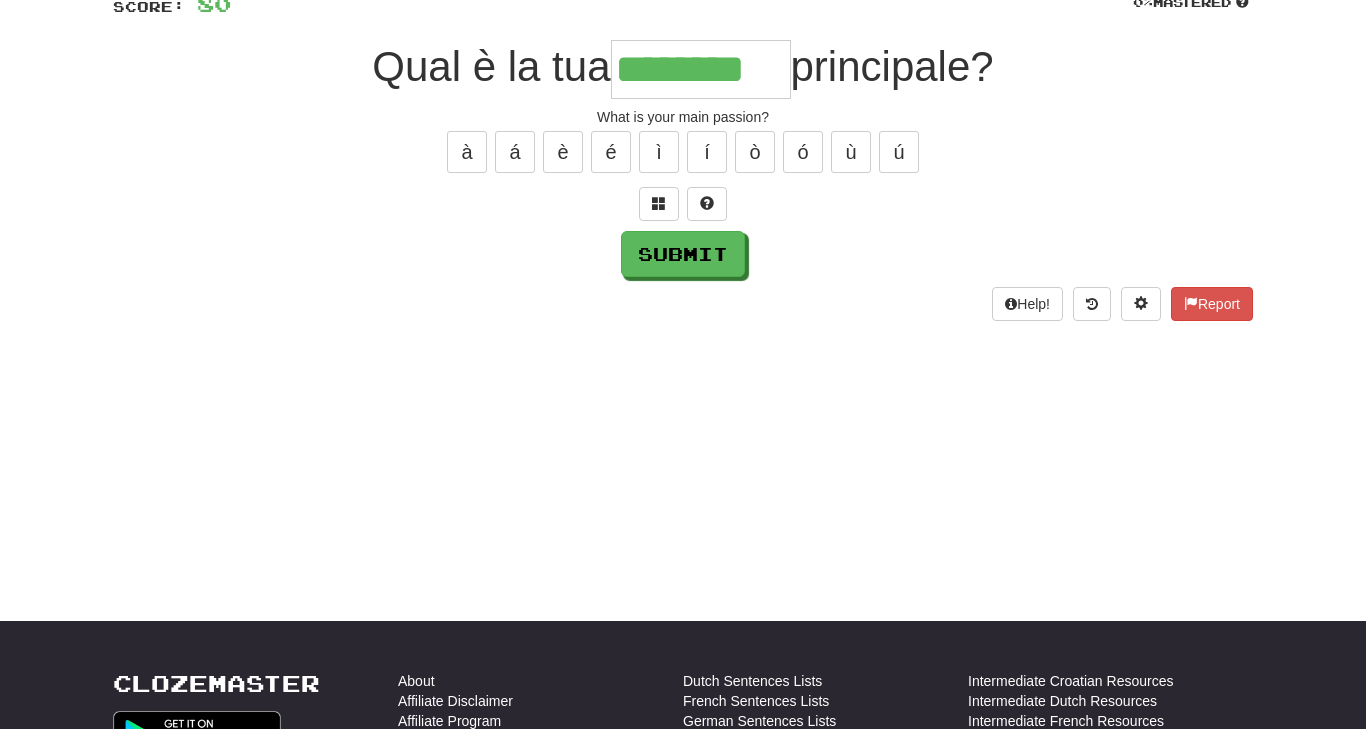 type on "********" 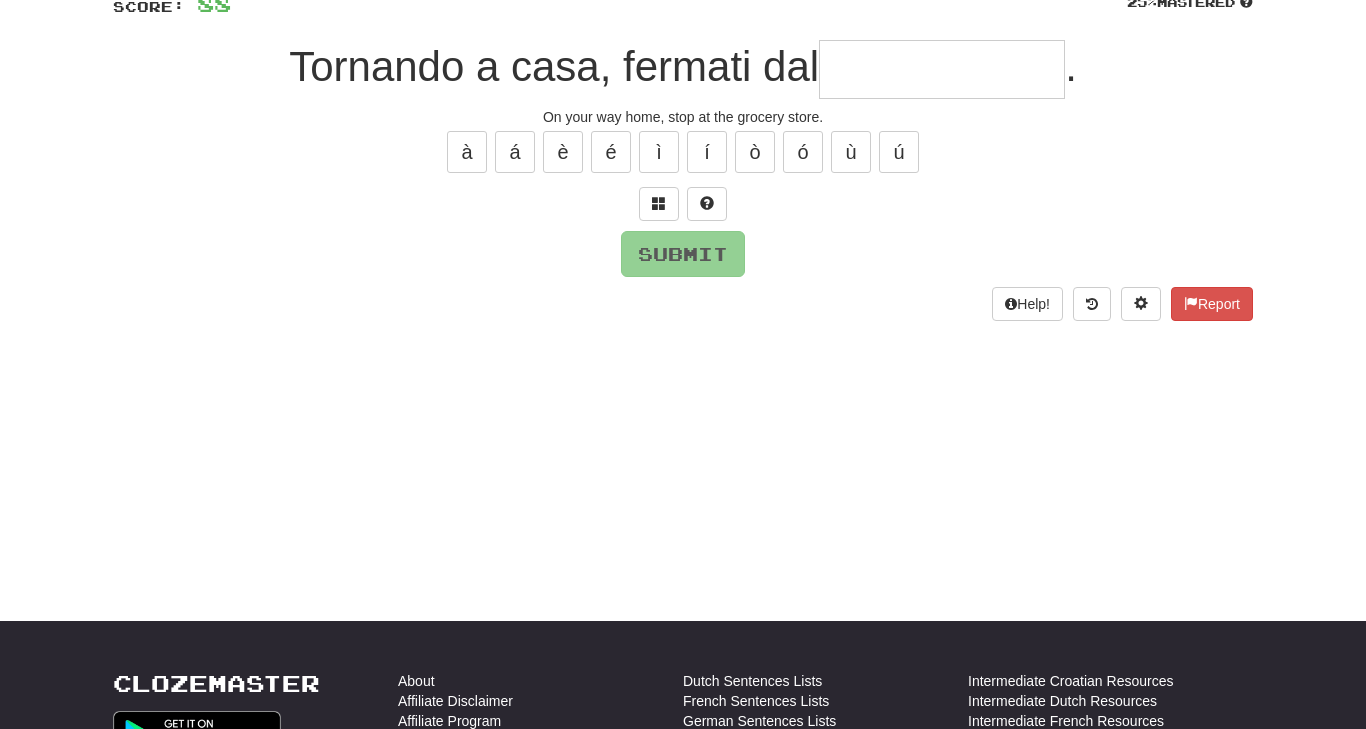 type on "*" 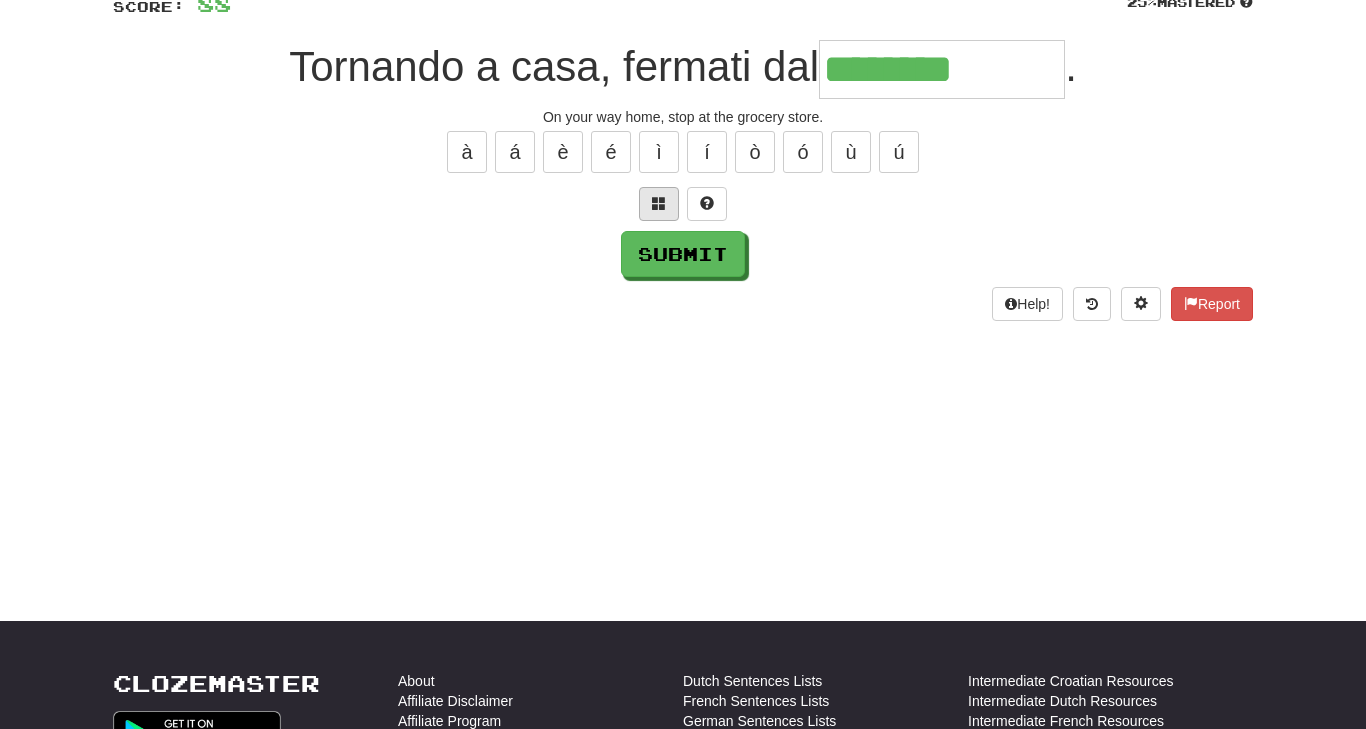 click at bounding box center [659, 204] 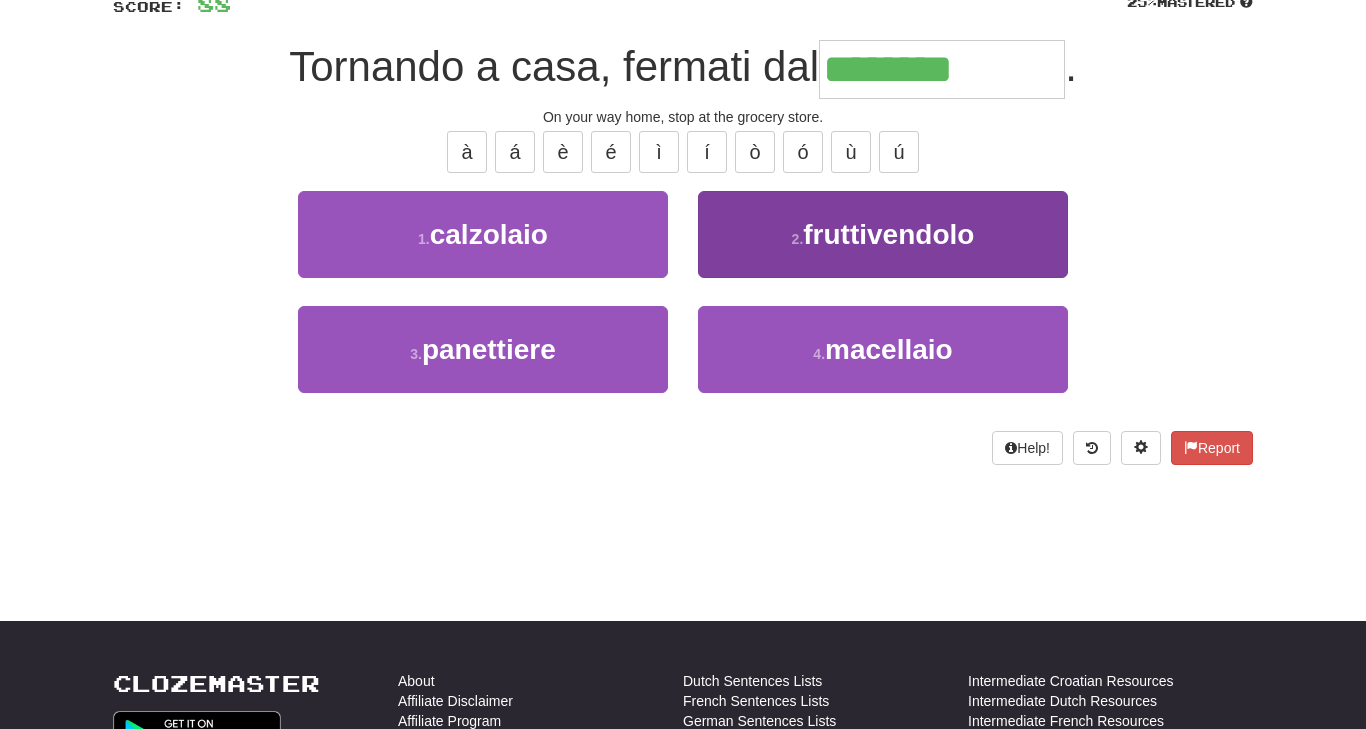 click on "fruttivendolo" at bounding box center [888, 234] 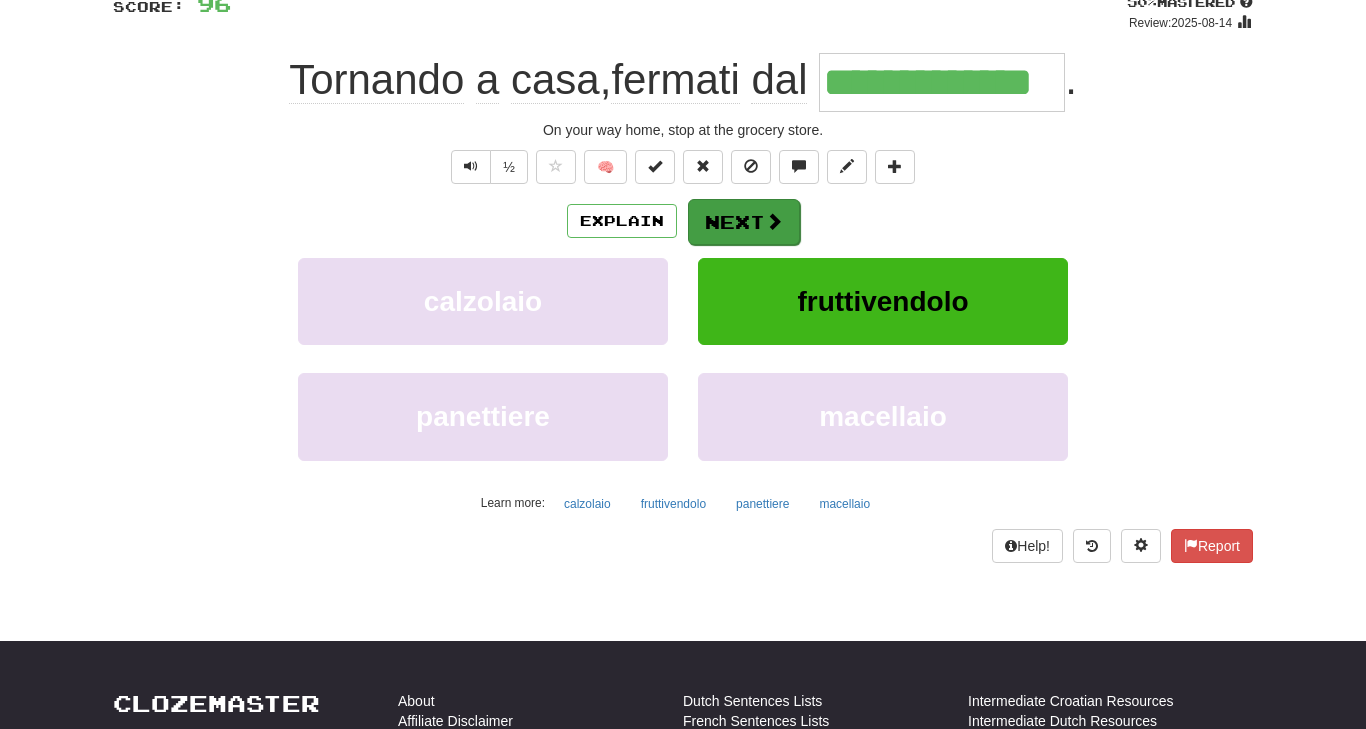 click on "Next" at bounding box center (744, 222) 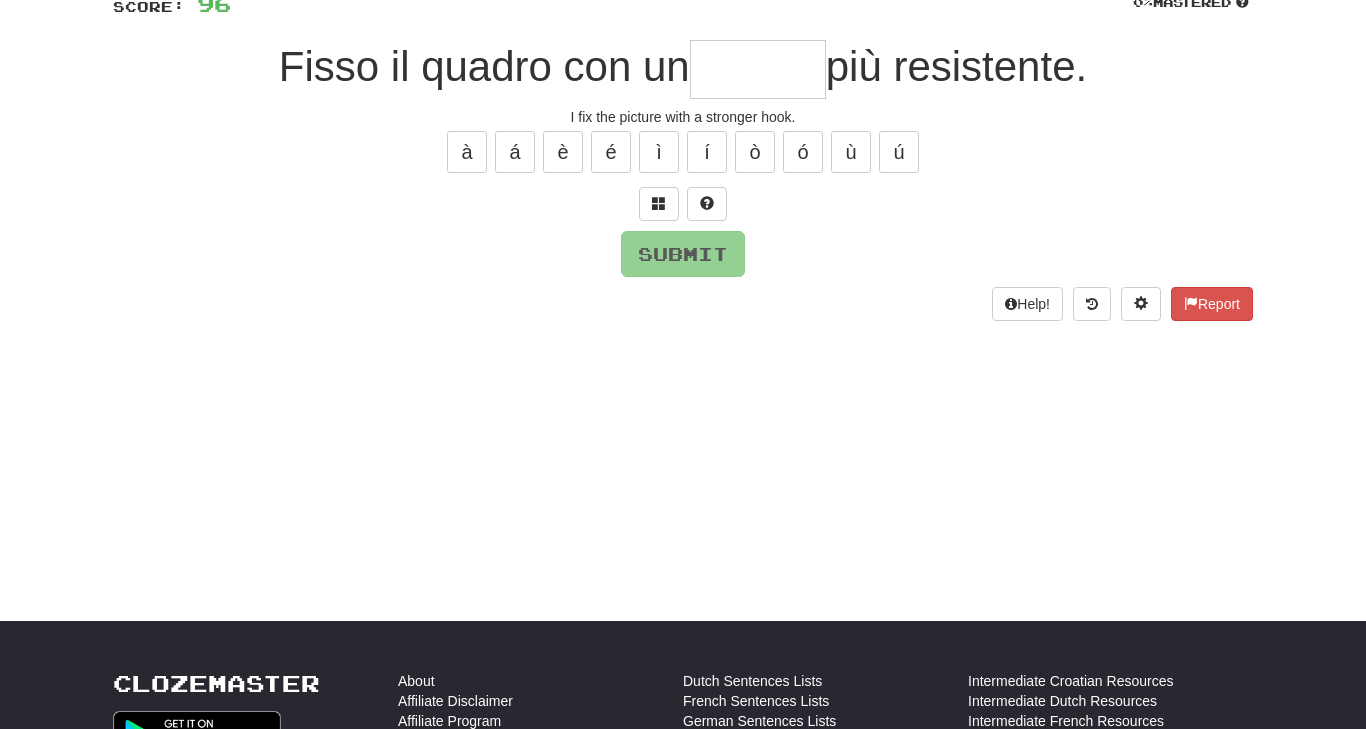 type on "*" 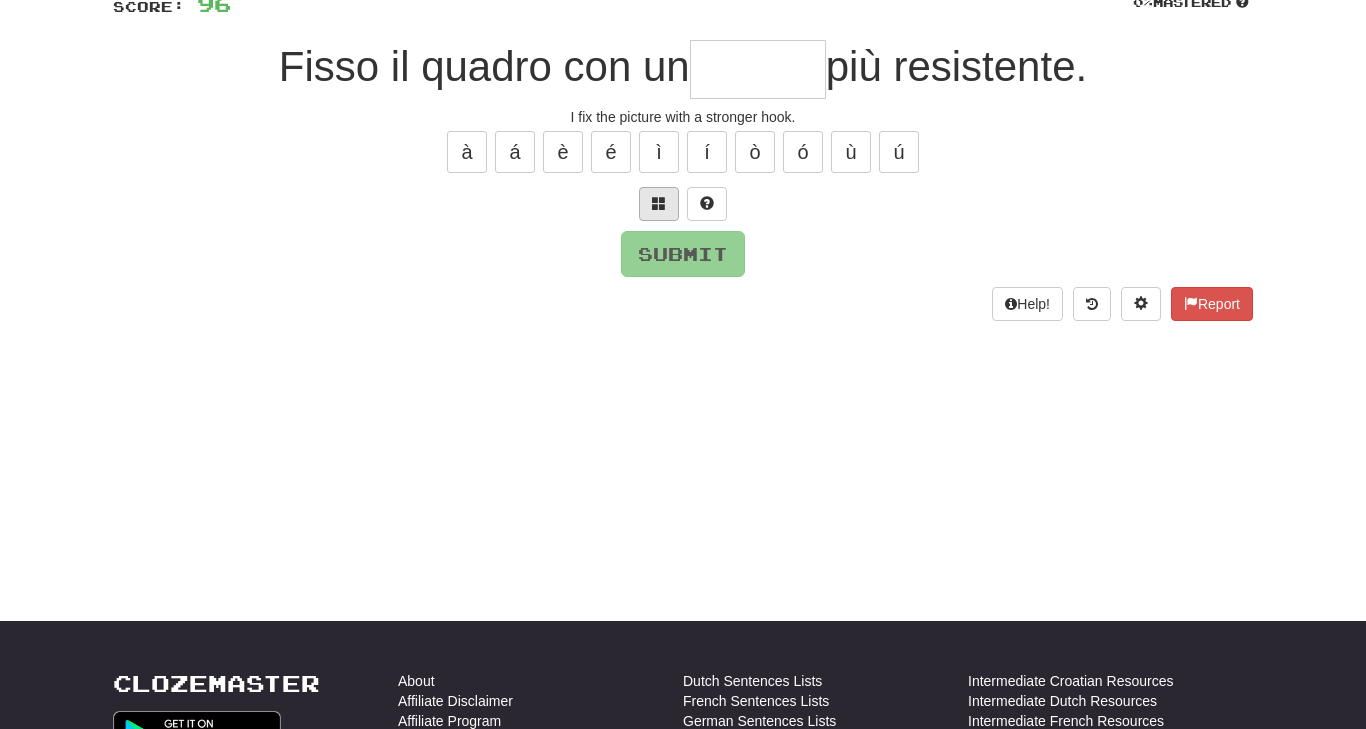 click at bounding box center [659, 204] 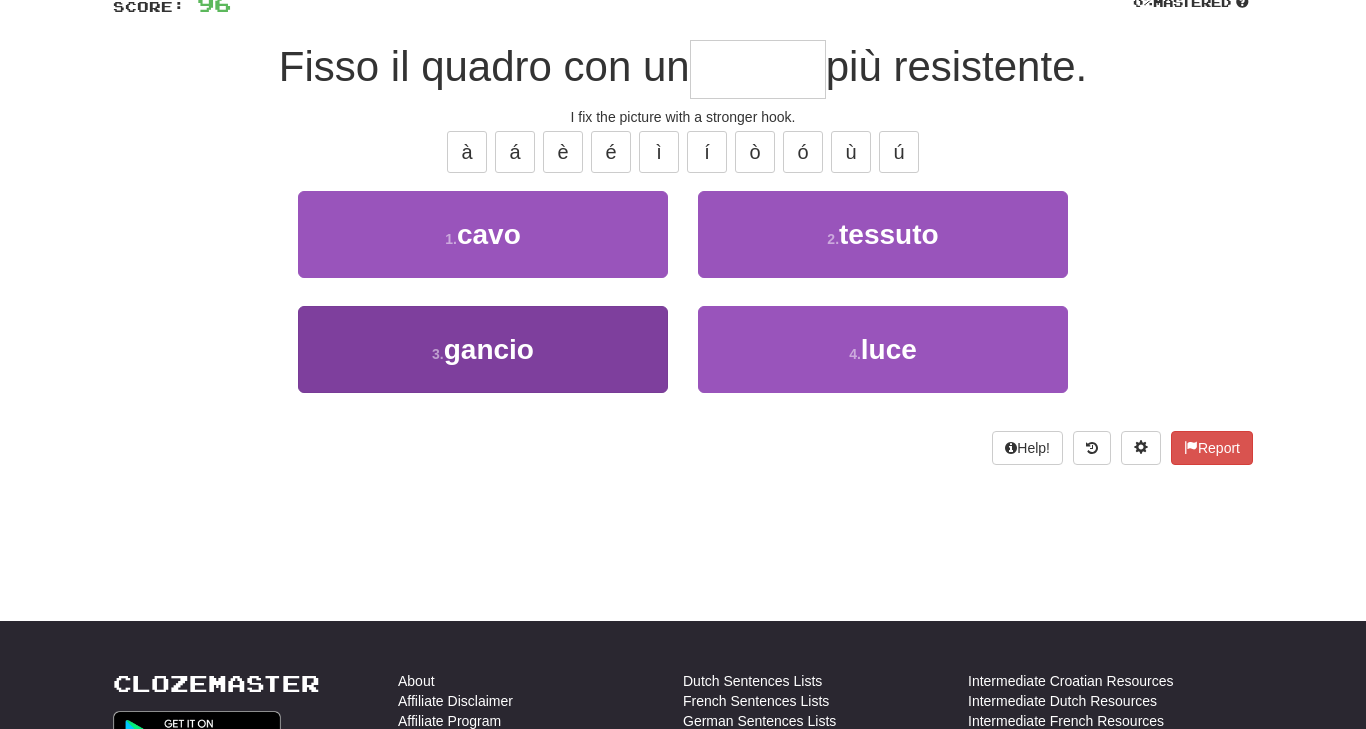 click on "gancio" at bounding box center (489, 349) 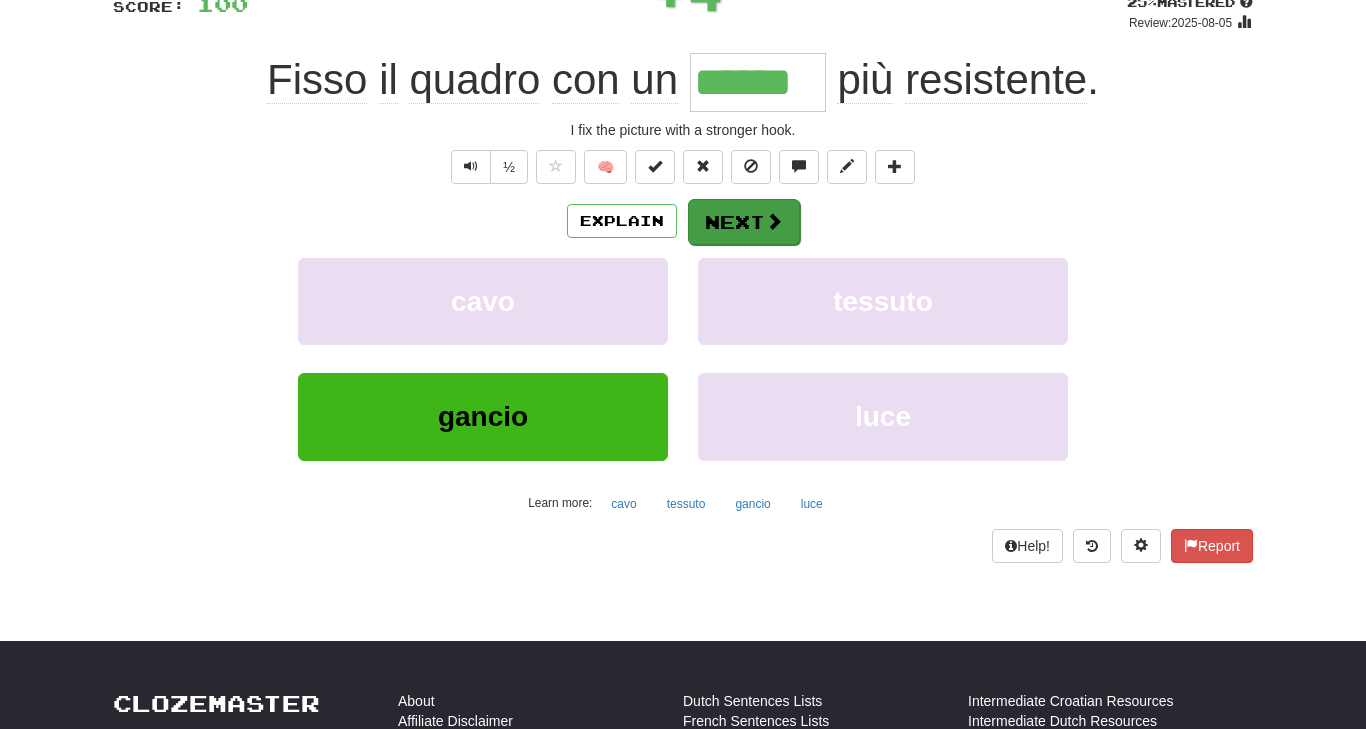 click on "Next" at bounding box center [744, 222] 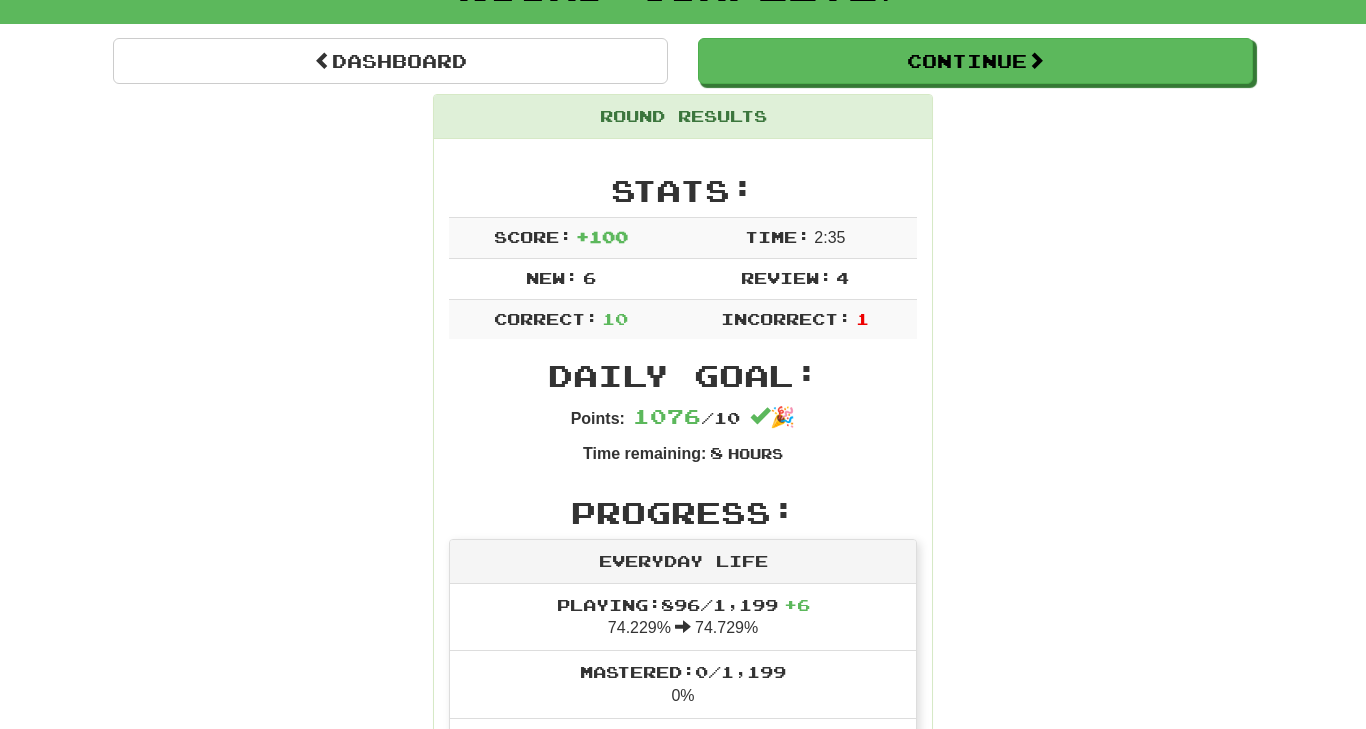 scroll, scrollTop: 161, scrollLeft: 0, axis: vertical 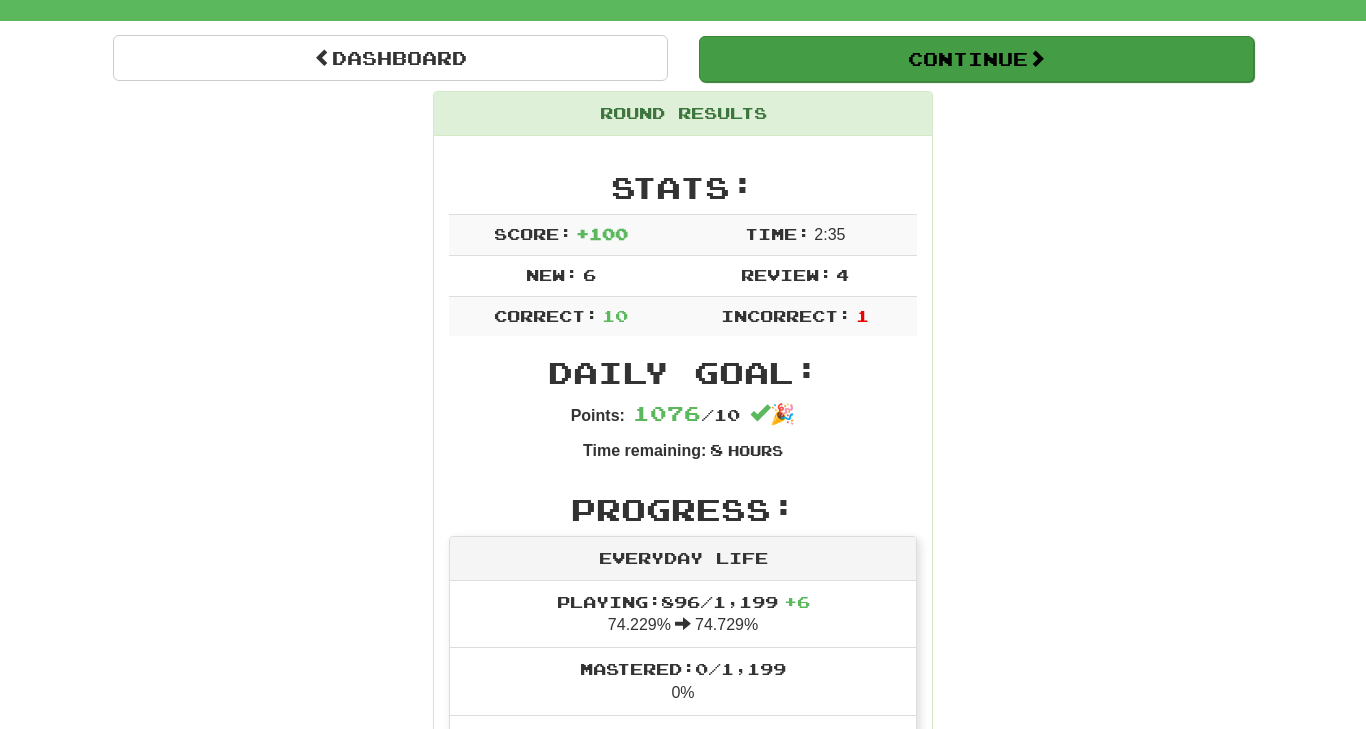 click on "Continue" at bounding box center (976, 59) 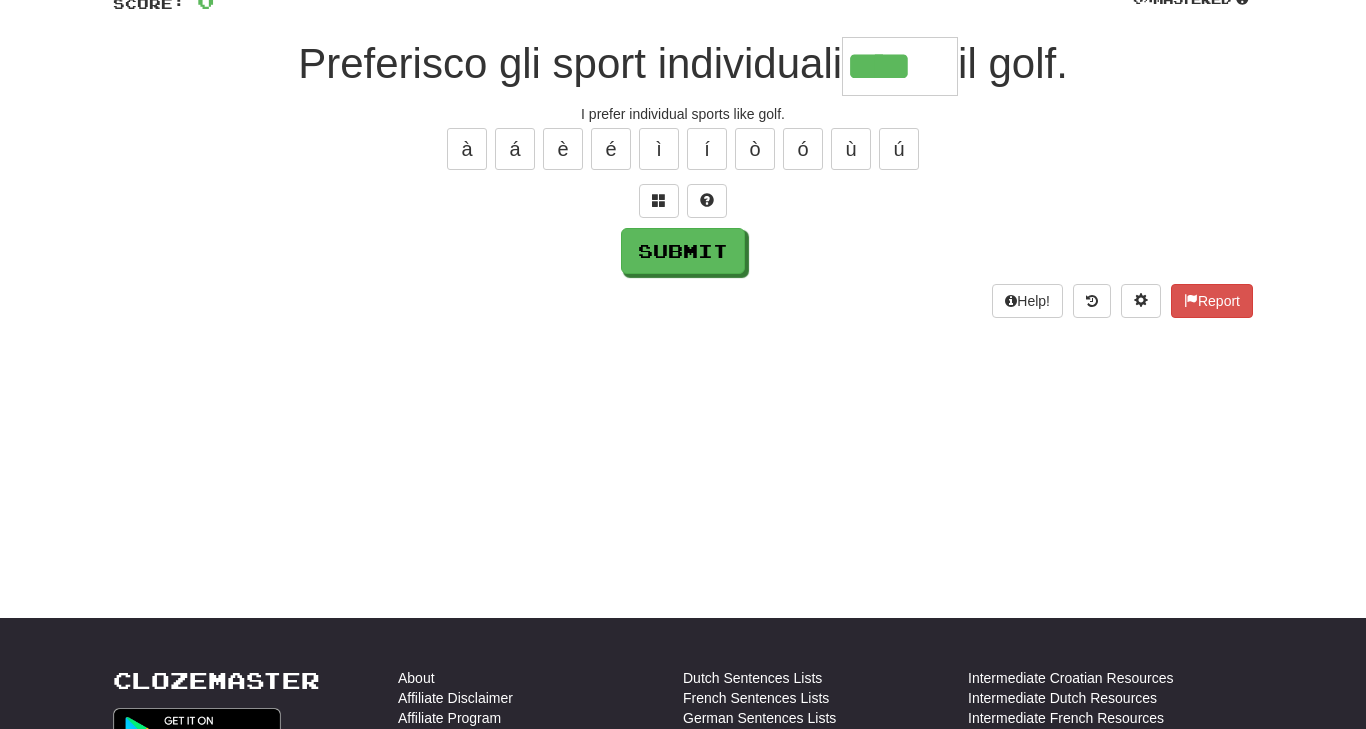 type on "****" 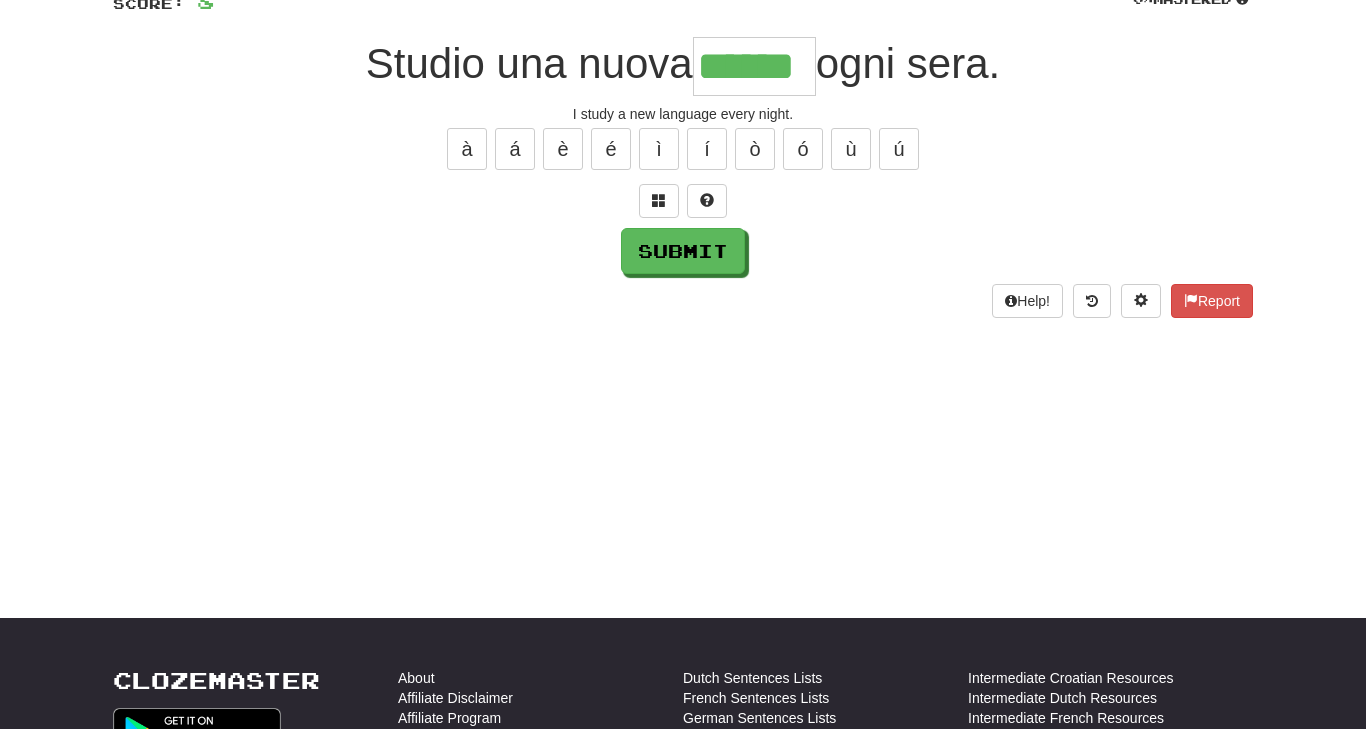 type on "******" 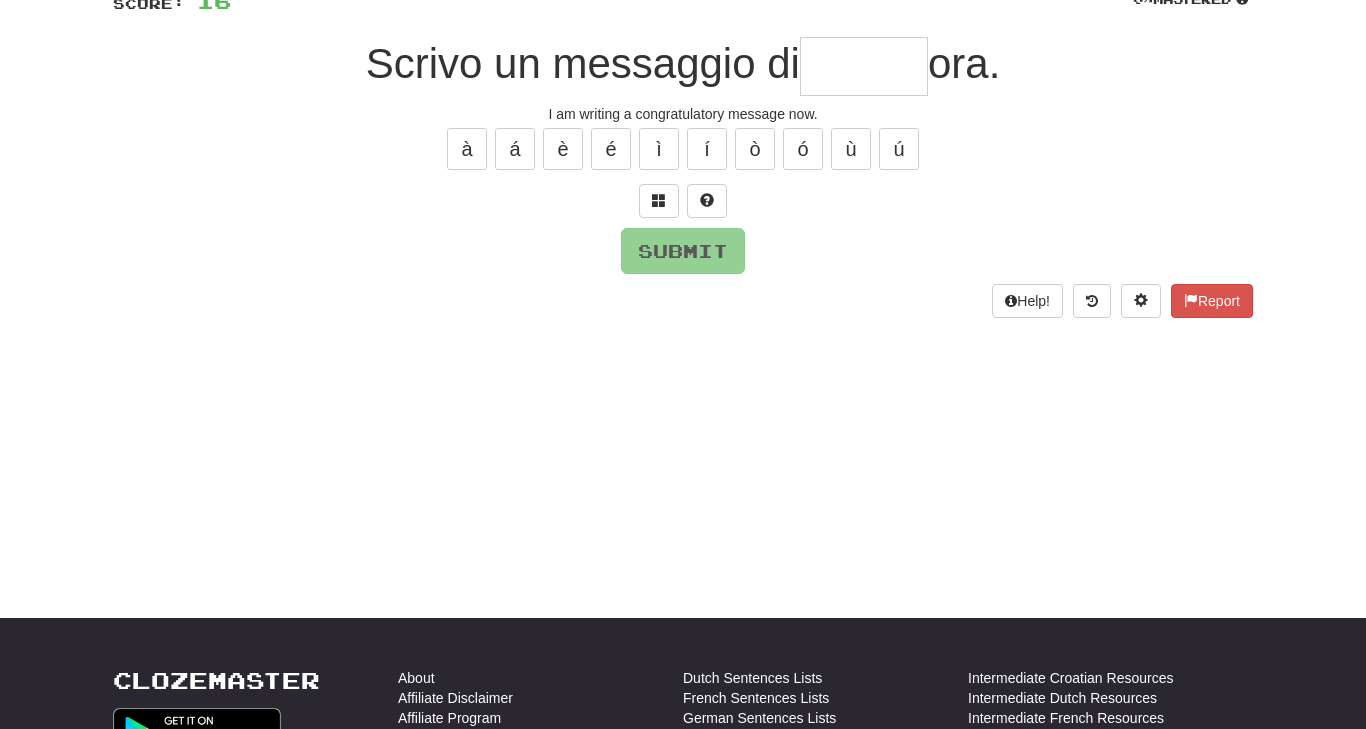 type on "*" 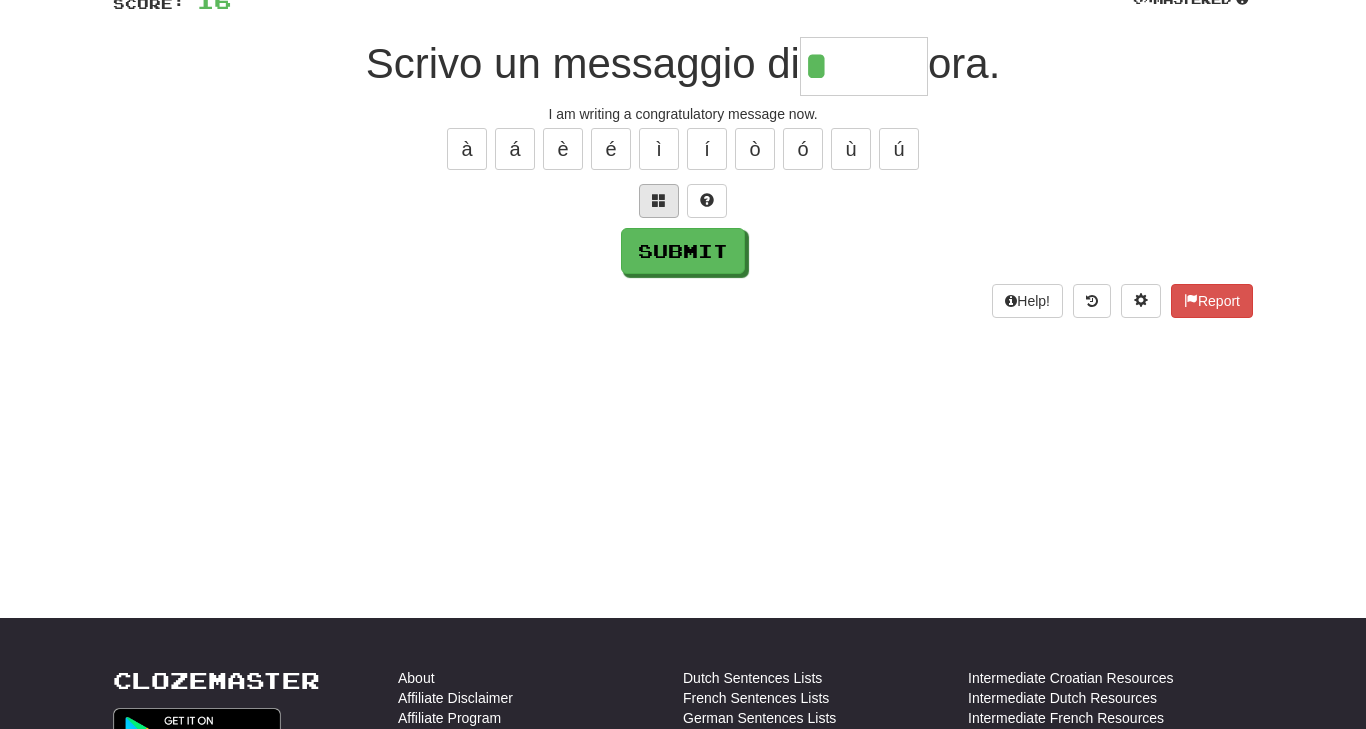 click at bounding box center (659, 200) 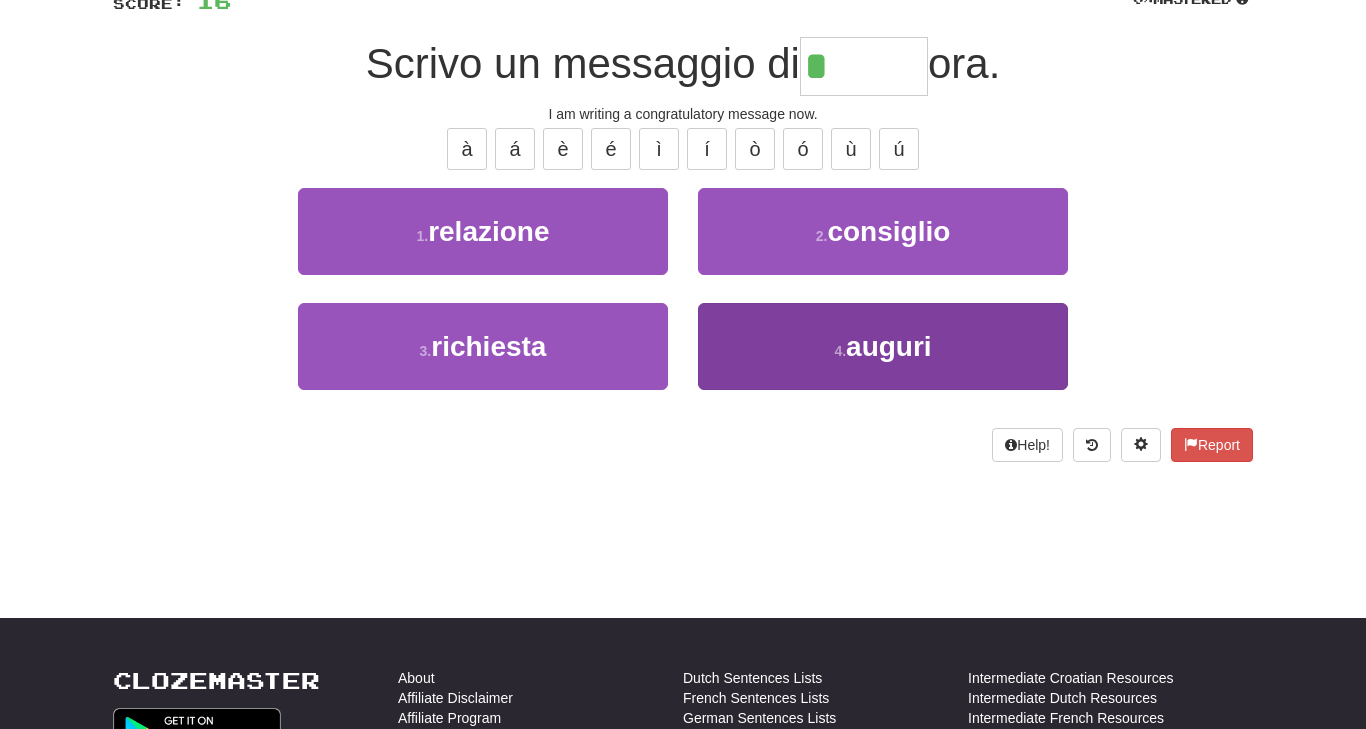 click on "4 . auguri" at bounding box center [883, 346] 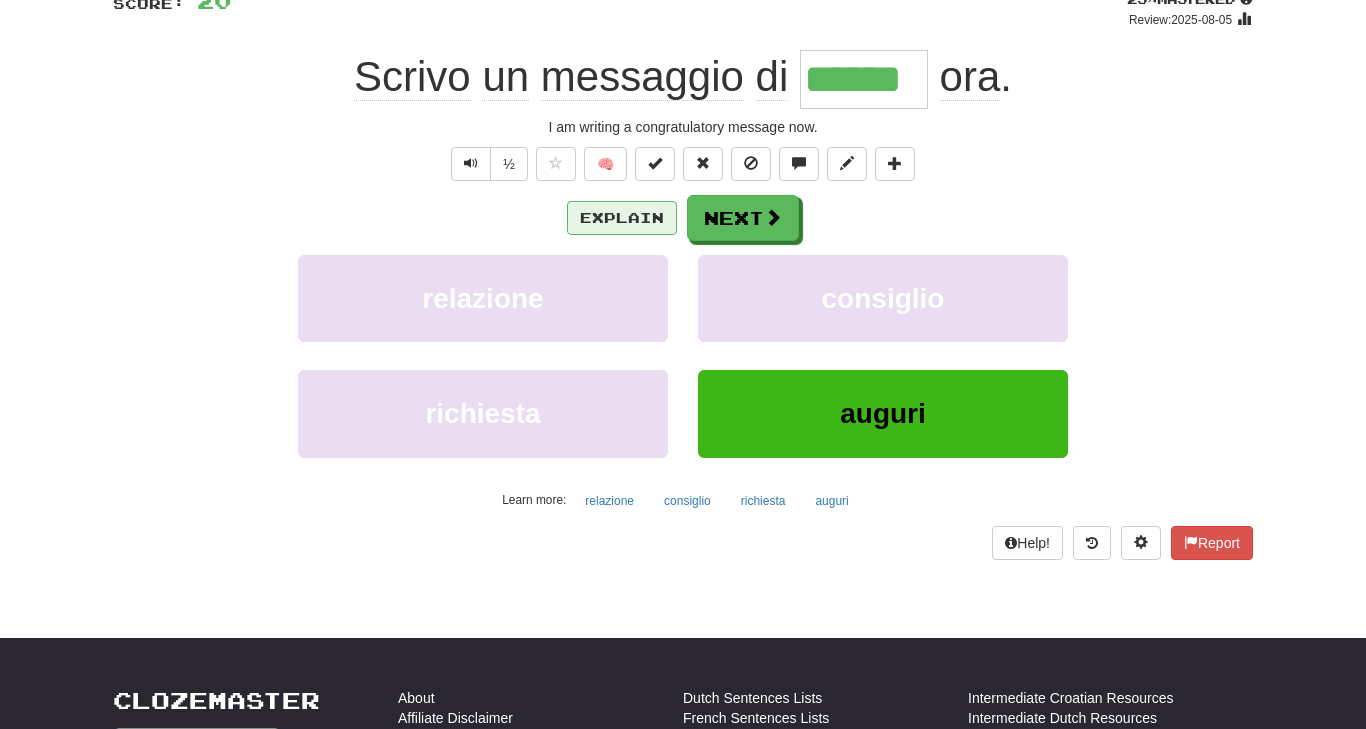click on "Explain" at bounding box center [622, 218] 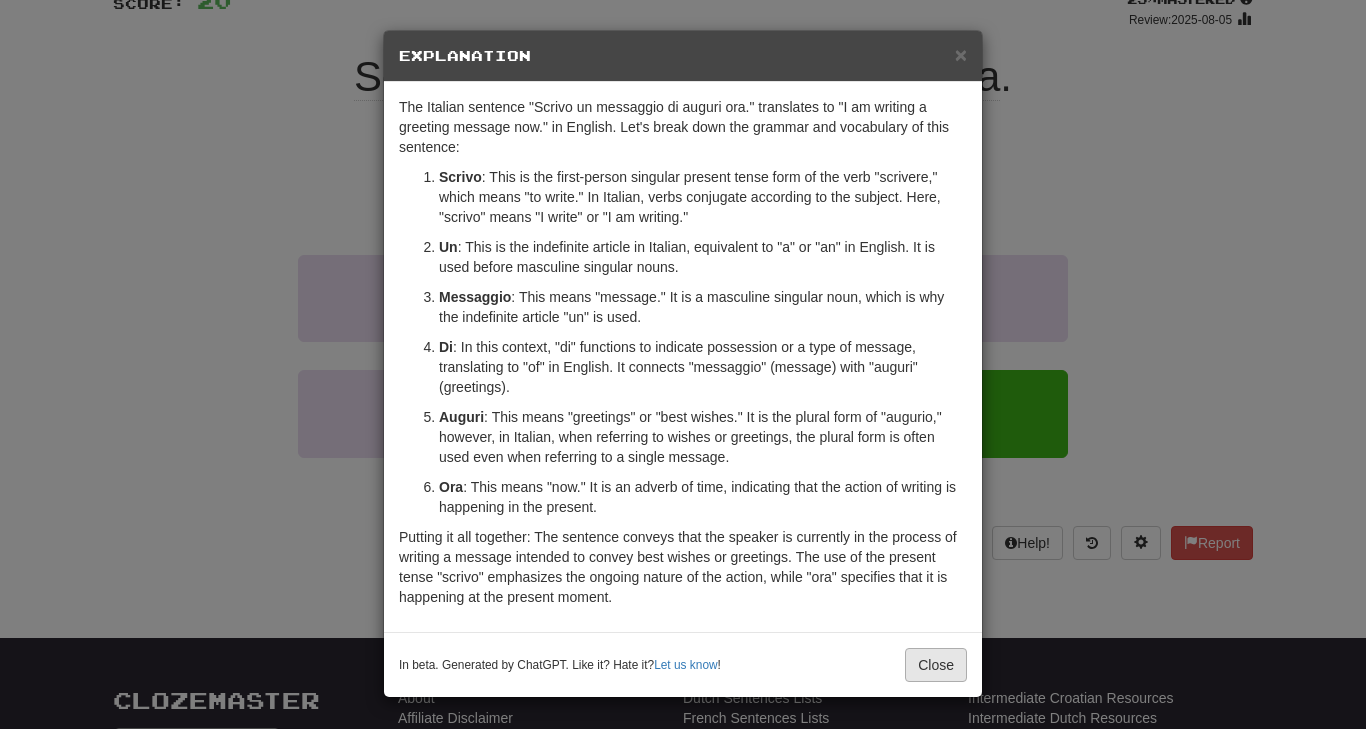 click on "Close" at bounding box center [936, 665] 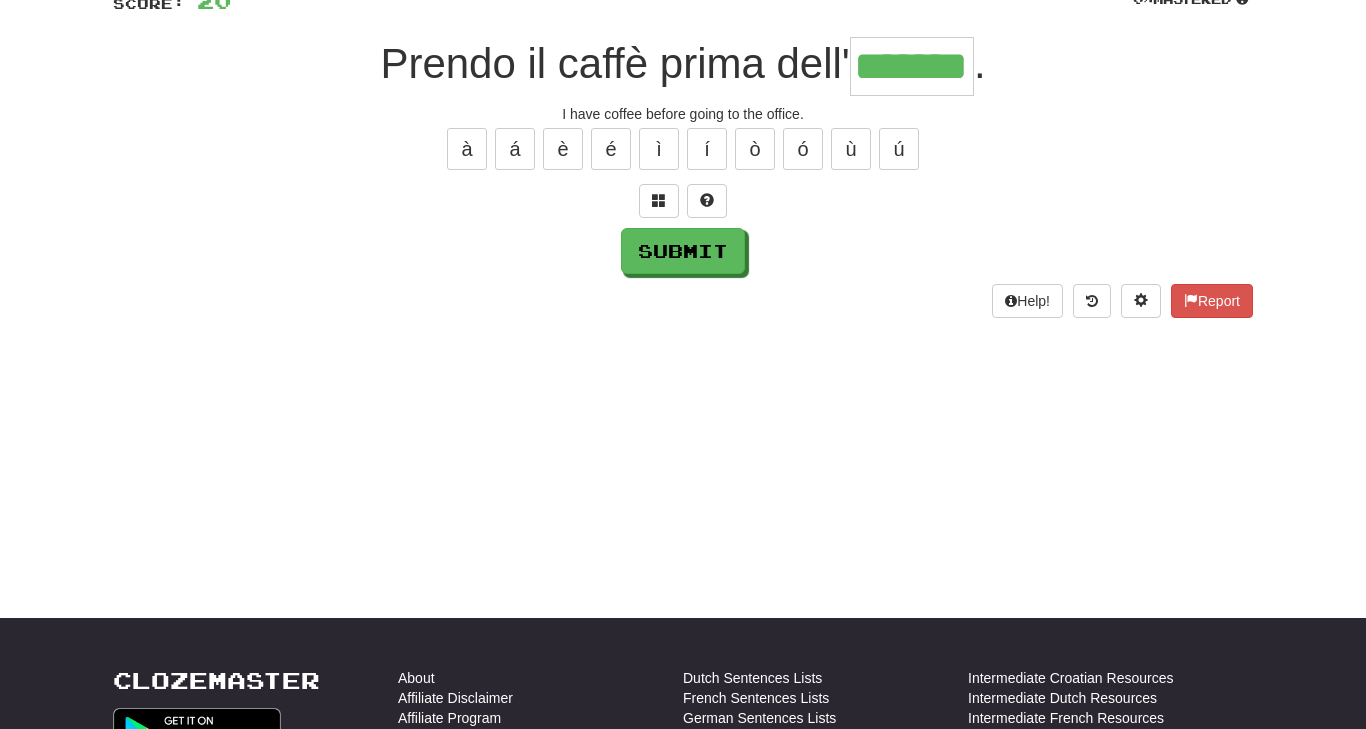 type on "*******" 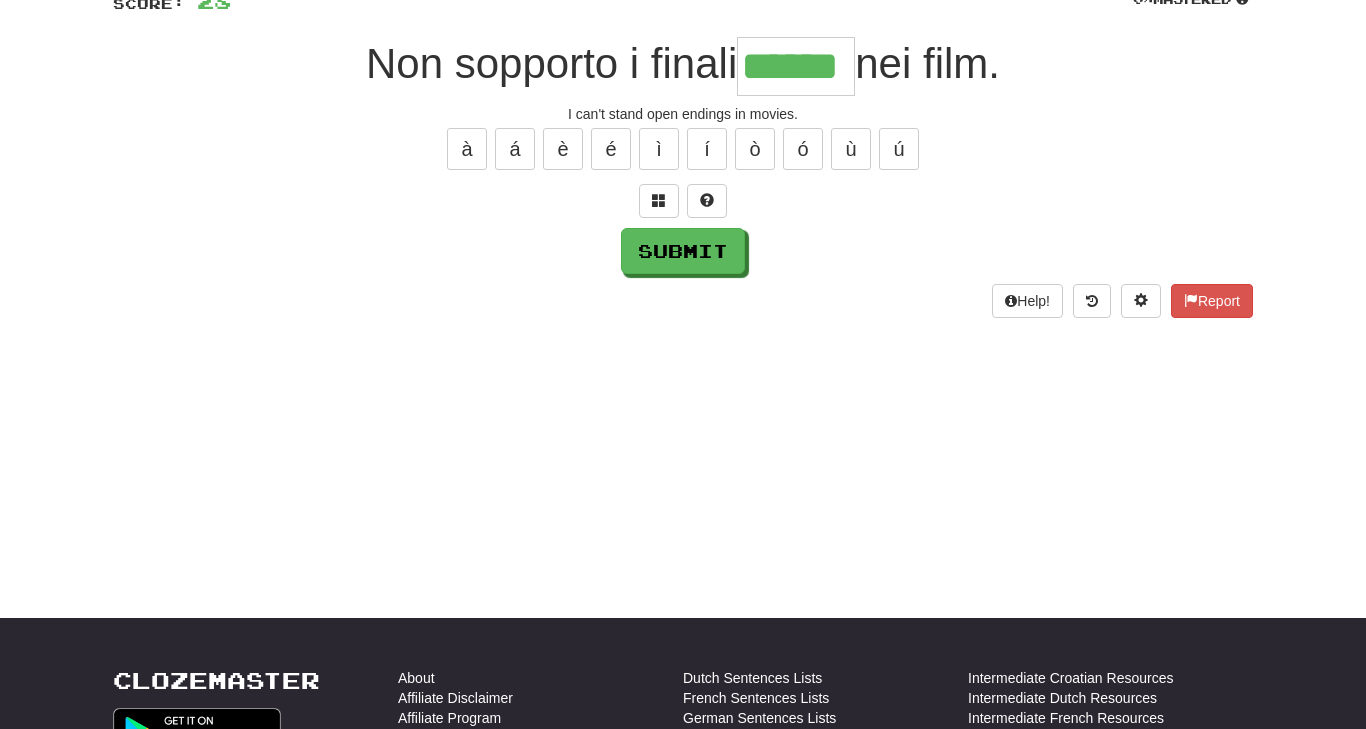 type on "******" 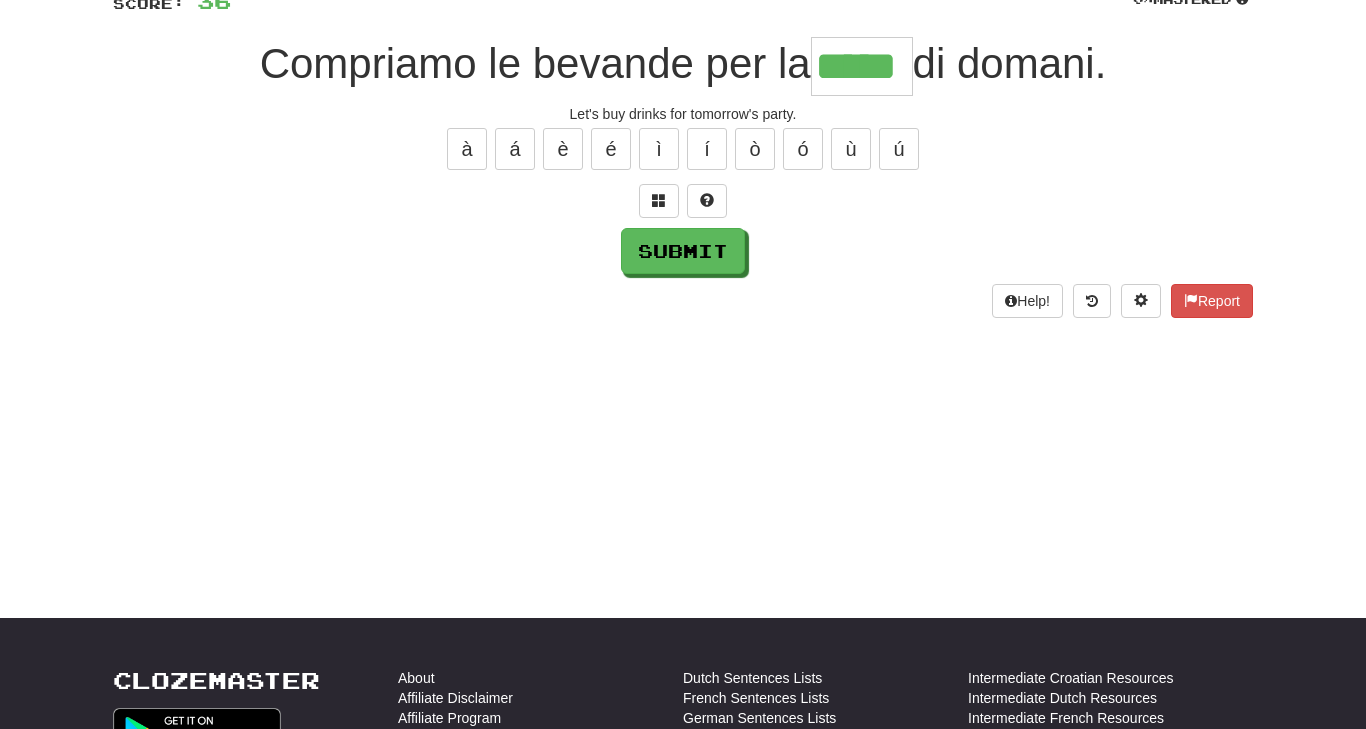 type on "*****" 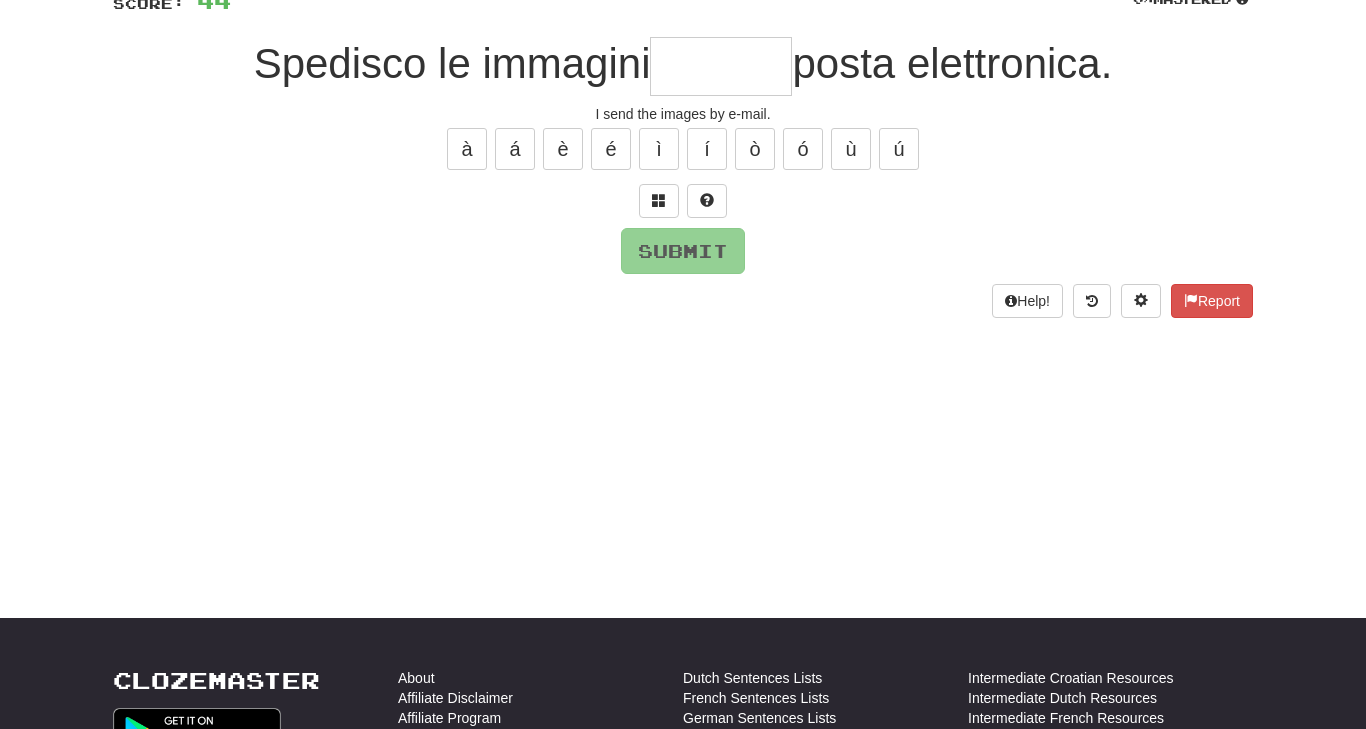 type on "*" 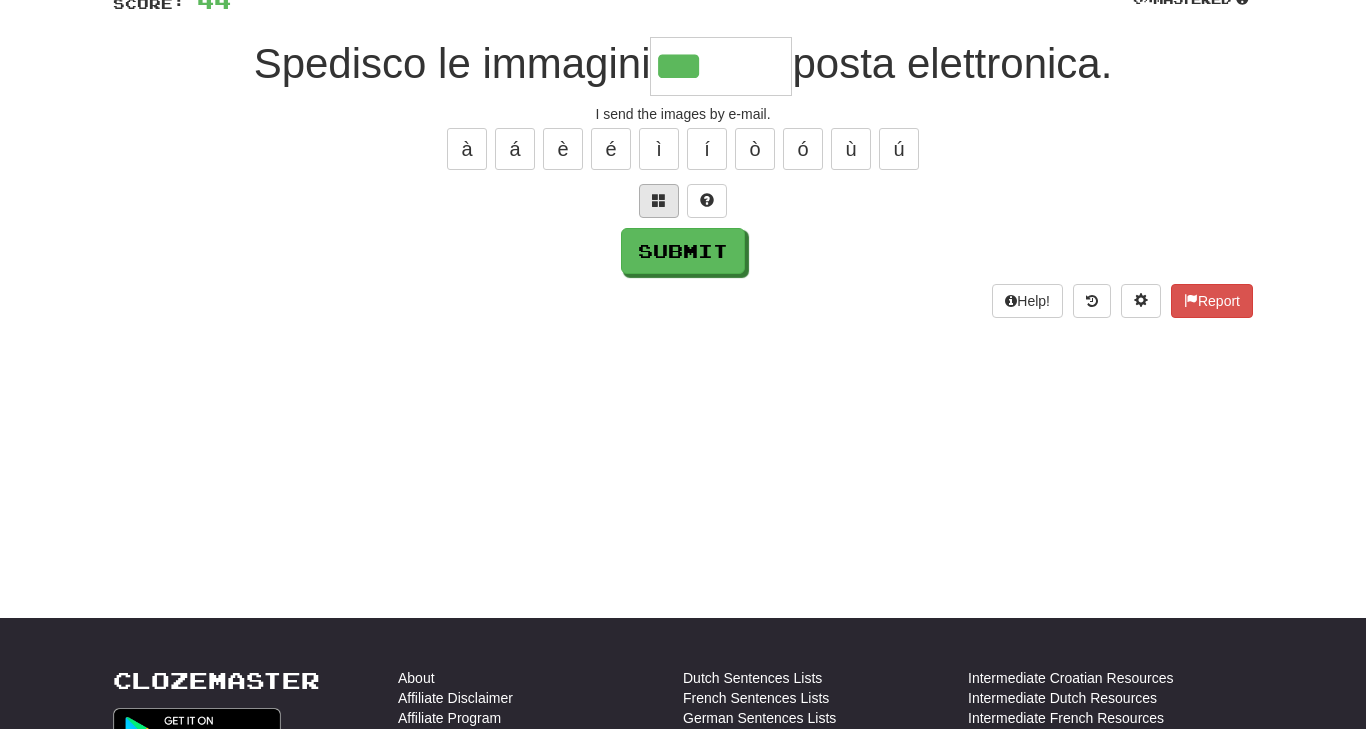 click at bounding box center [659, 200] 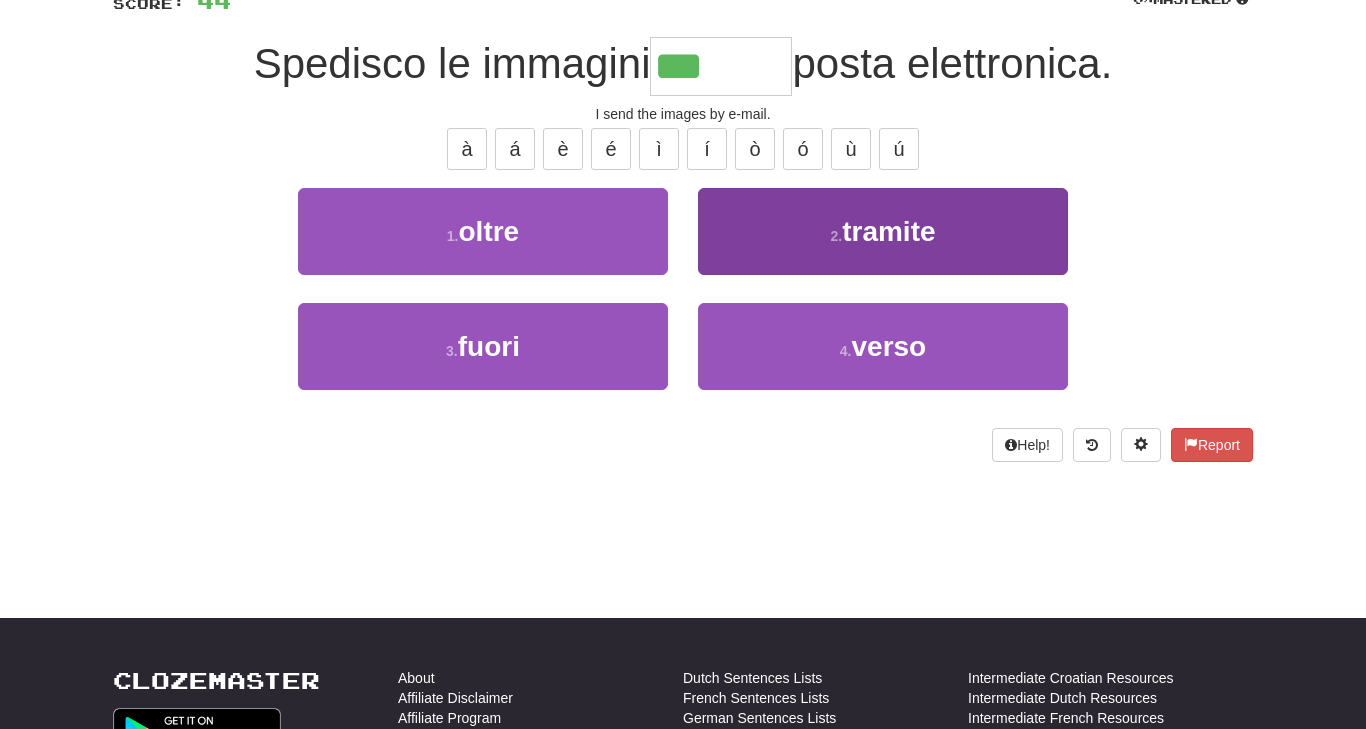 click on "tramite" at bounding box center [888, 231] 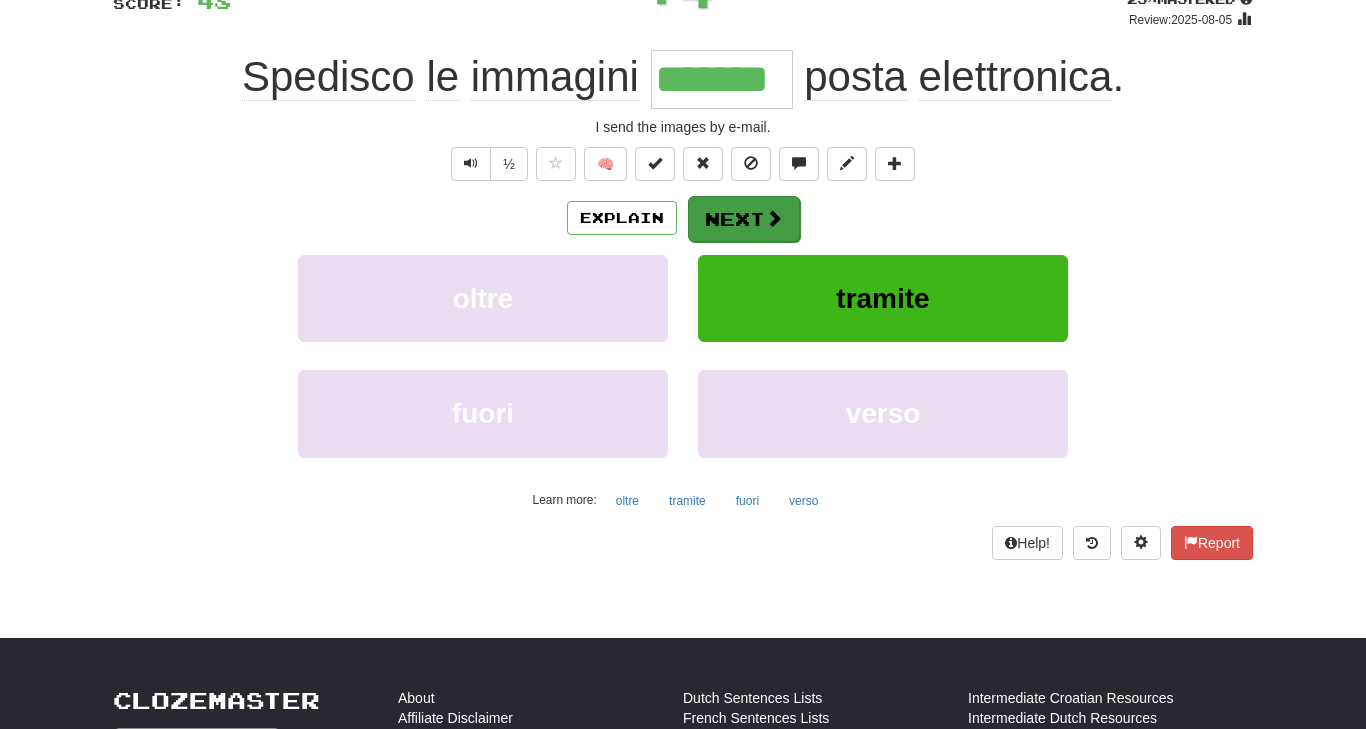 click on "Next" at bounding box center (744, 219) 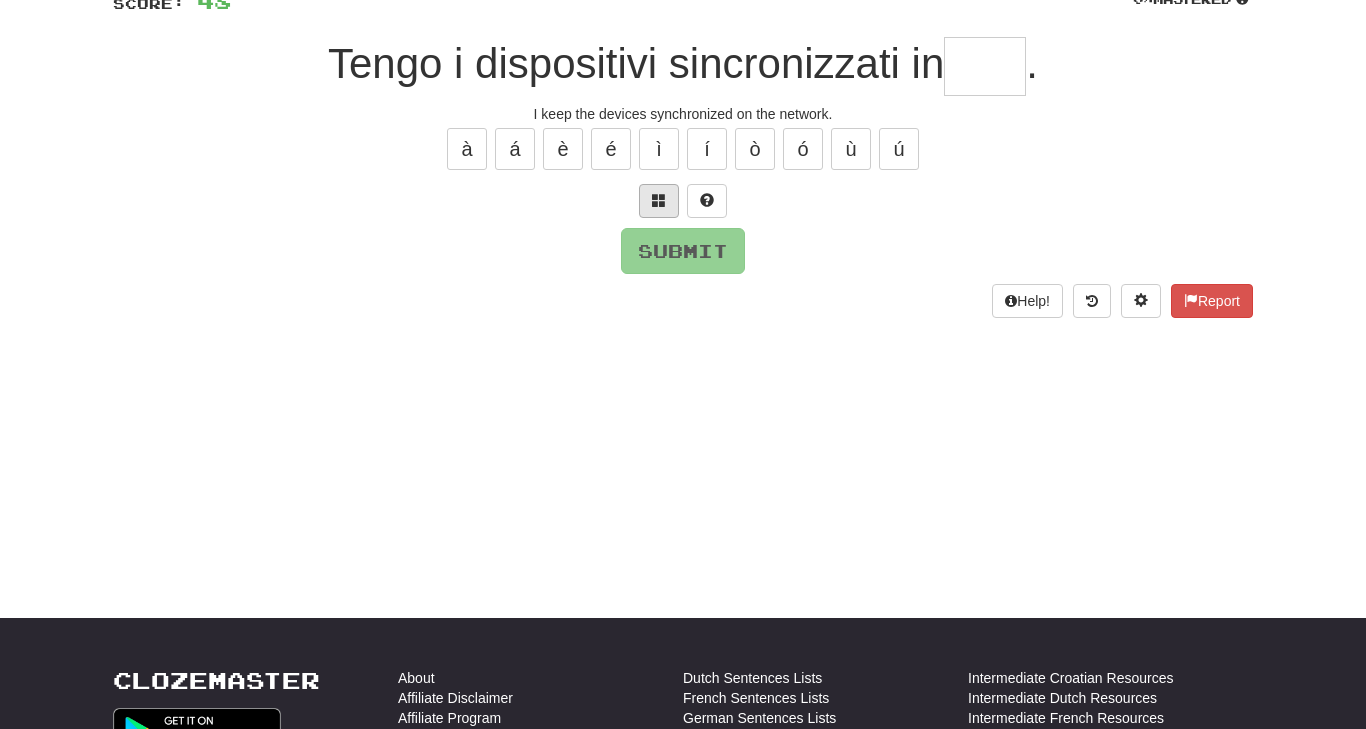 click at bounding box center (659, 200) 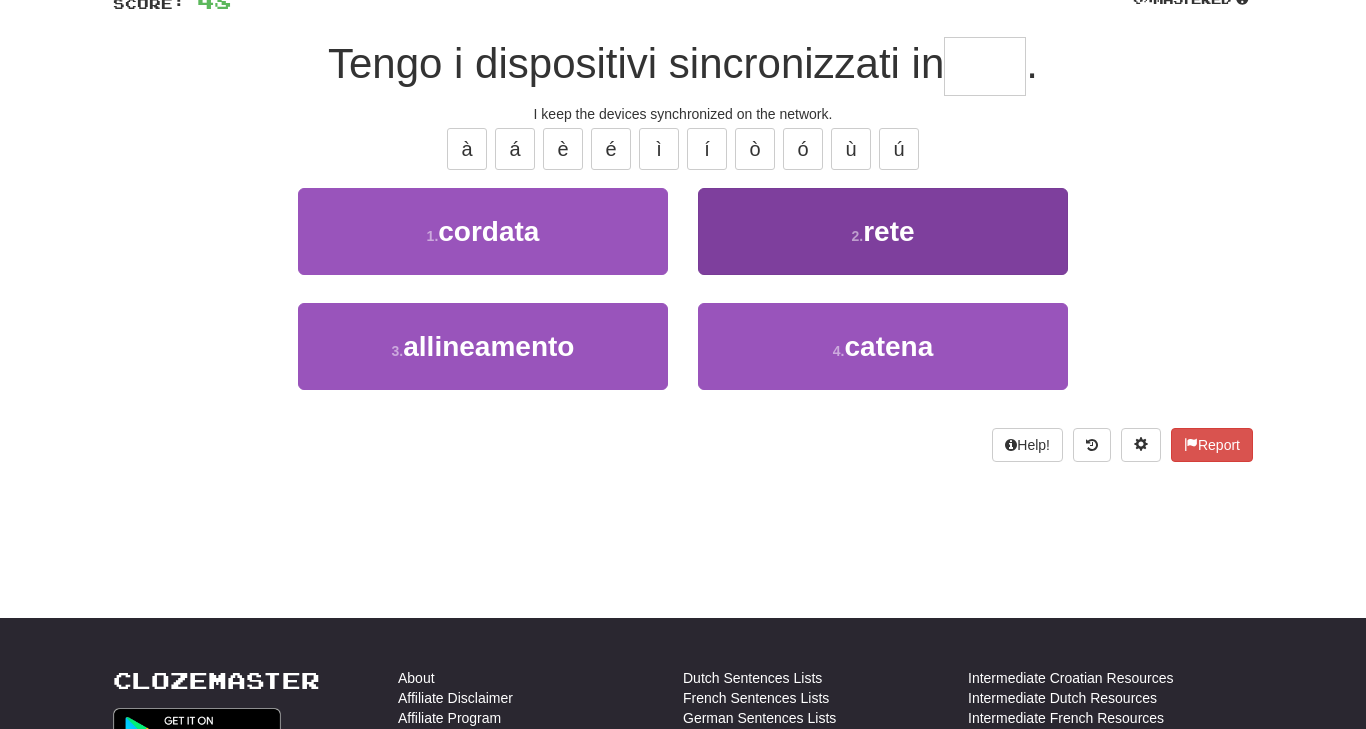 click on "2 . rete" at bounding box center [883, 231] 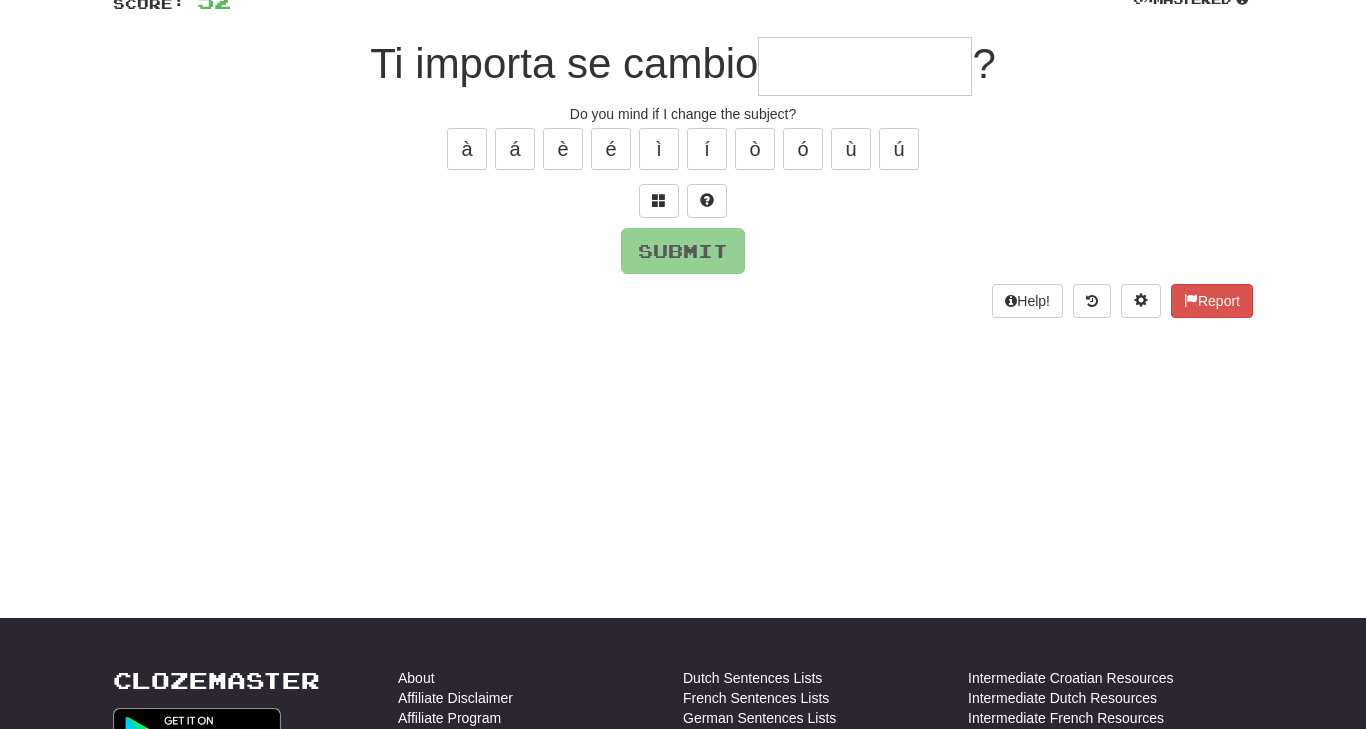 type on "*" 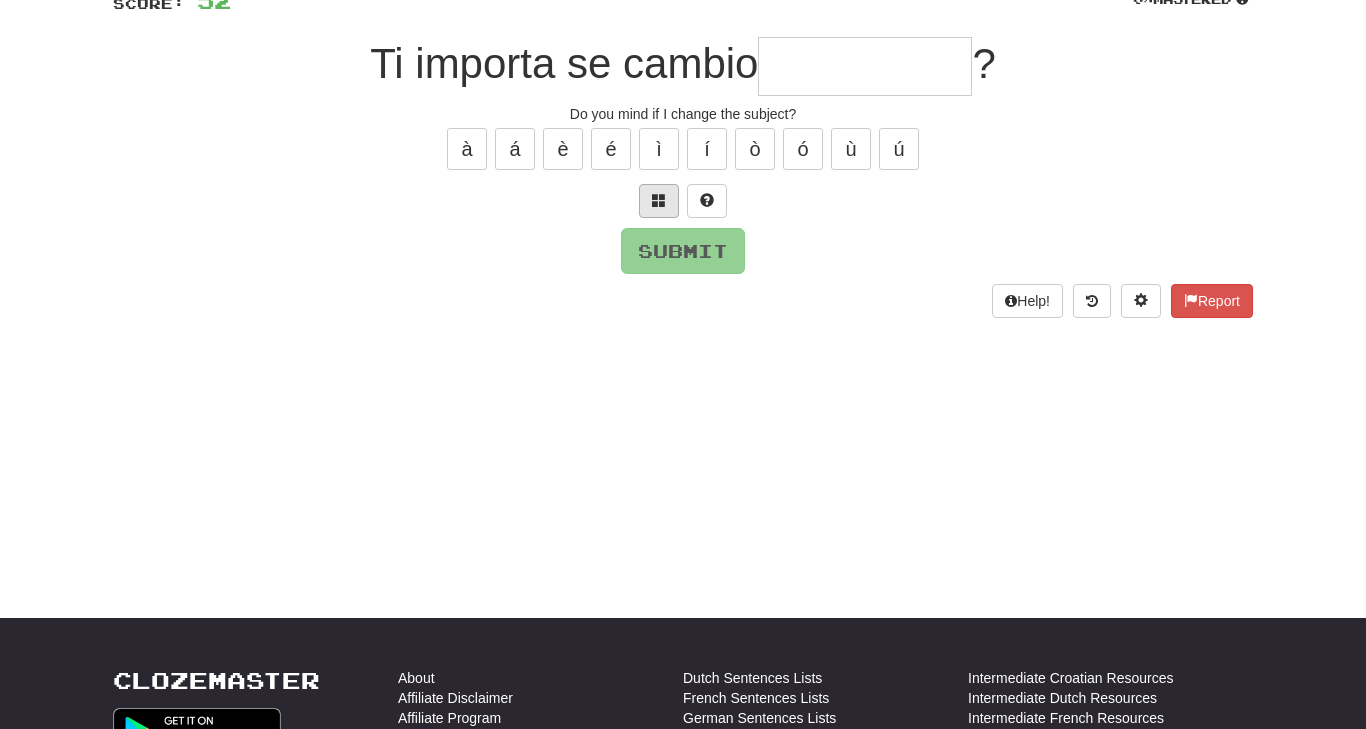 click at bounding box center [659, 200] 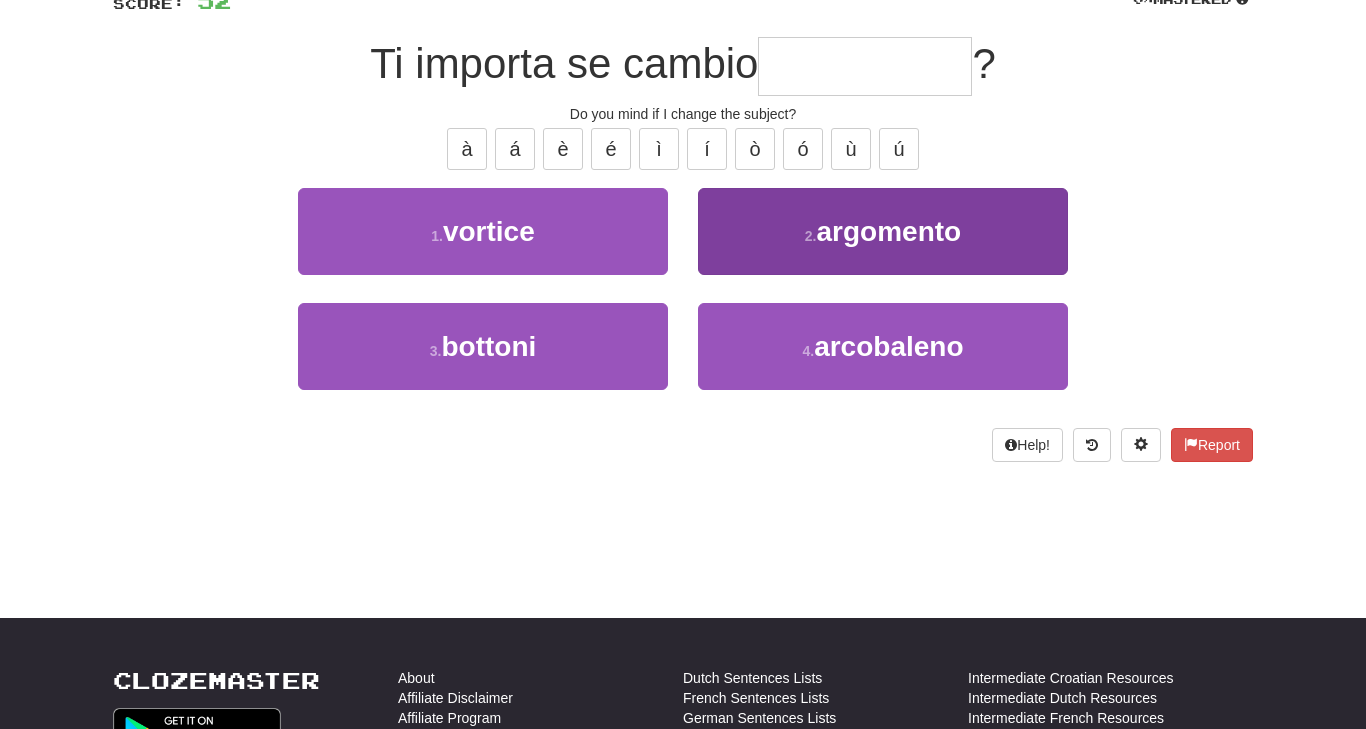 click on "2 .  argomento" at bounding box center (883, 231) 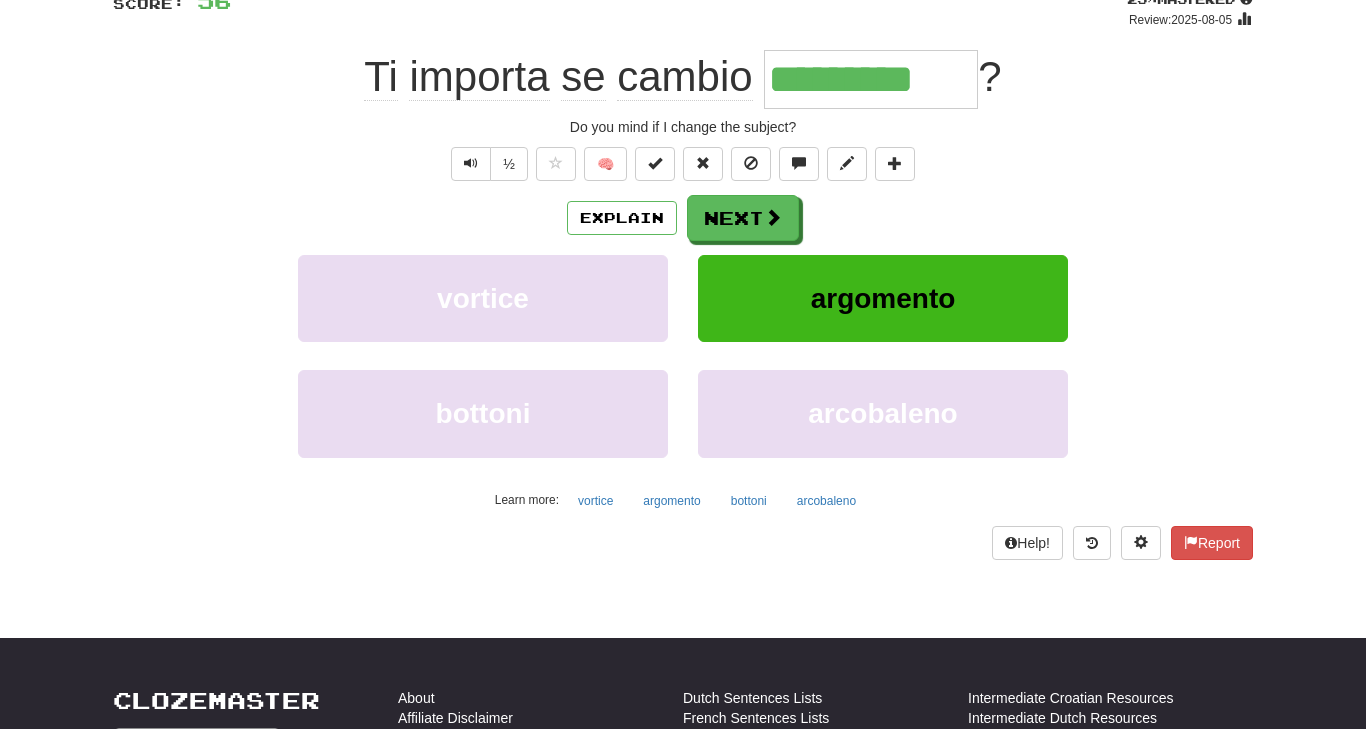 click on "Next" at bounding box center (743, 218) 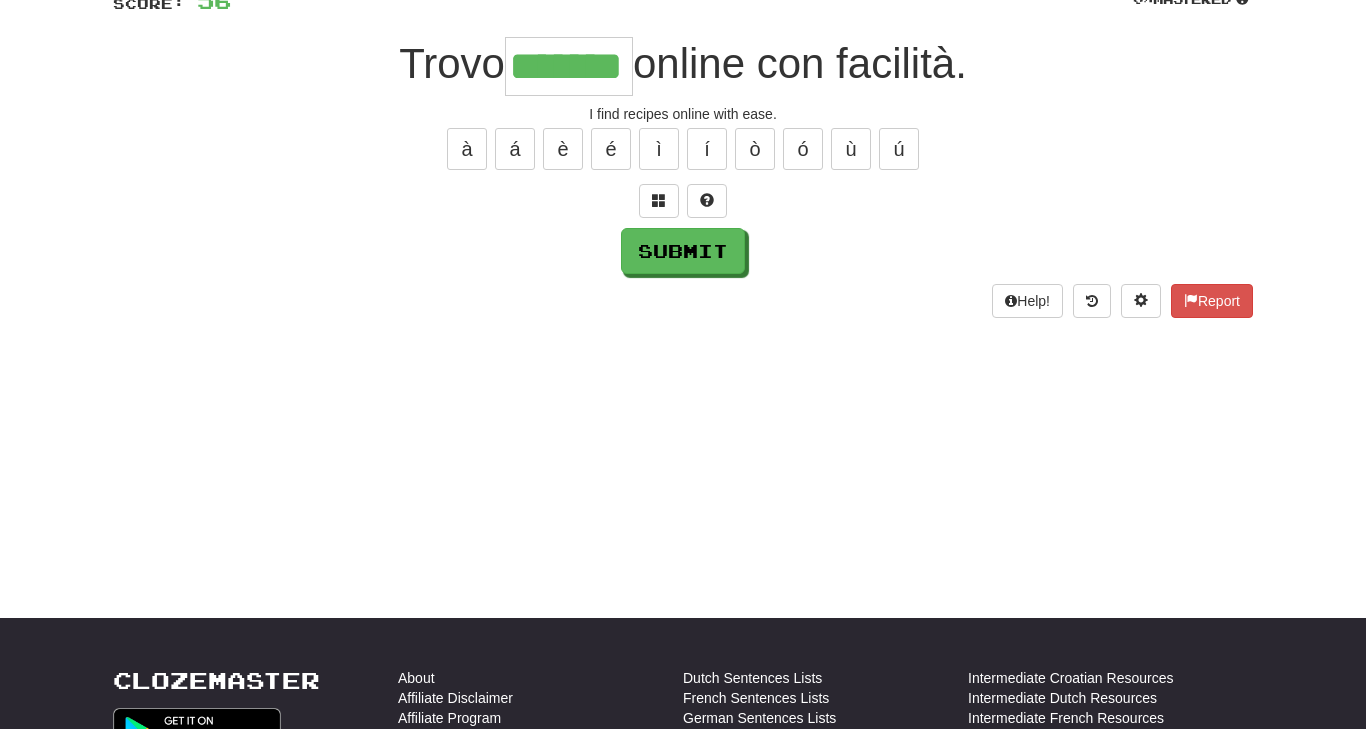 type on "*******" 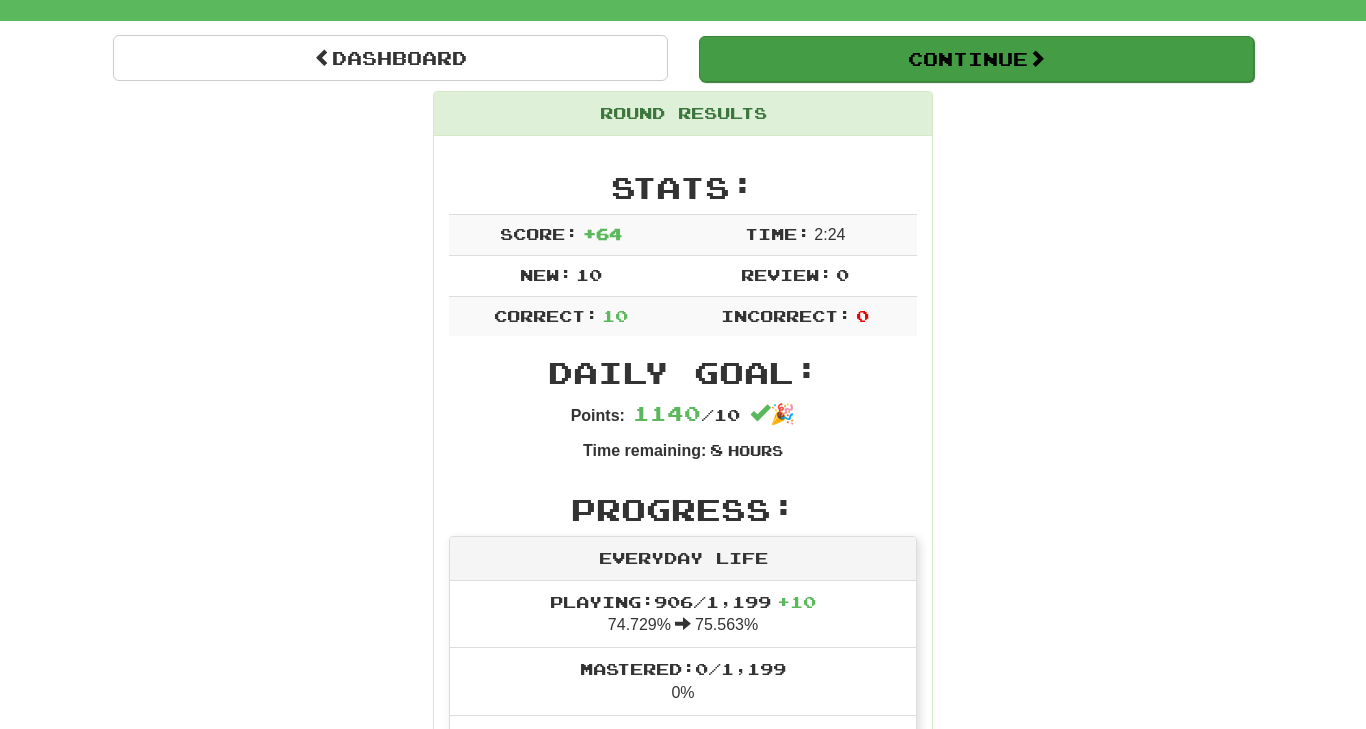 click on "Continue" at bounding box center (976, 59) 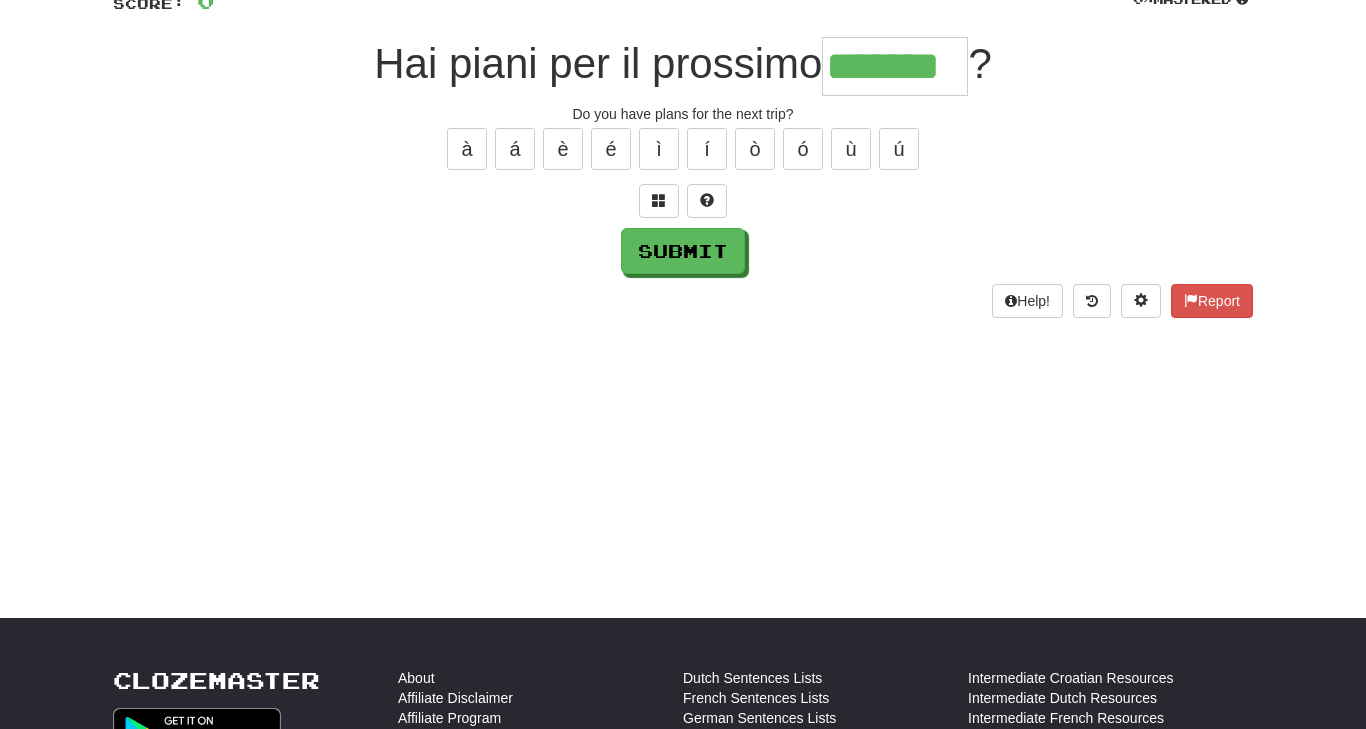 type on "*******" 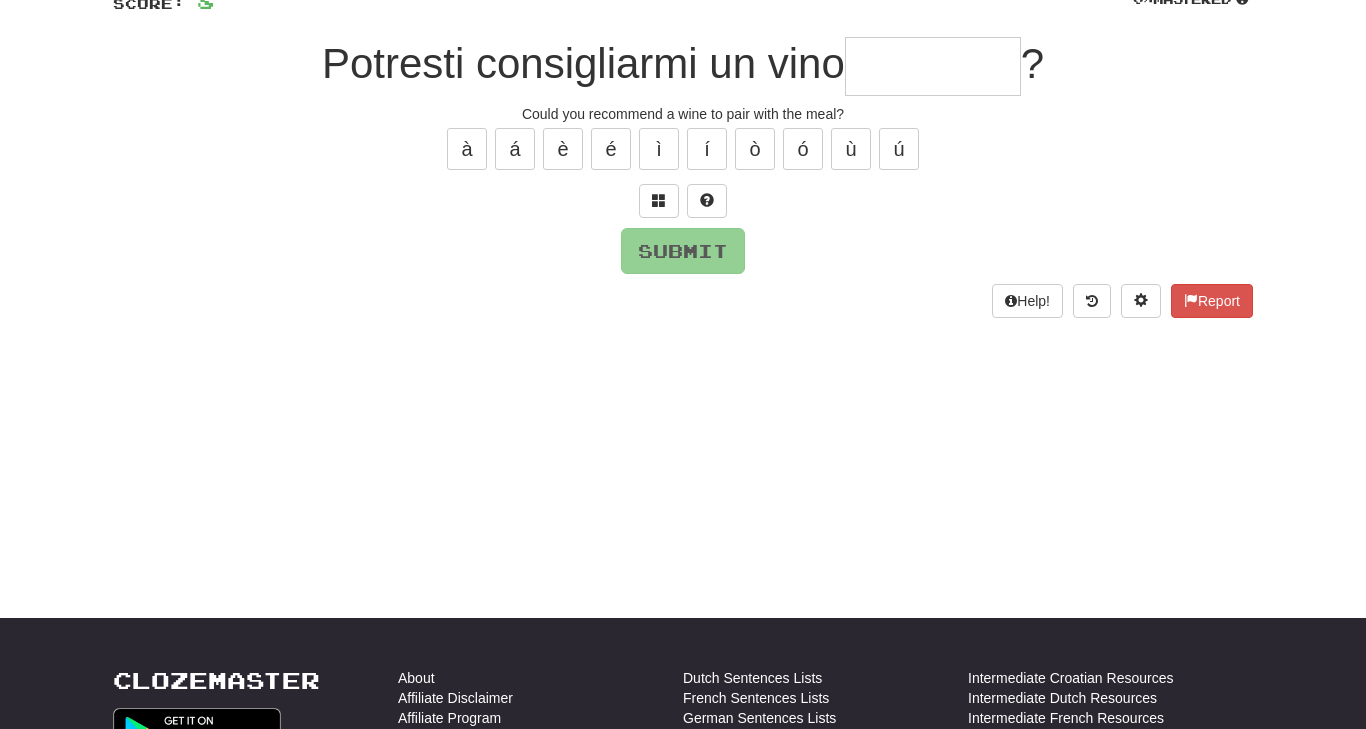 type on "*" 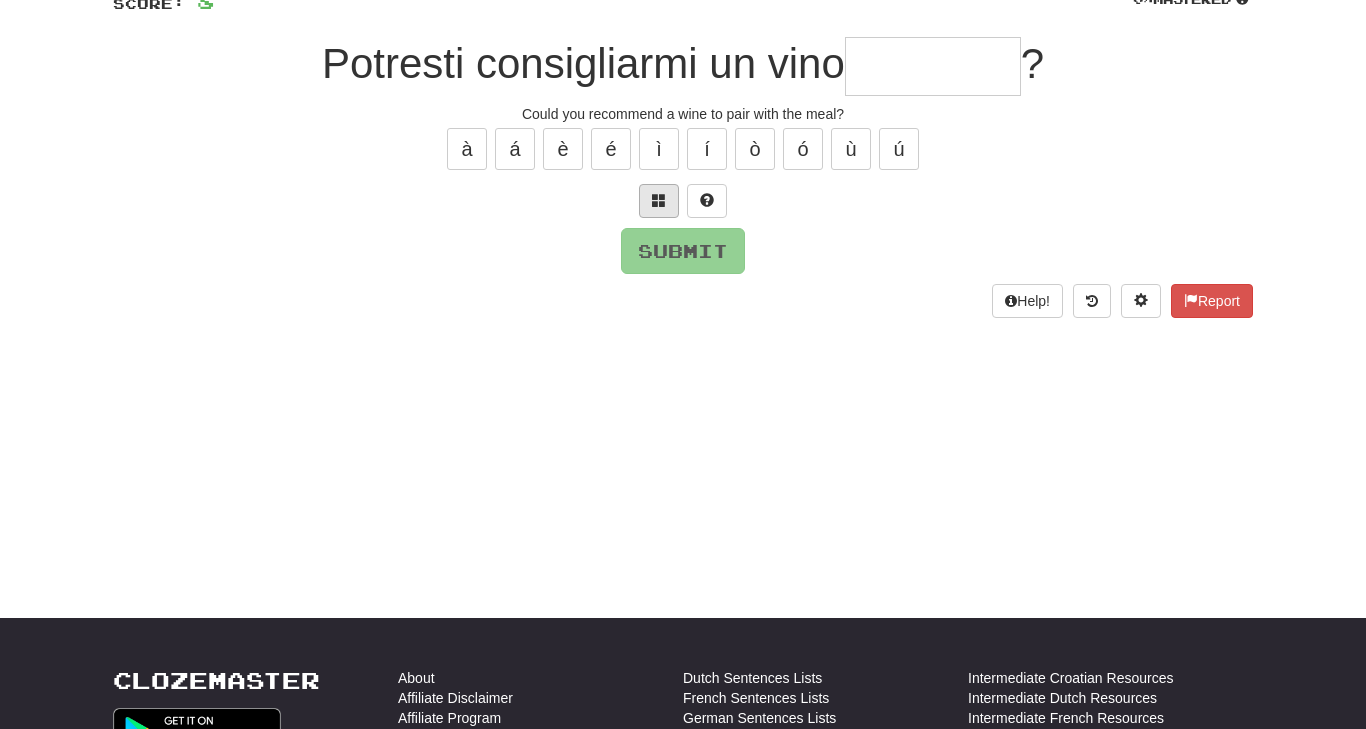 click at bounding box center (659, 200) 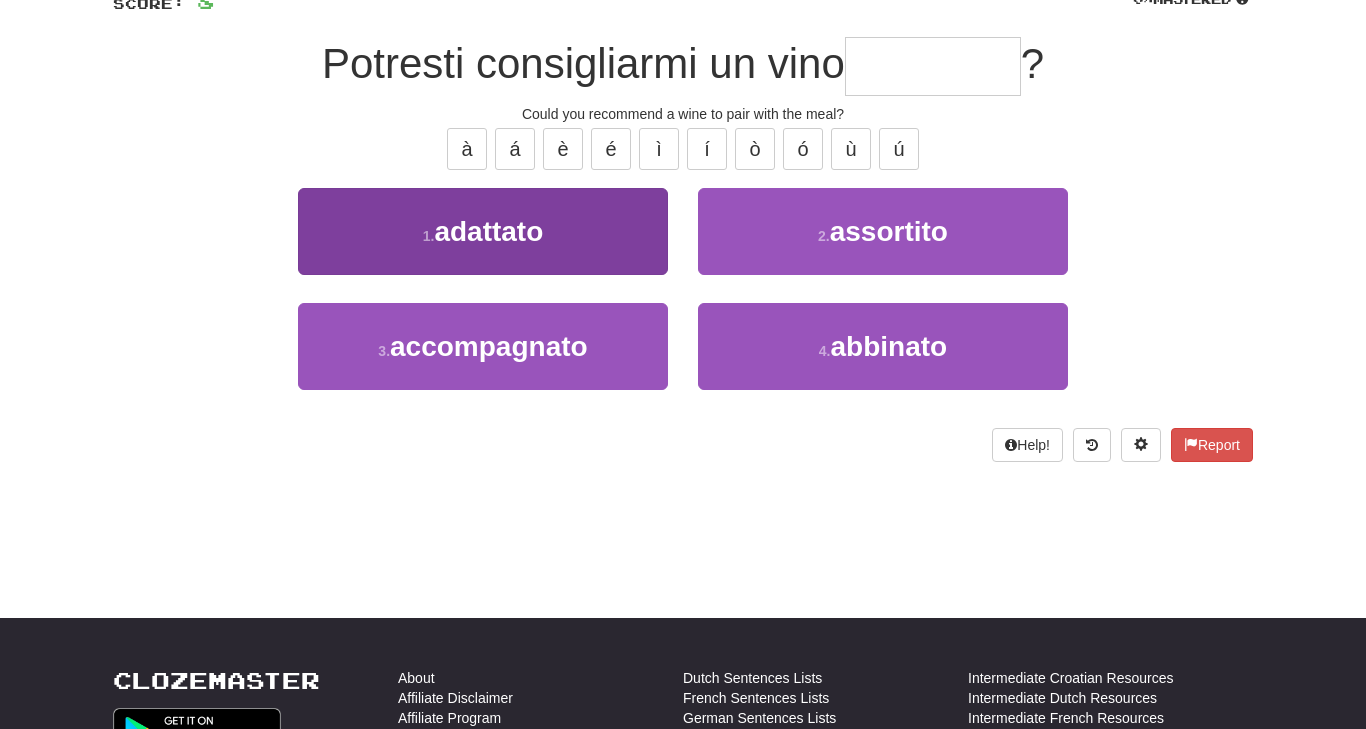 click on "1 . adattato" at bounding box center (483, 231) 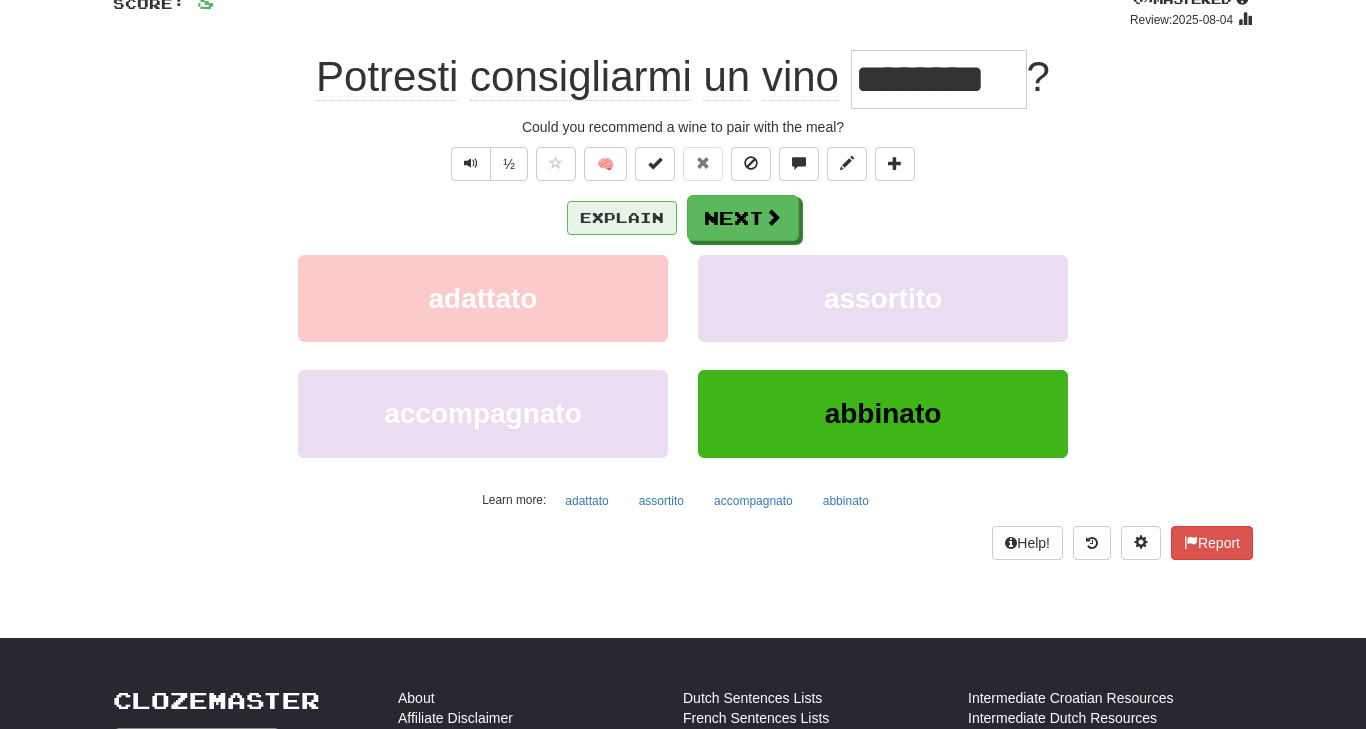 click on "Explain" at bounding box center (622, 218) 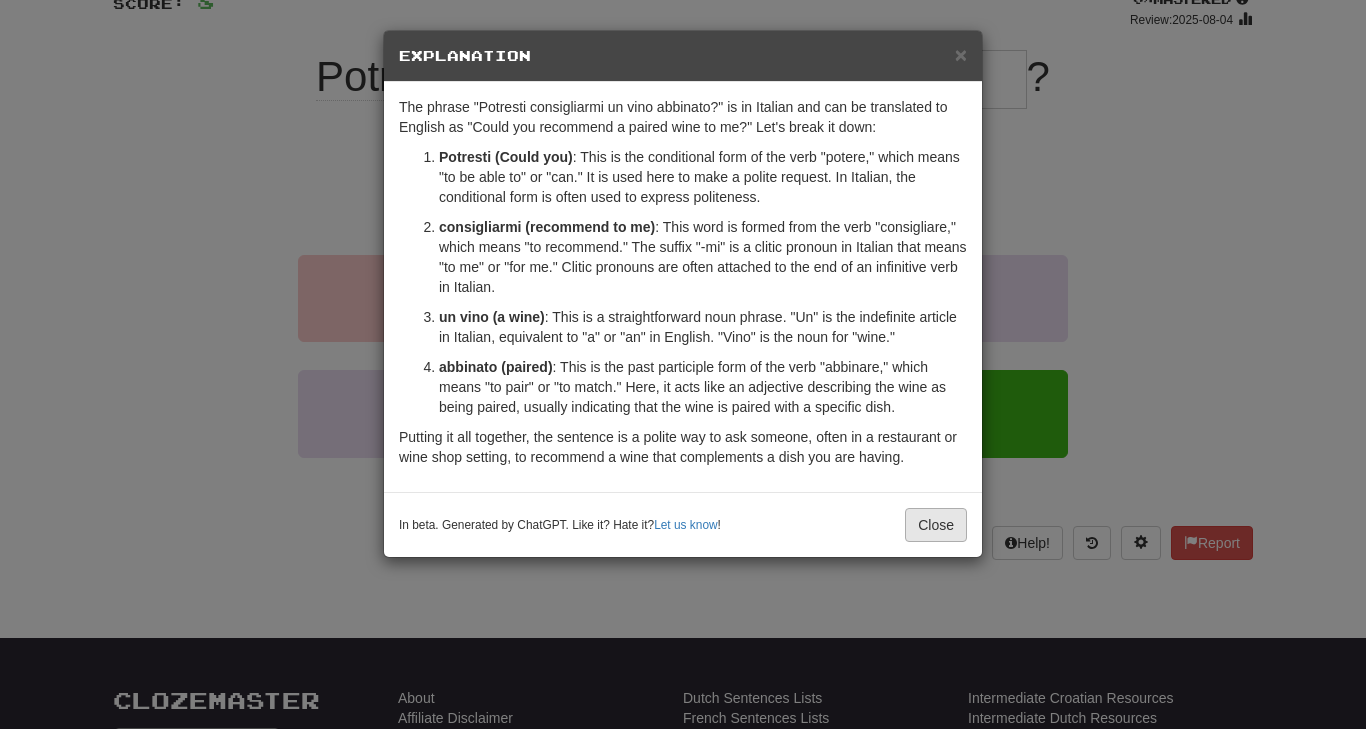 click on "Close" at bounding box center (936, 525) 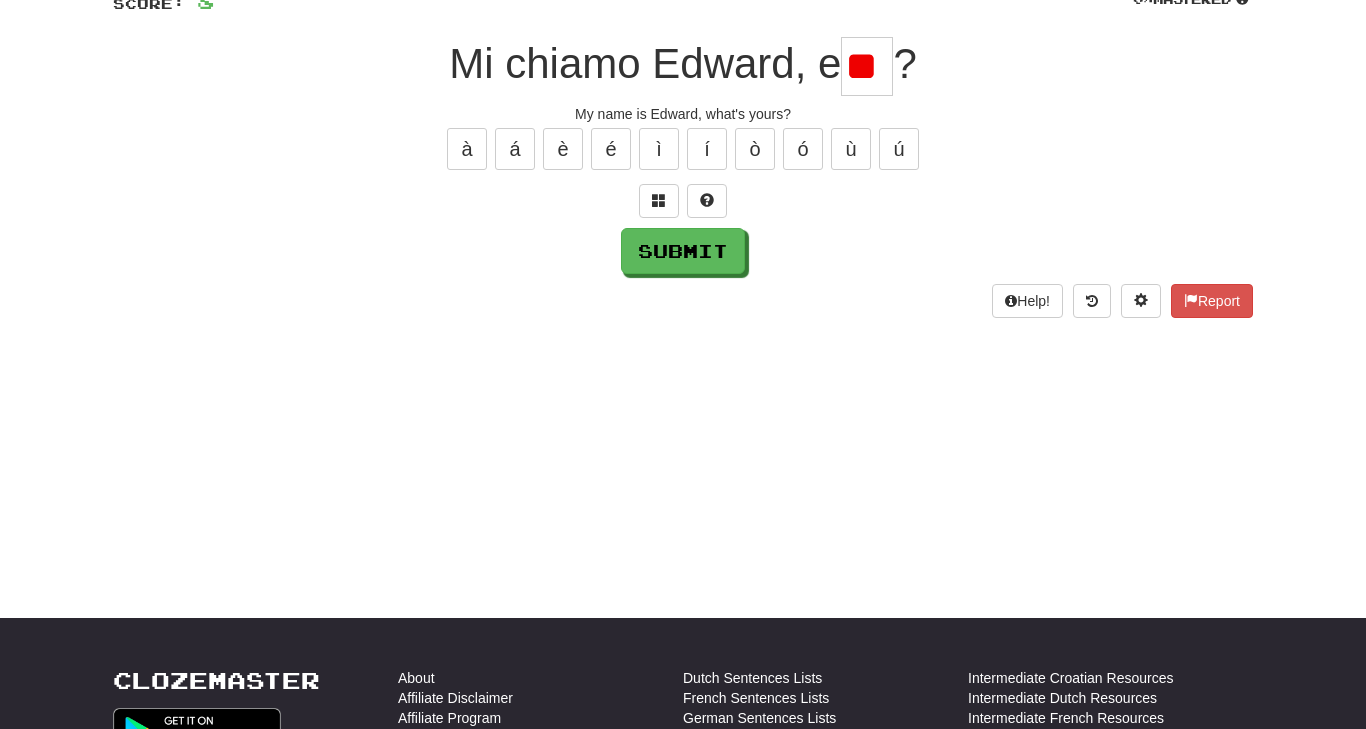 type on "*" 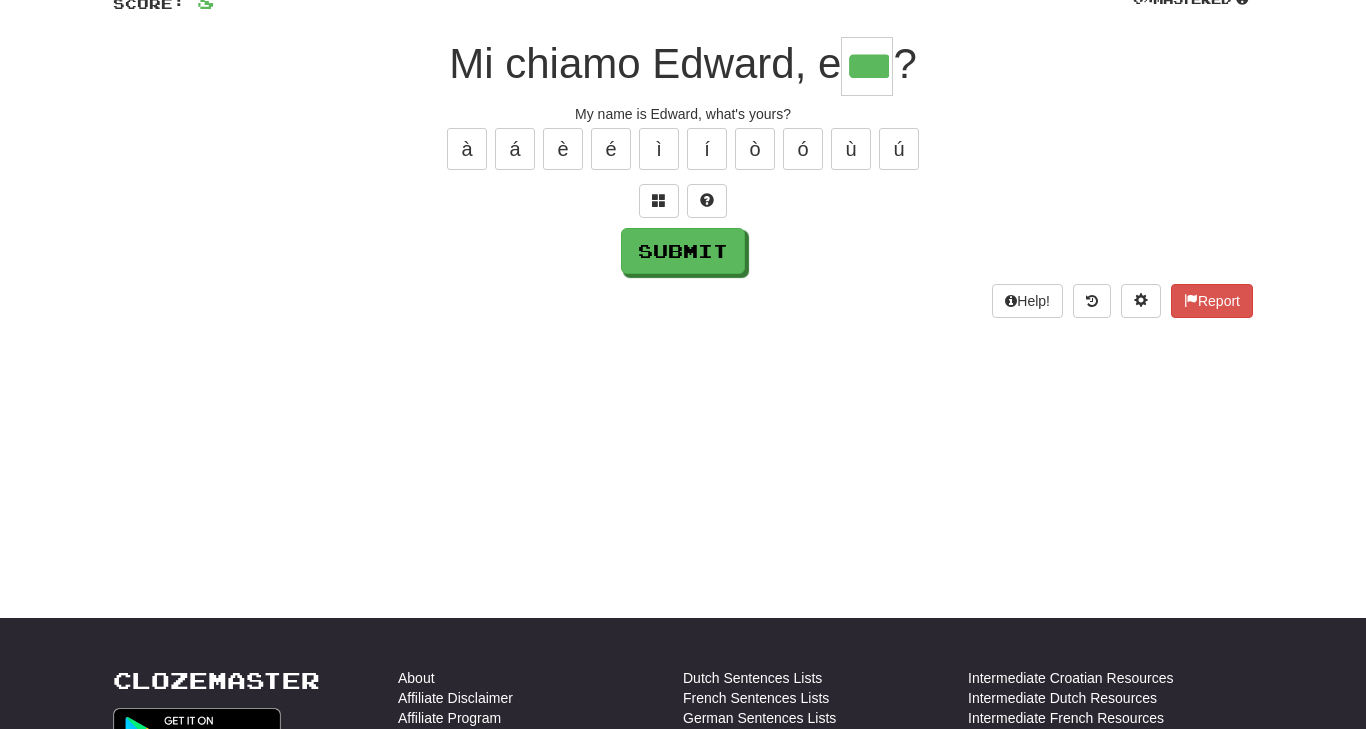 type on "***" 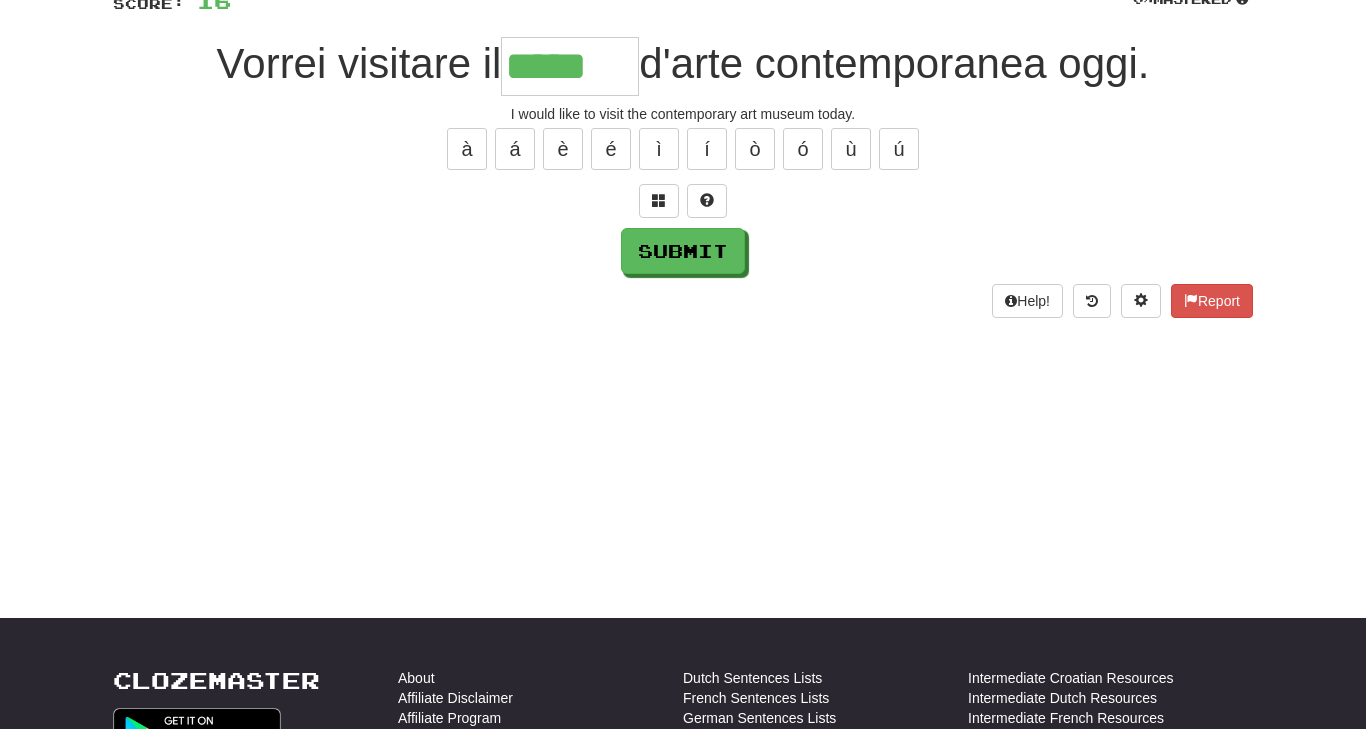 type on "*****" 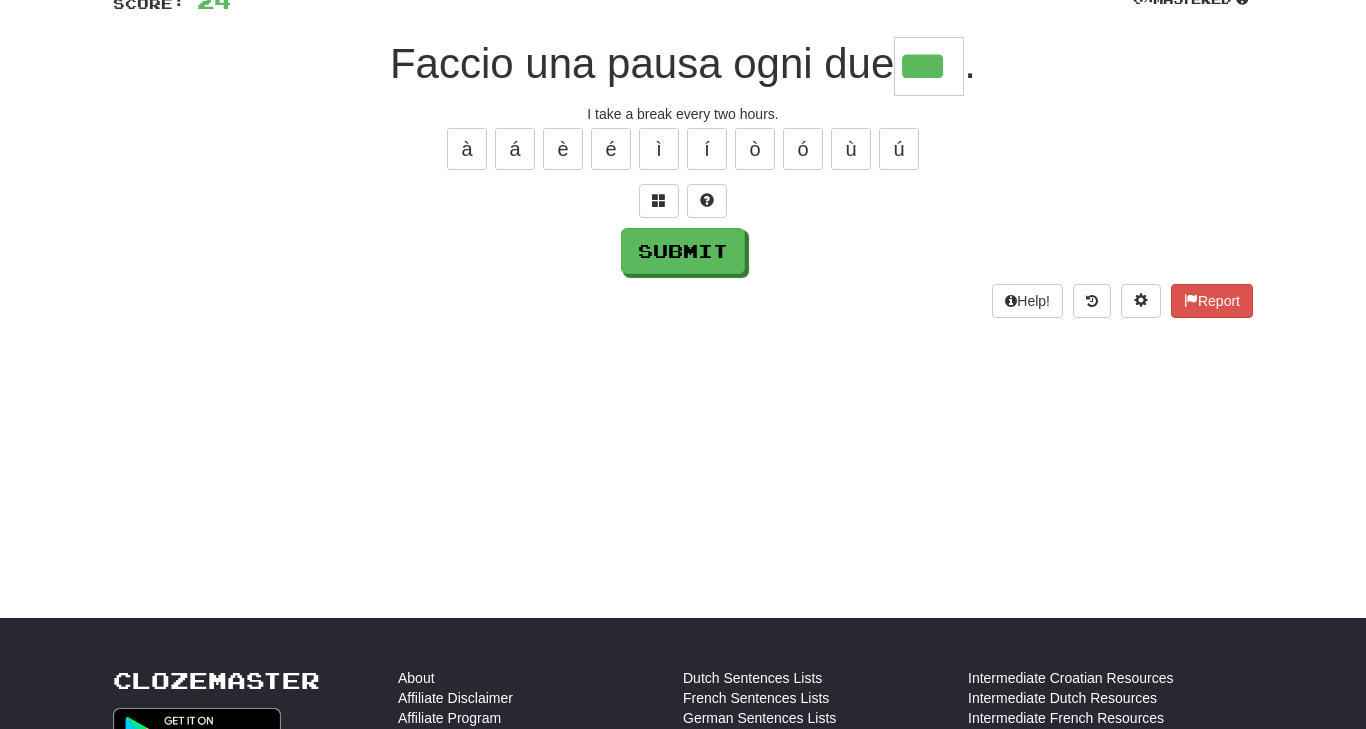 type on "***" 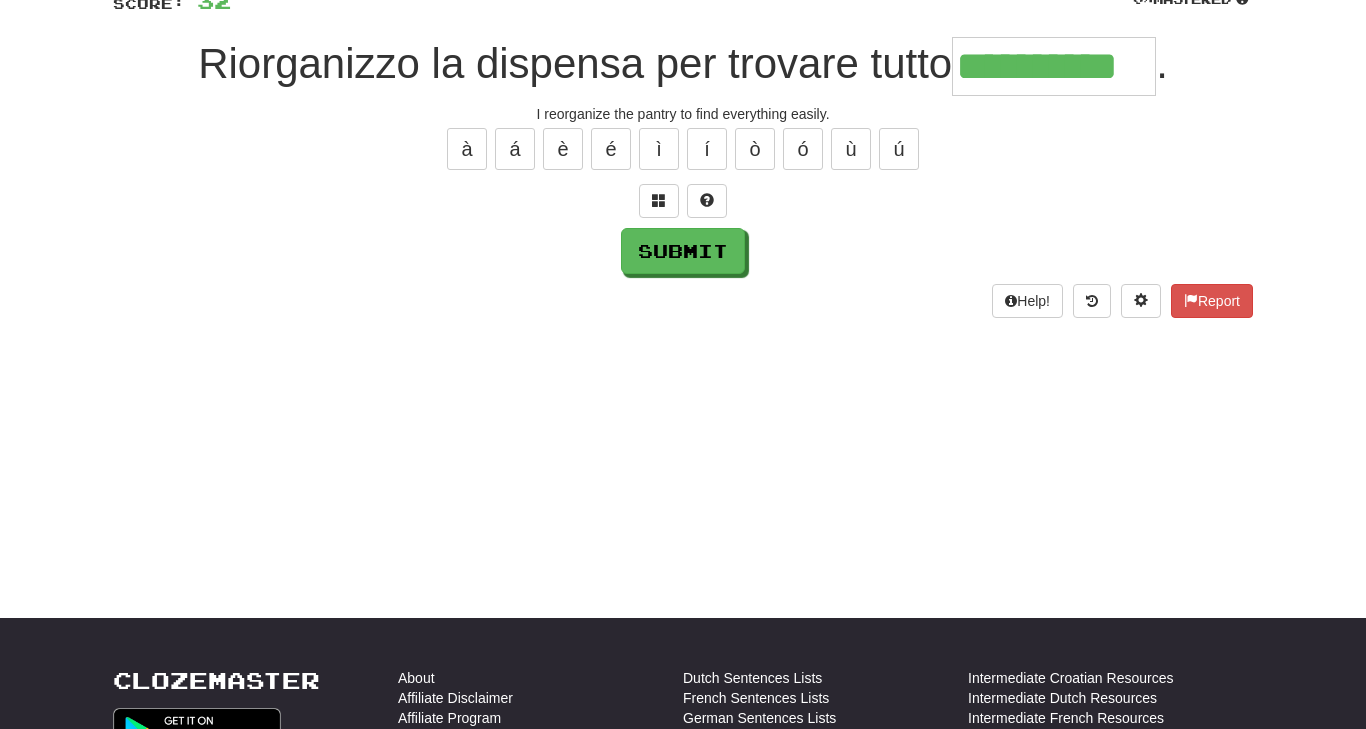 type on "**********" 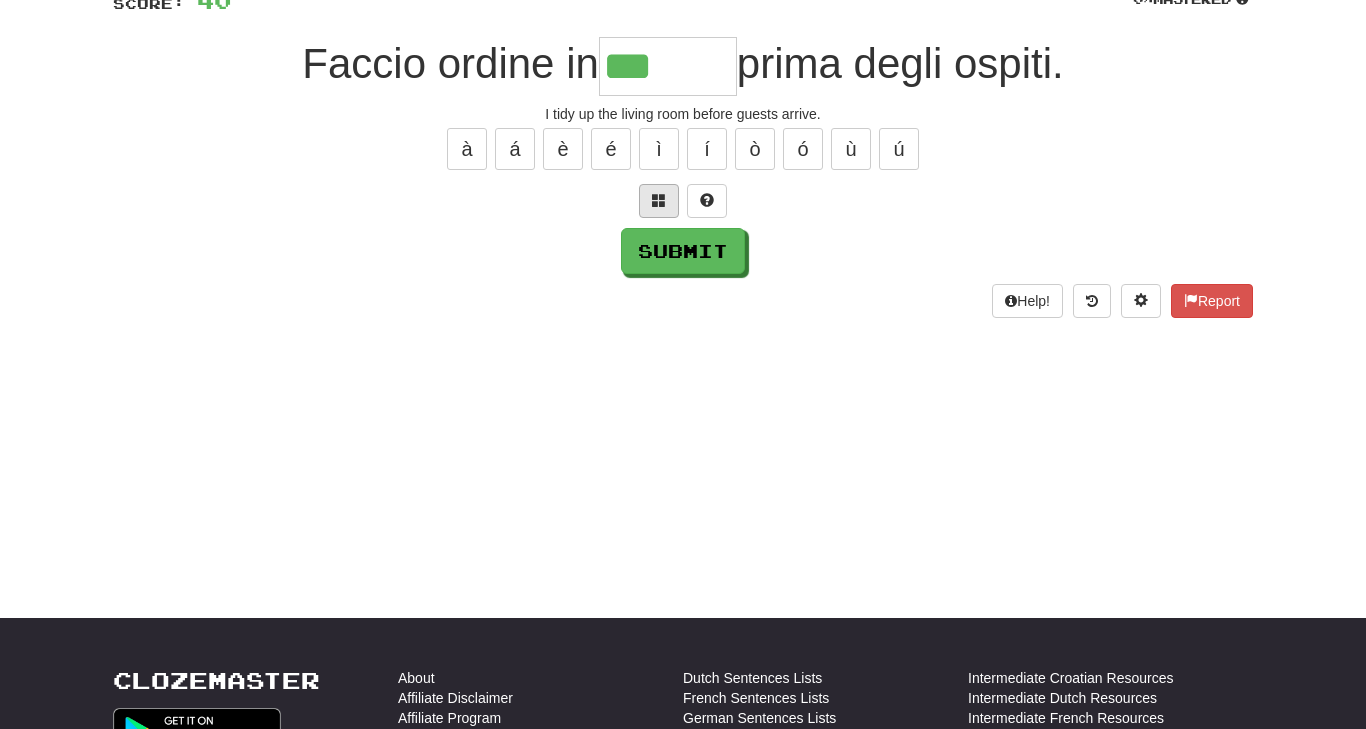 click at bounding box center (659, 200) 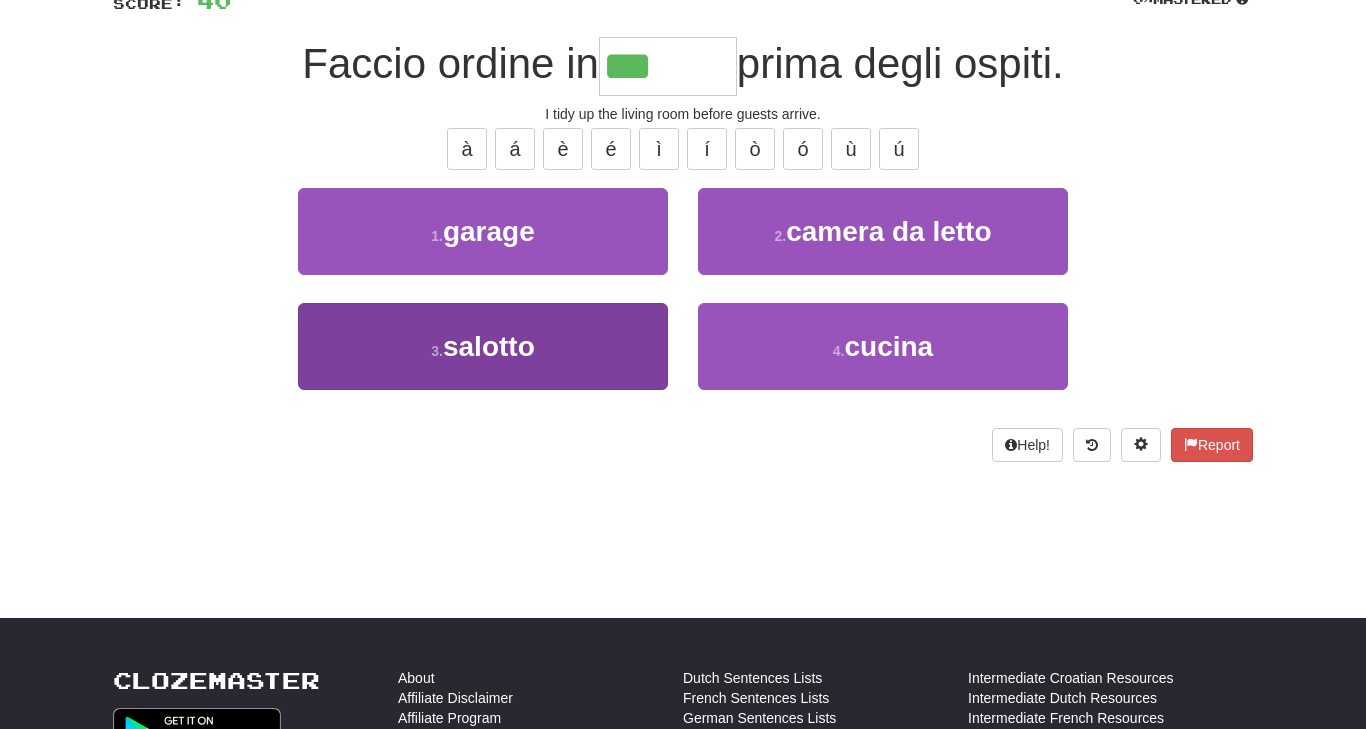 click on "3 . salotto" at bounding box center (483, 346) 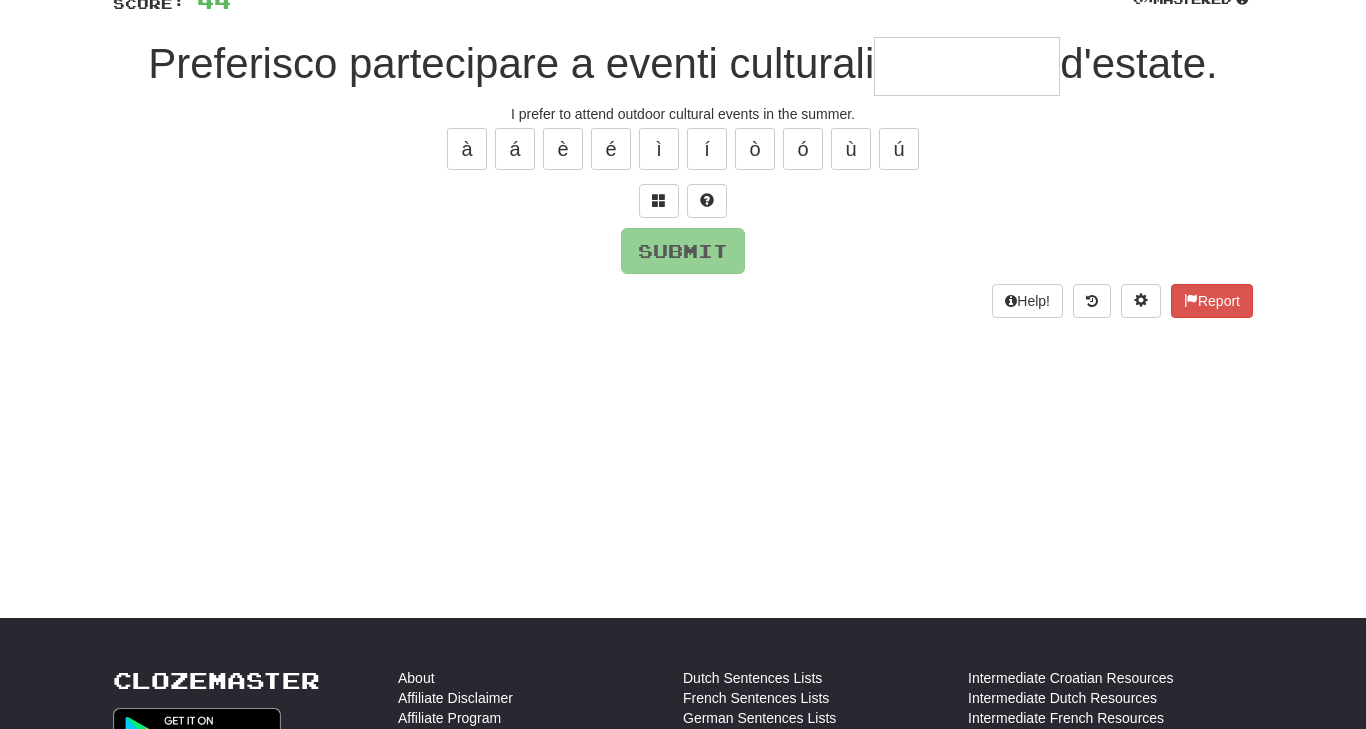 type on "*" 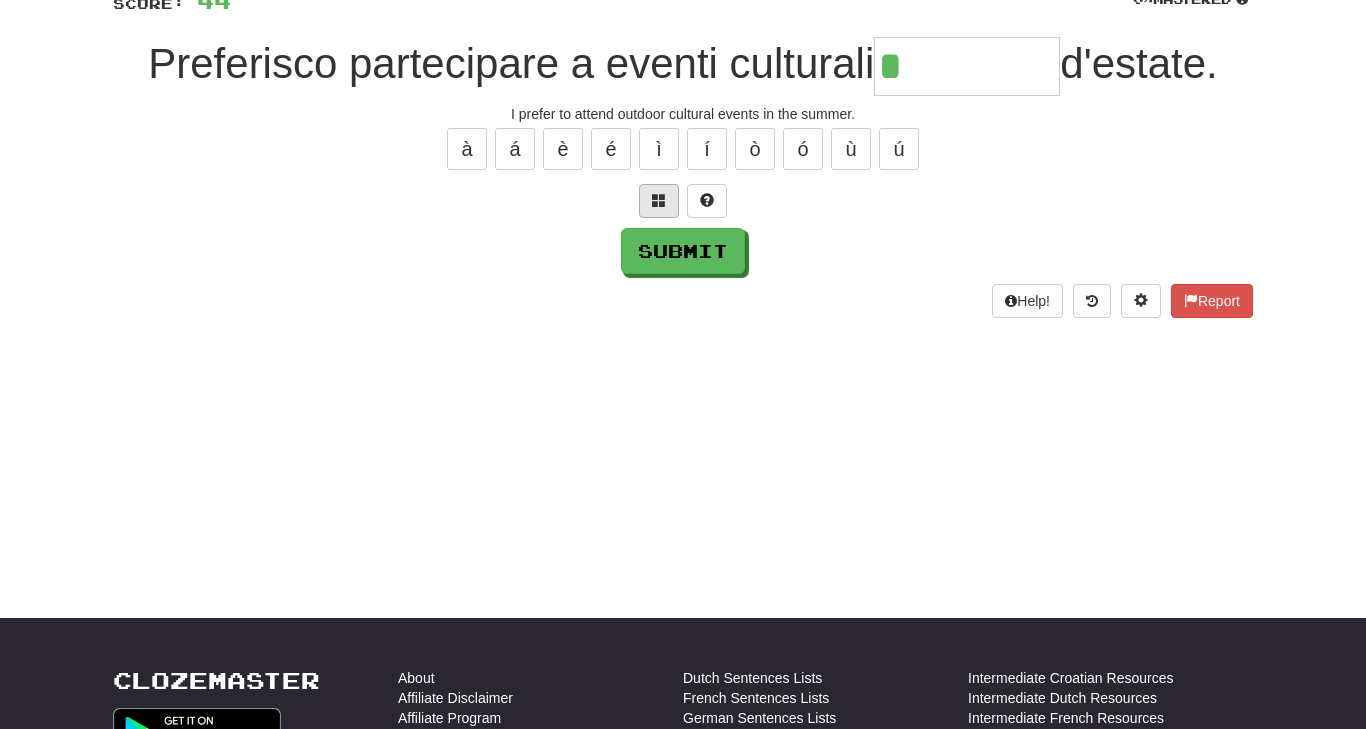 click at bounding box center [659, 201] 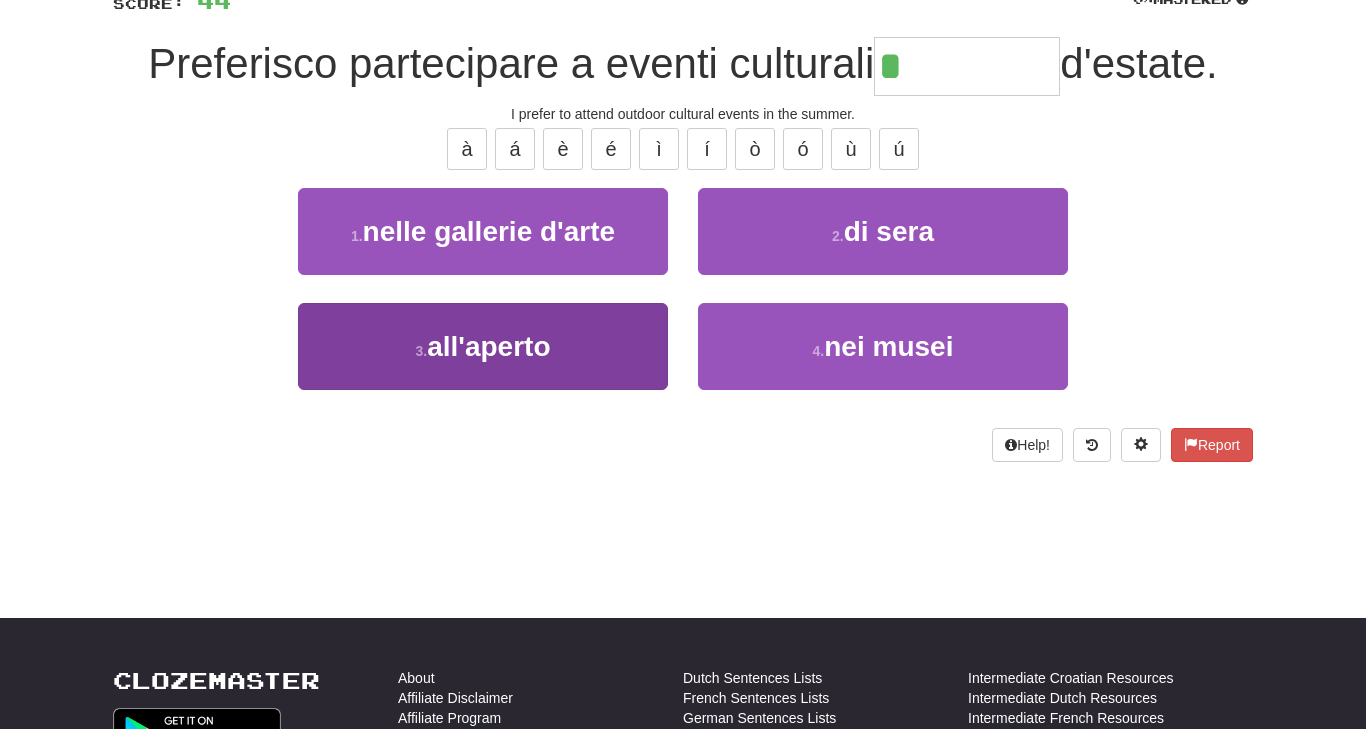 click on "all'aperto" at bounding box center [488, 346] 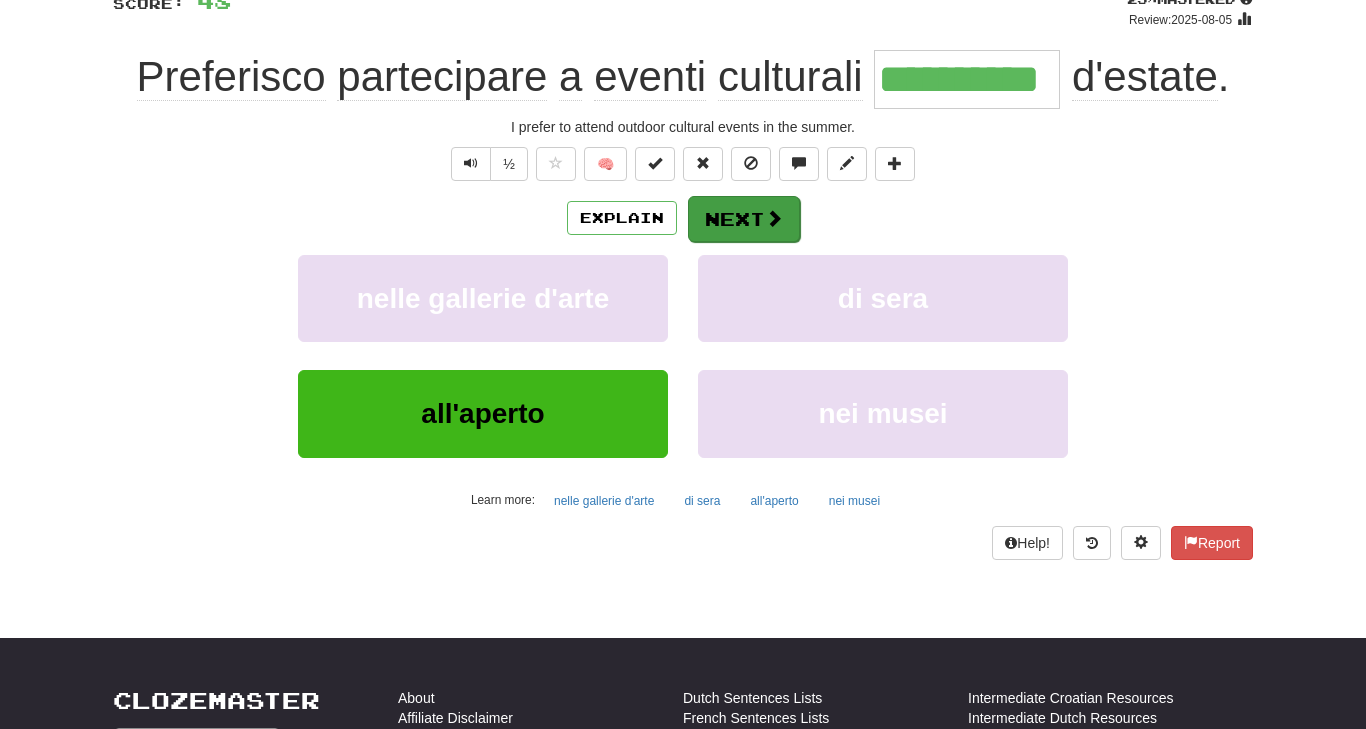 click at bounding box center [774, 218] 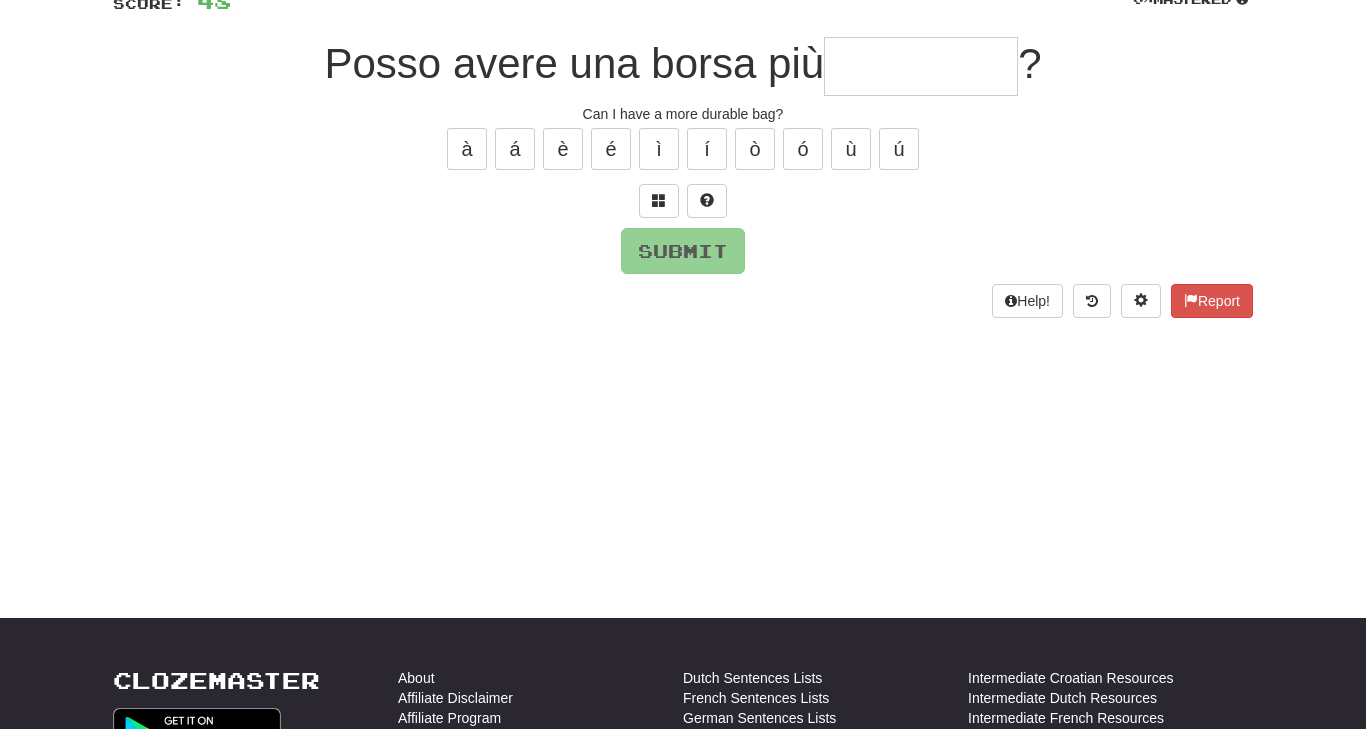 type on "*" 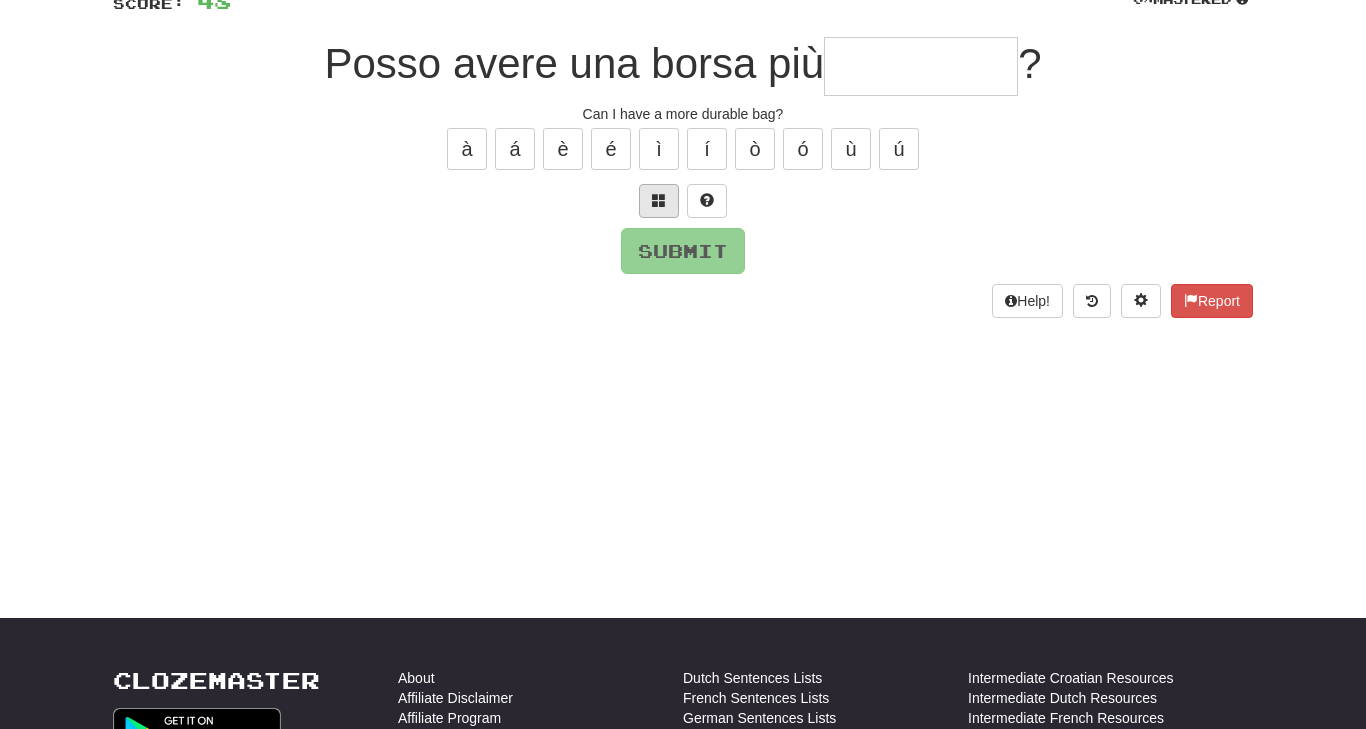 click at bounding box center (659, 200) 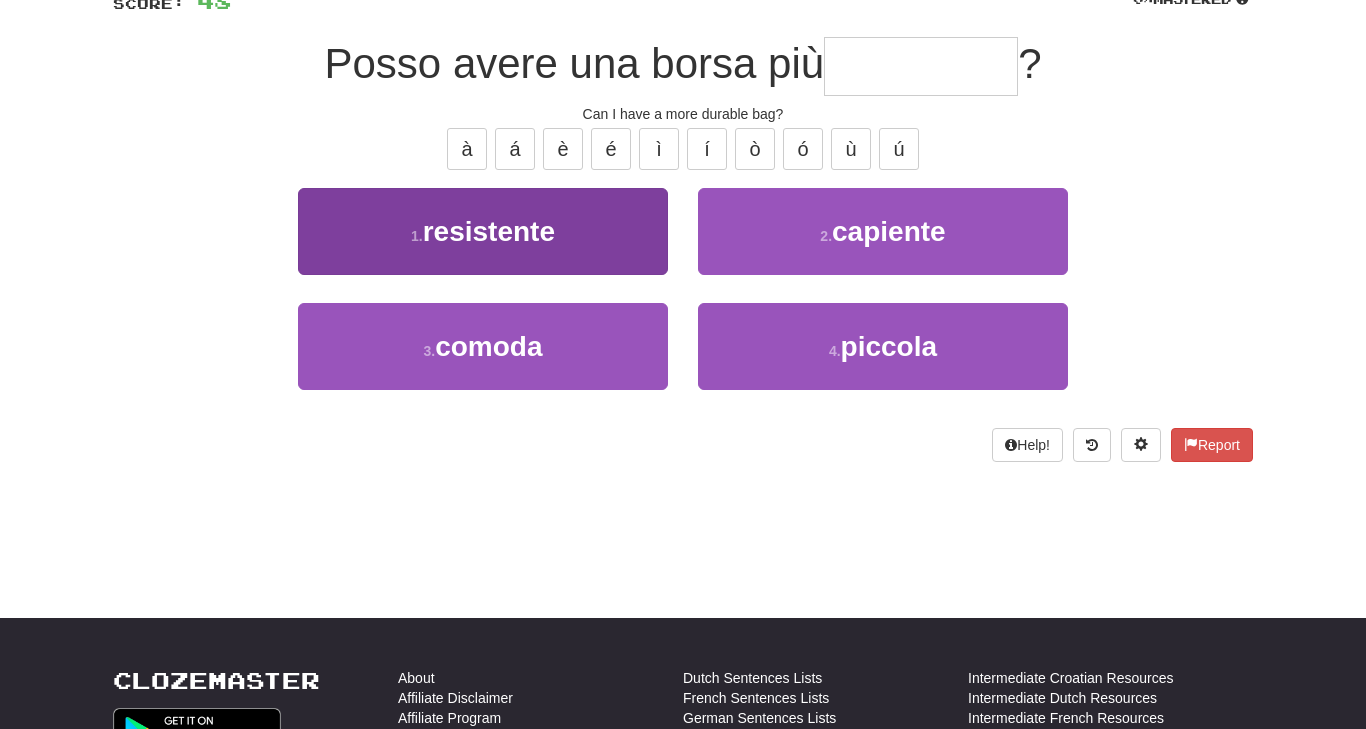click on "1 . resistente" at bounding box center (483, 231) 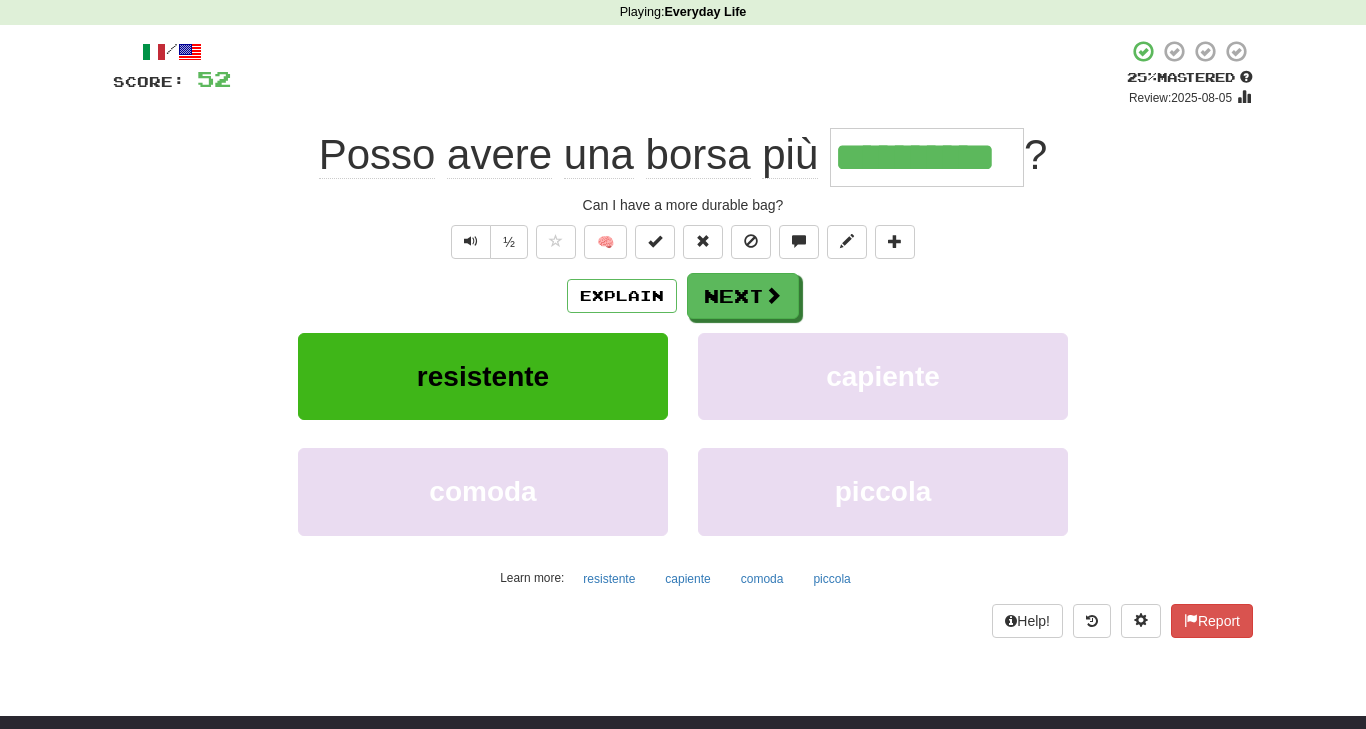 scroll, scrollTop: 97, scrollLeft: 0, axis: vertical 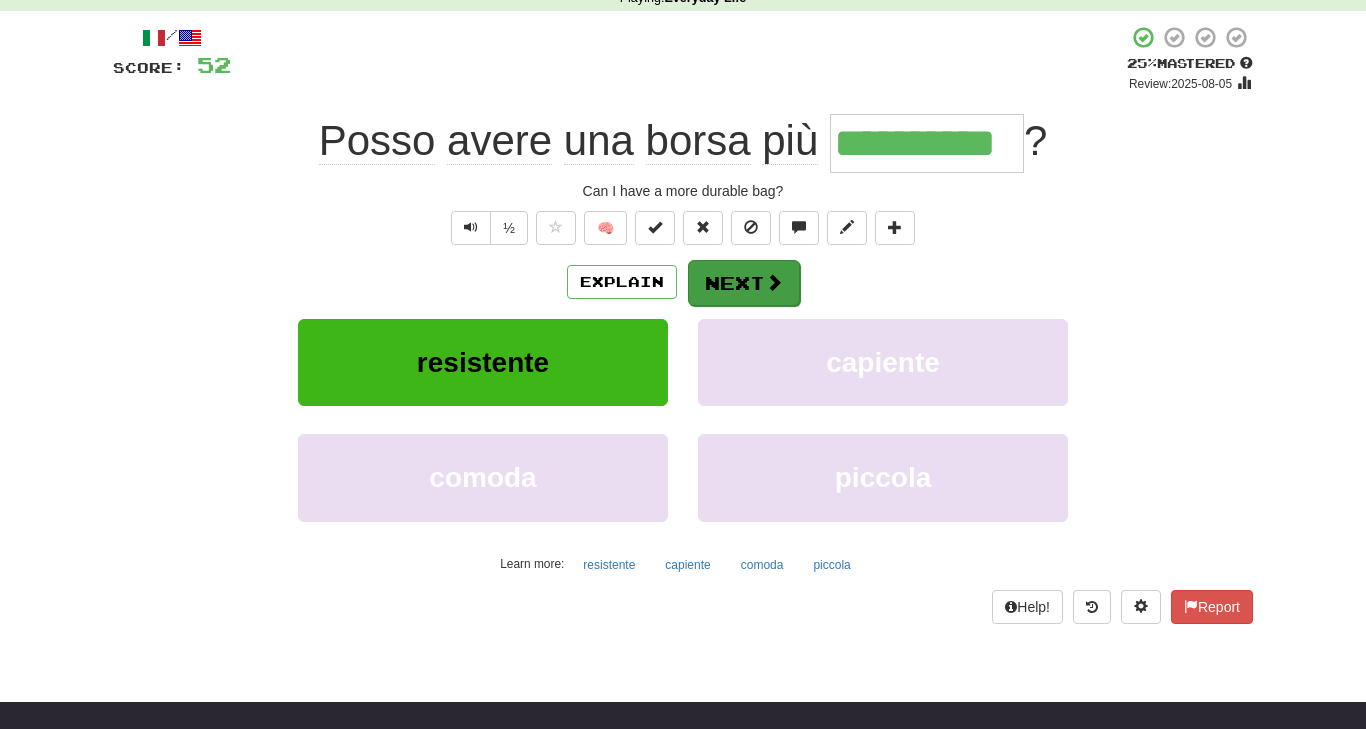 click on "Next" at bounding box center (744, 283) 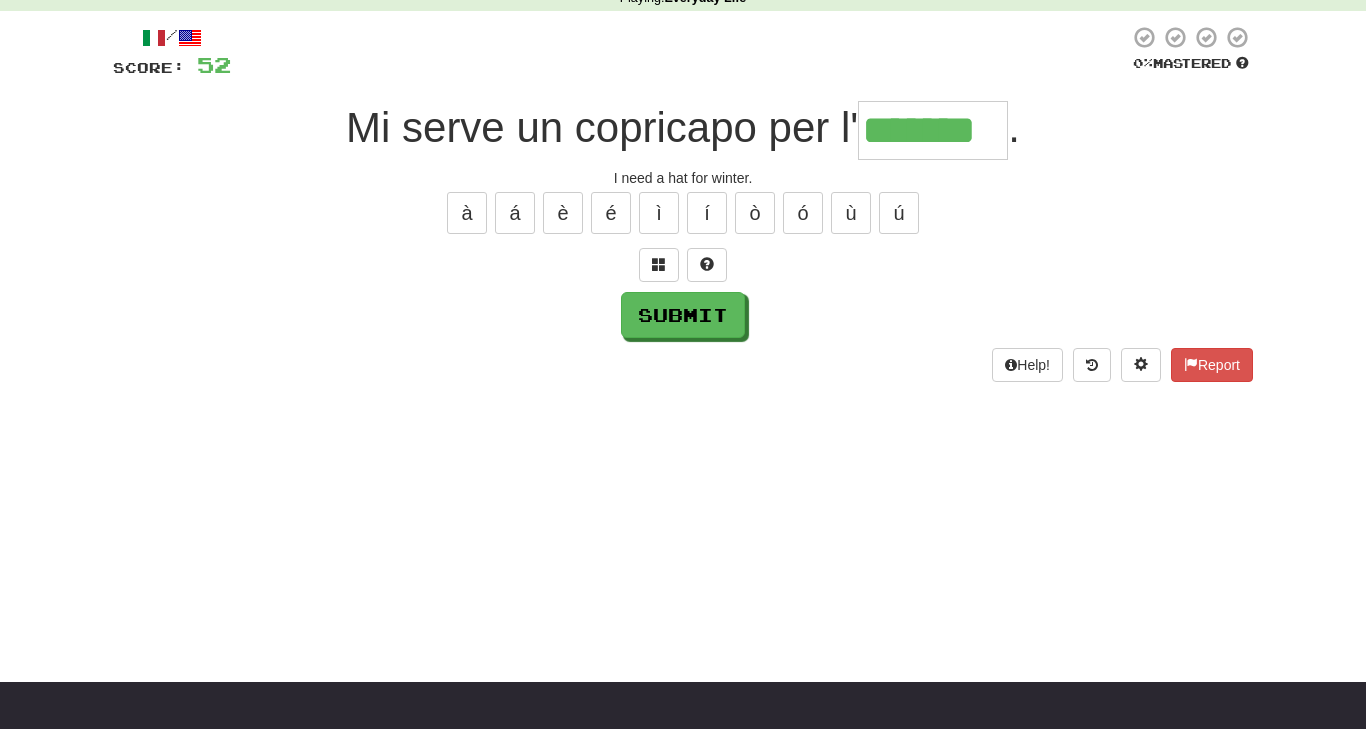 type on "*******" 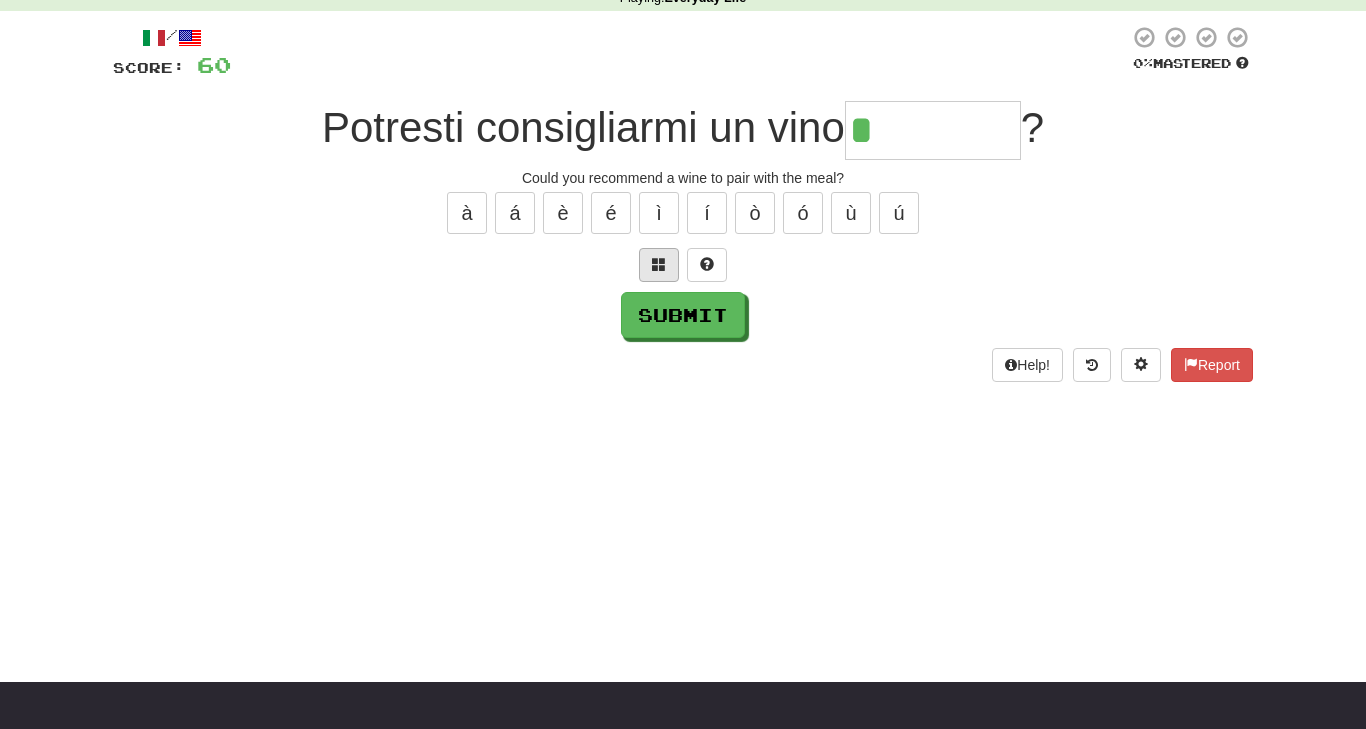 click at bounding box center [659, 264] 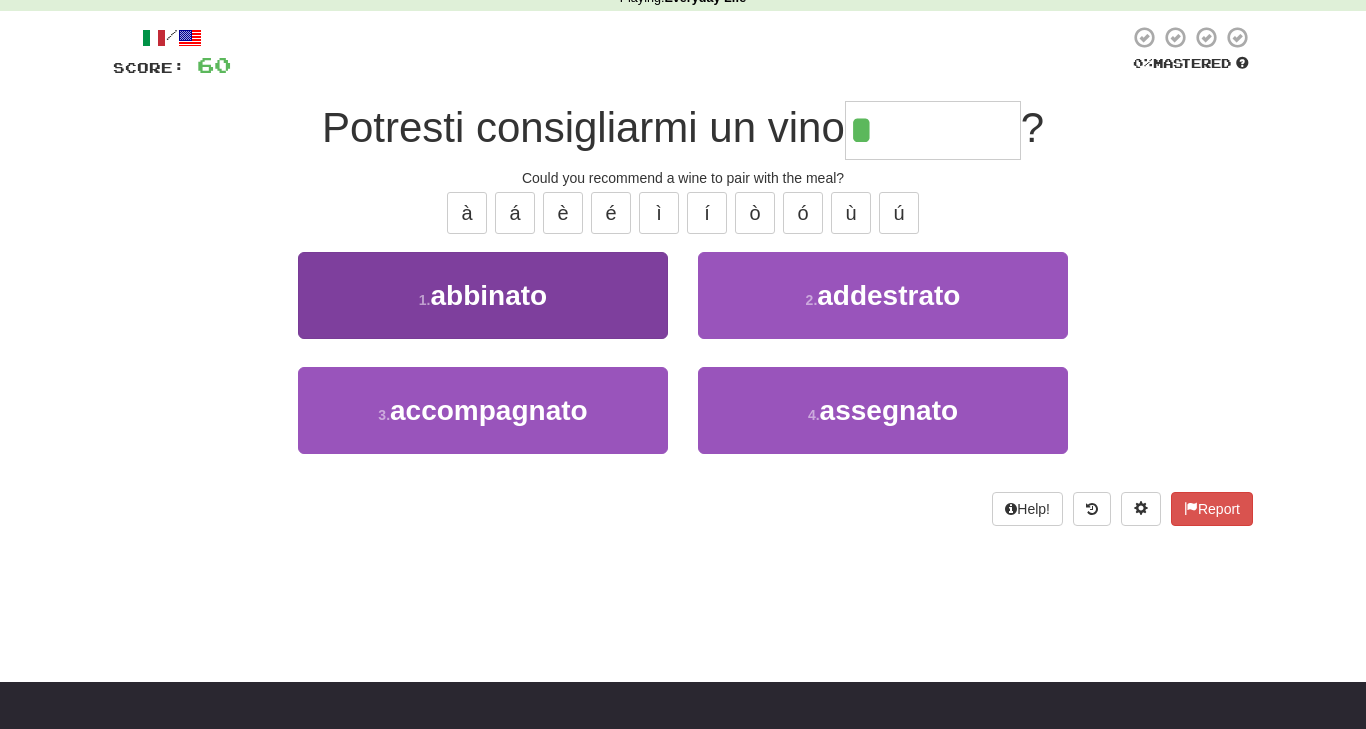 click on "1 . abbinato" at bounding box center (483, 295) 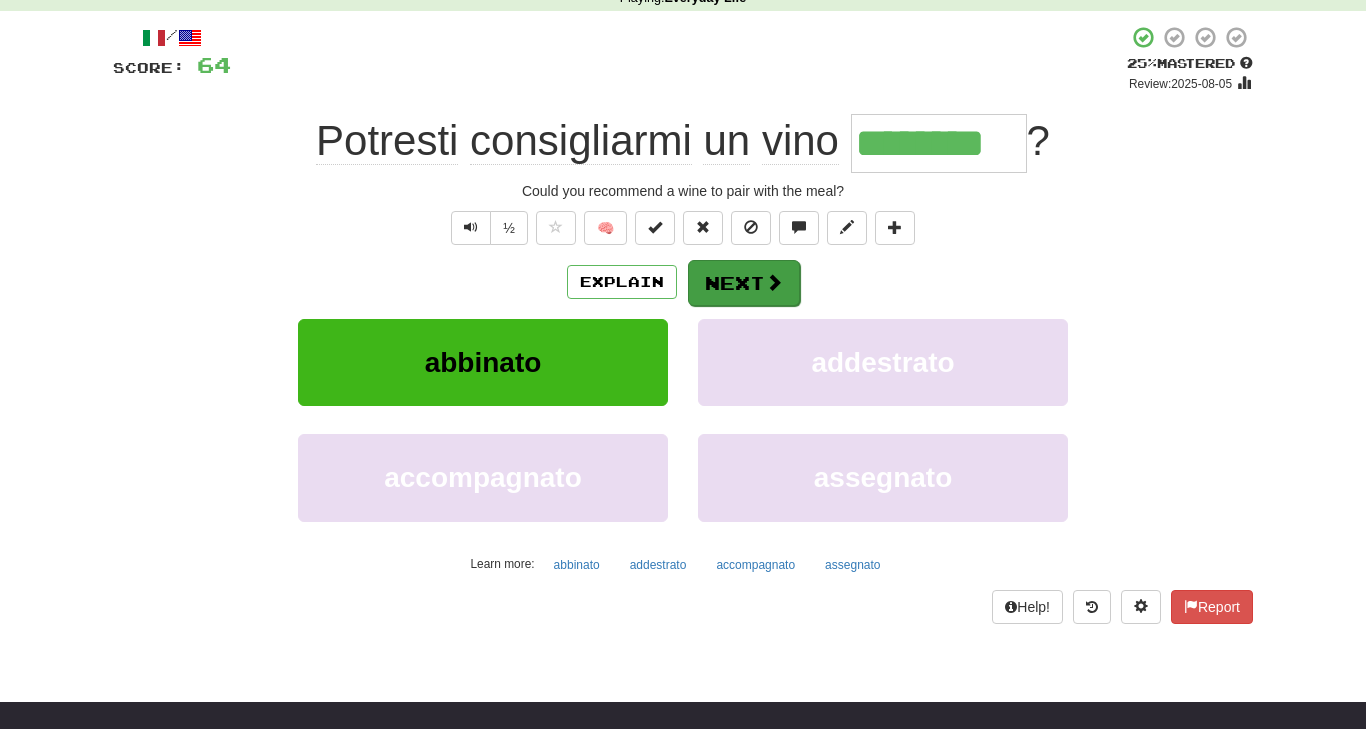 click on "Next" at bounding box center [744, 283] 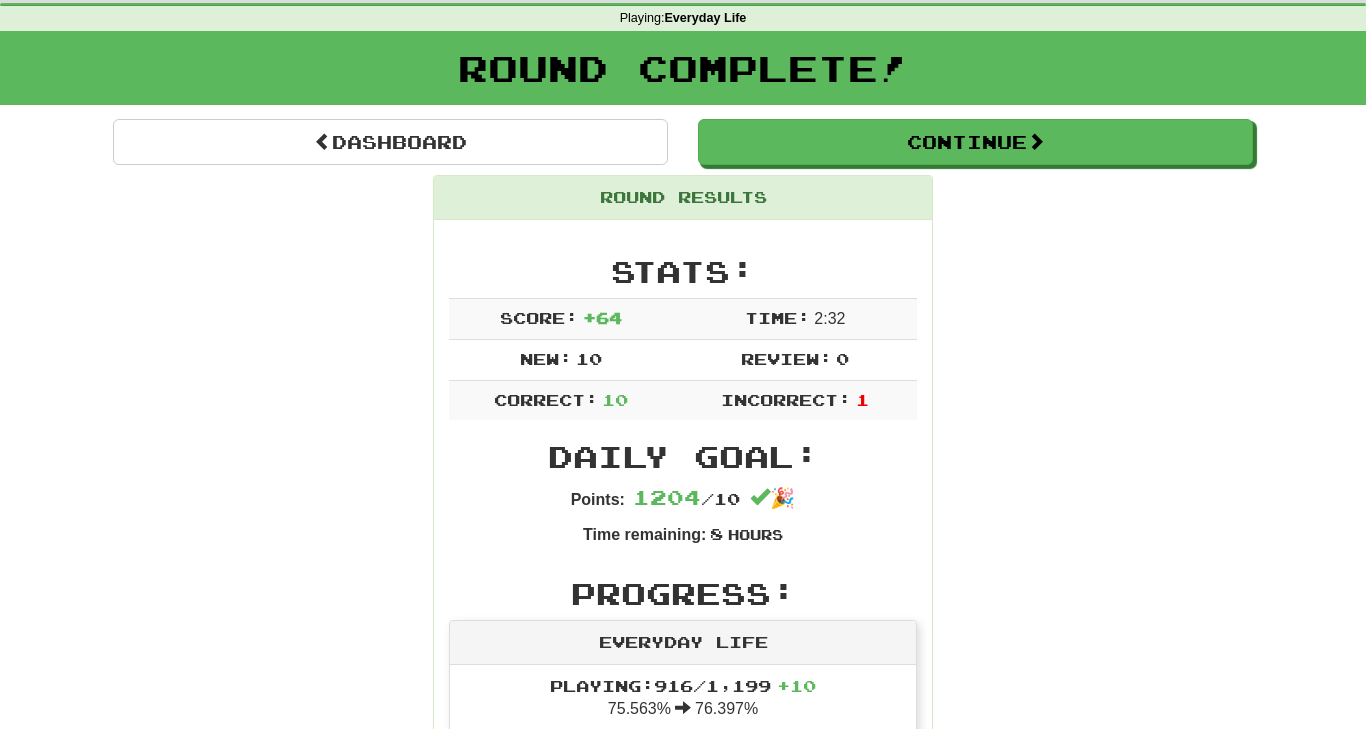 scroll, scrollTop: 76, scrollLeft: 0, axis: vertical 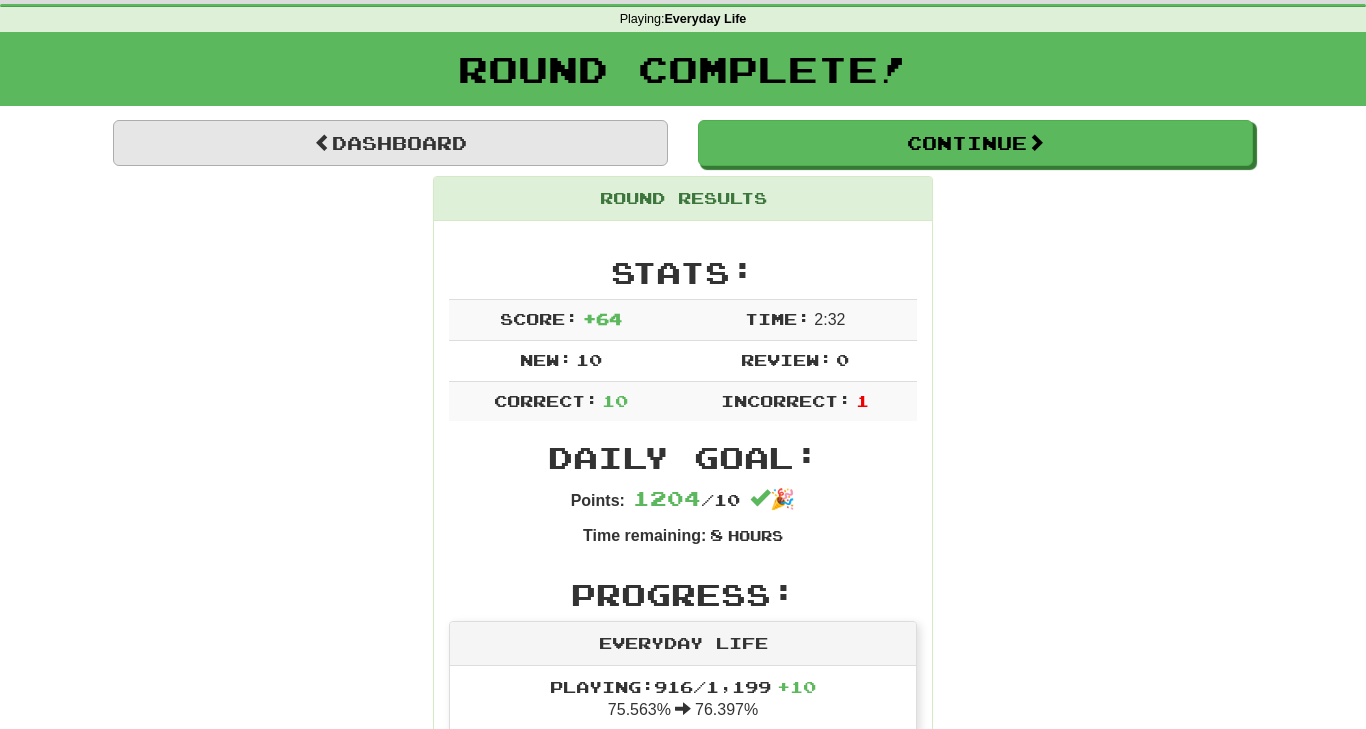 click on "Dashboard" at bounding box center [390, 143] 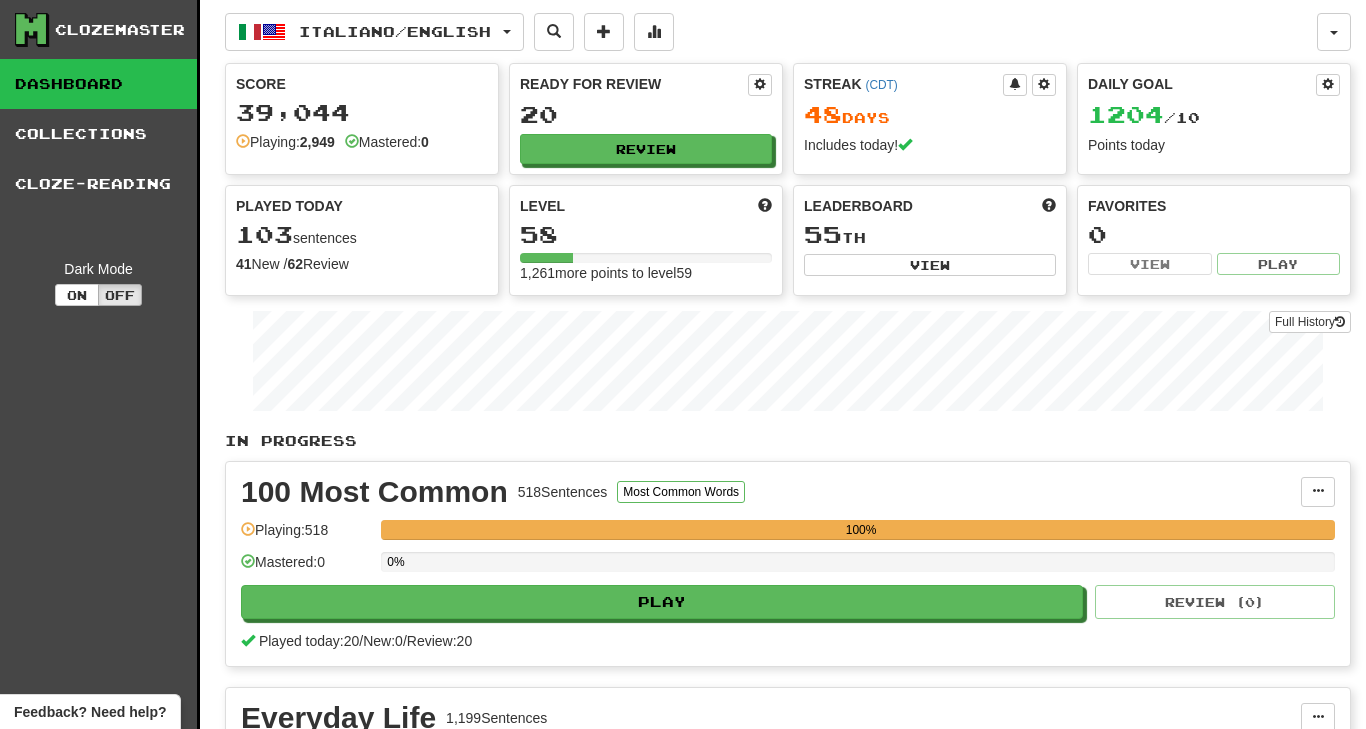 scroll, scrollTop: 0, scrollLeft: 0, axis: both 